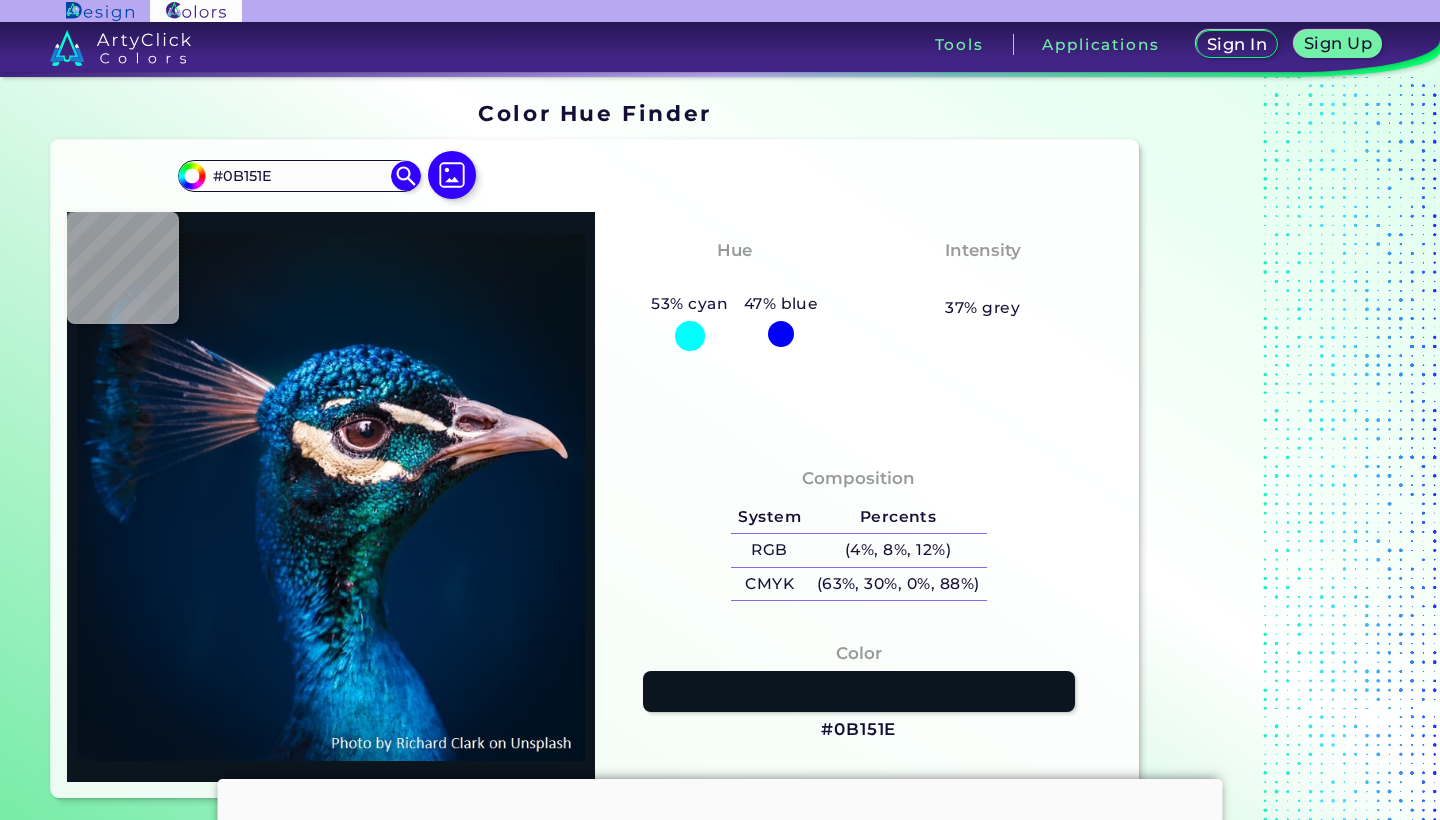 scroll, scrollTop: 0, scrollLeft: 0, axis: both 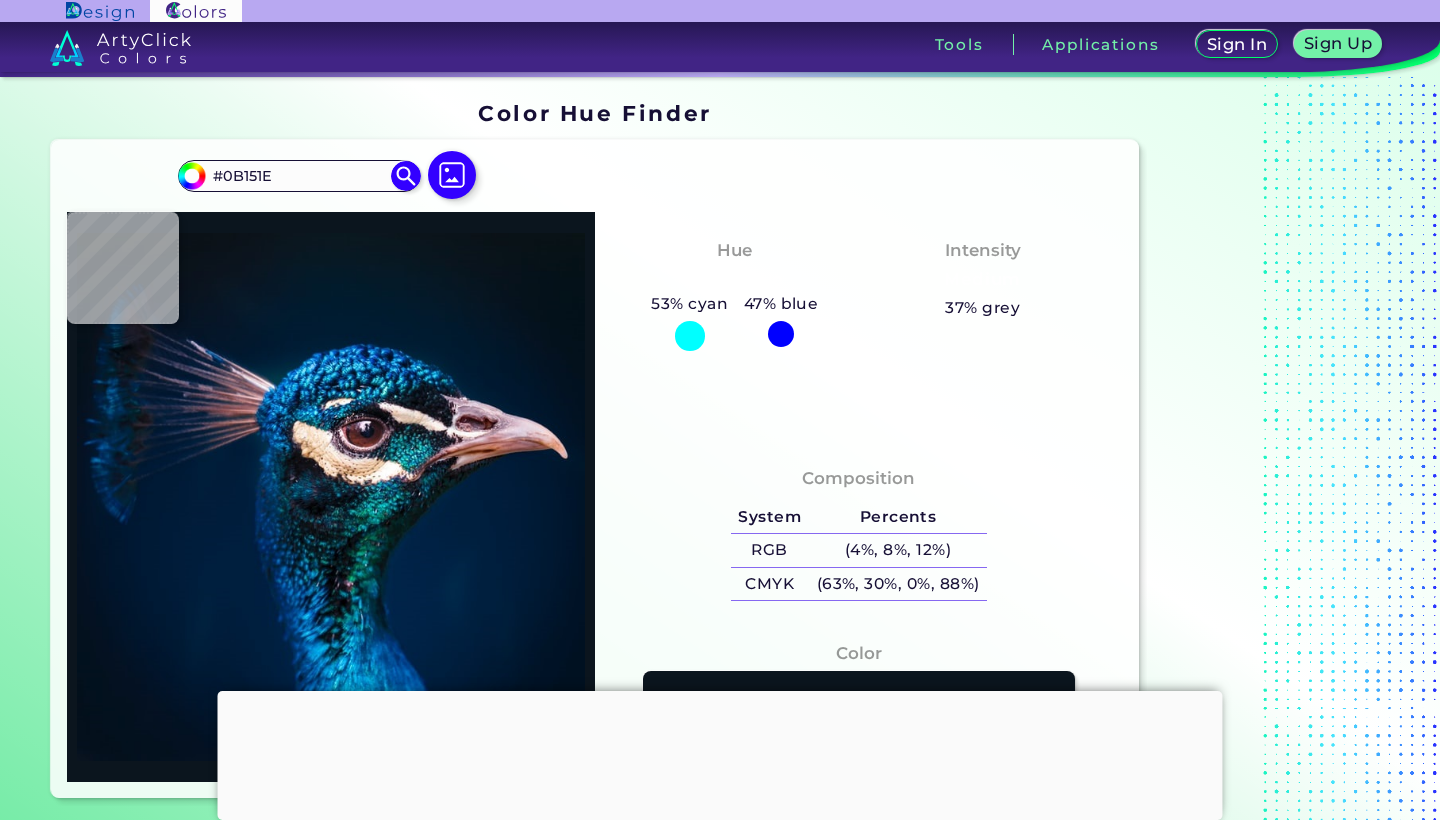 click at bounding box center [690, 336] 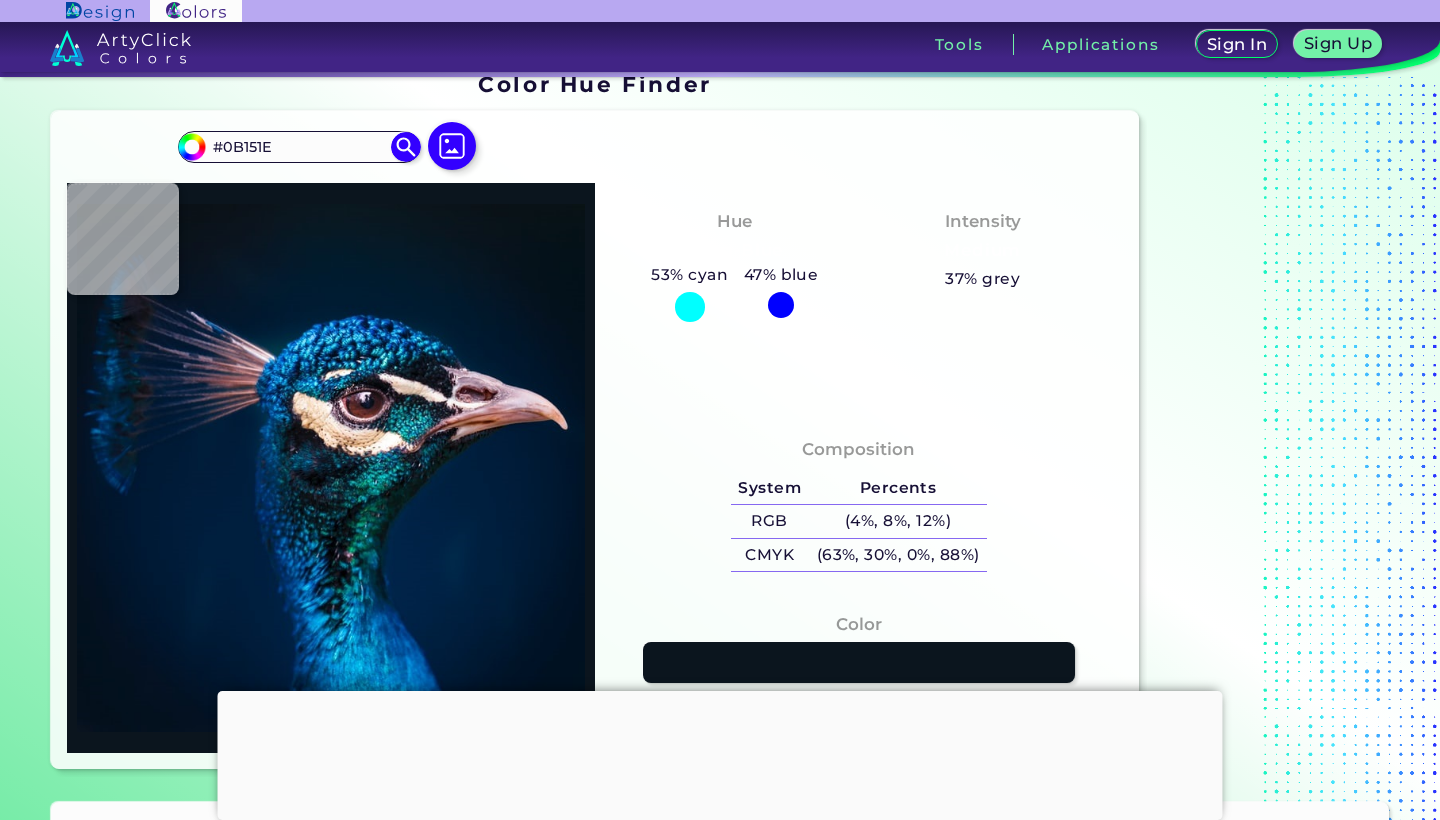 scroll, scrollTop: 382, scrollLeft: 0, axis: vertical 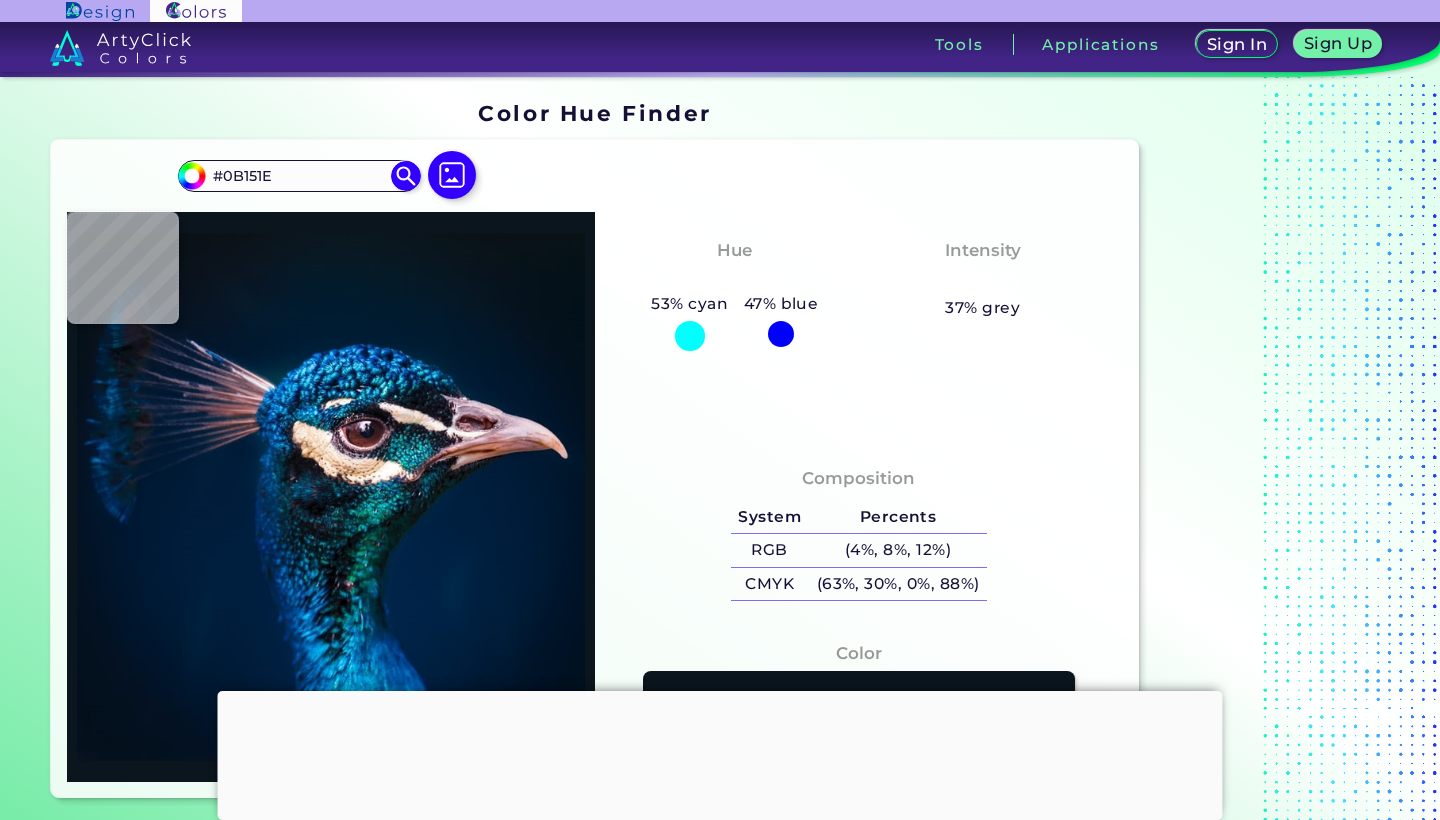 type on "#03111a" 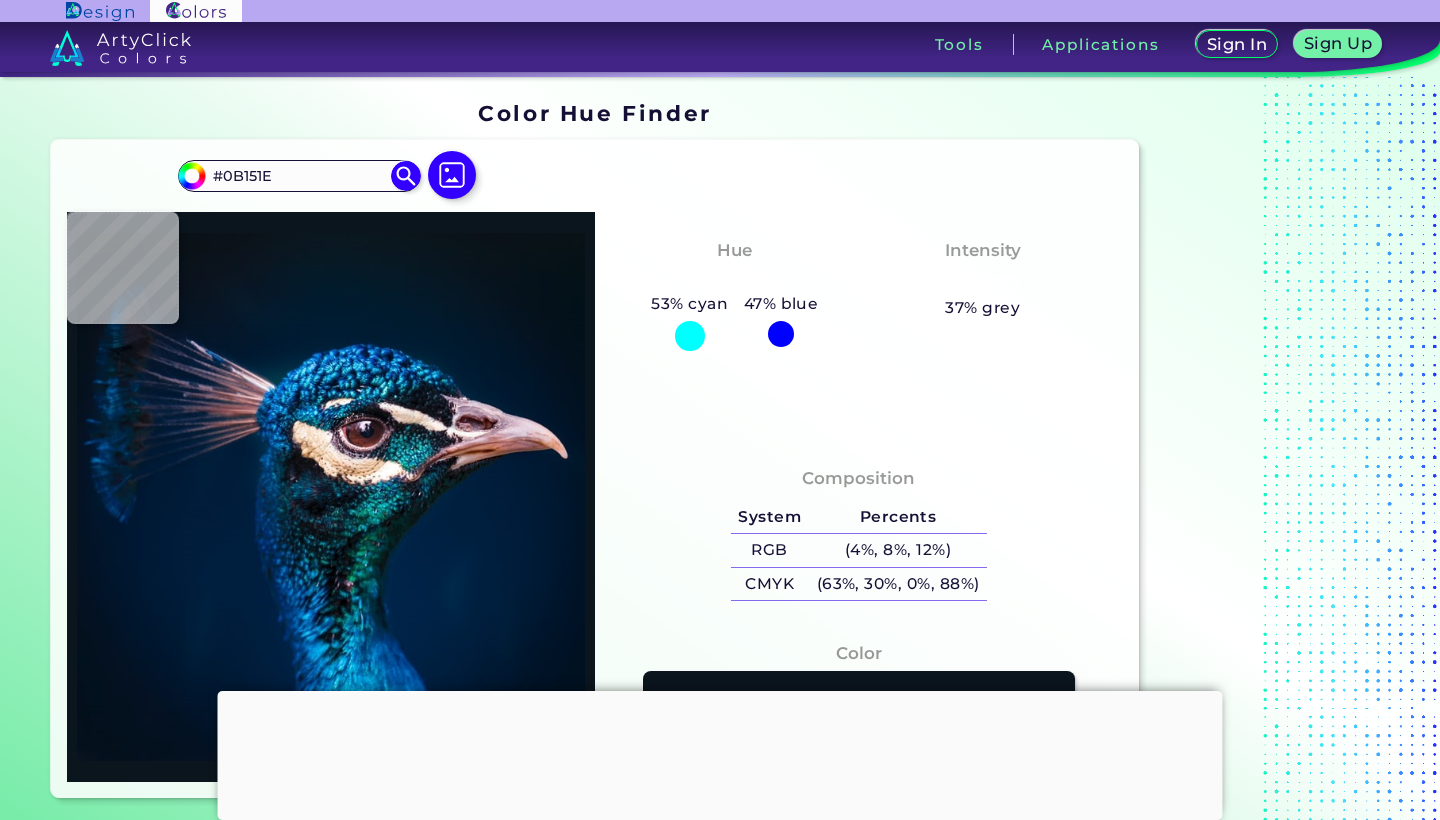 type on "#03111A" 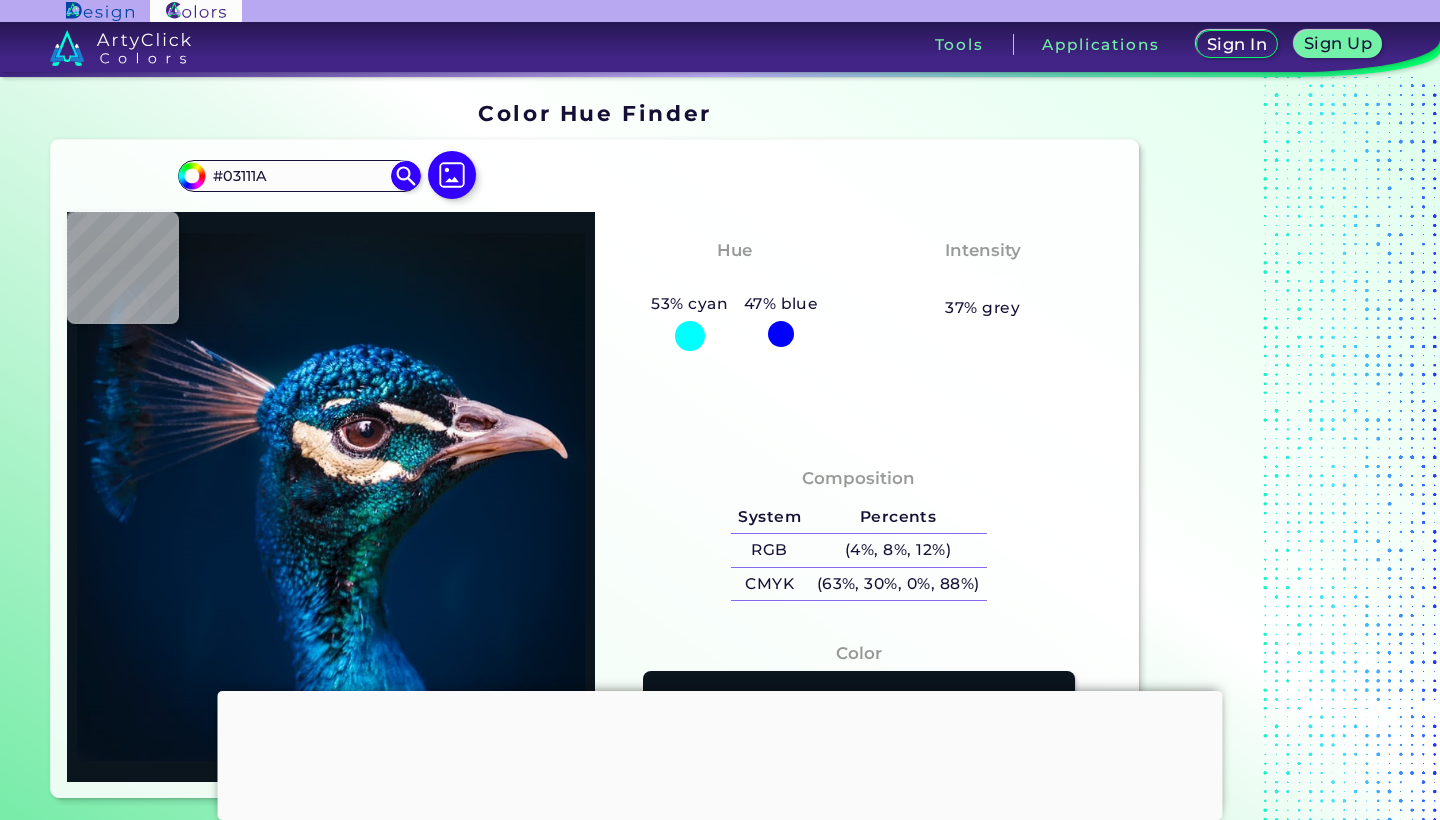 type on "#04111a" 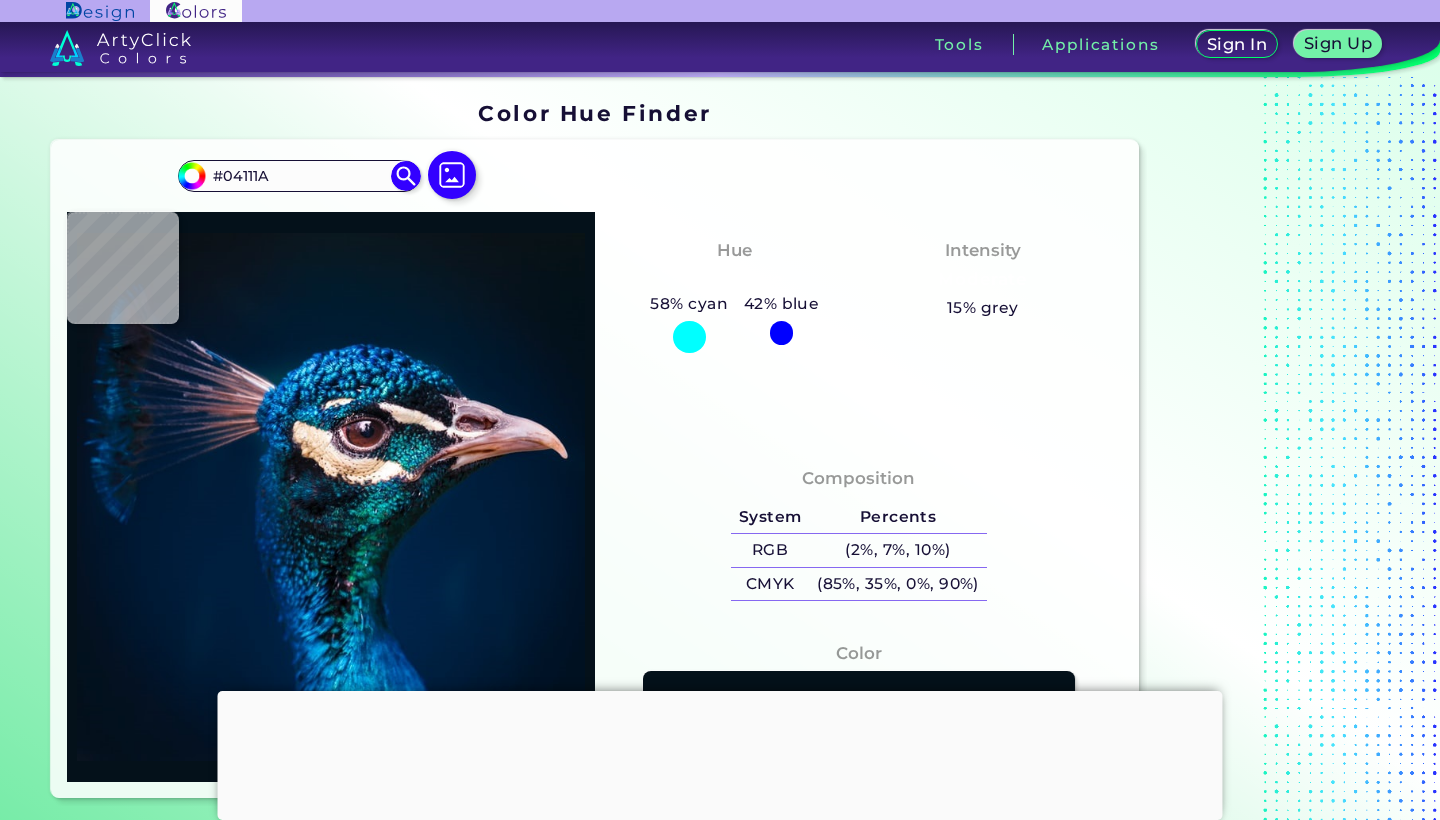 scroll, scrollTop: 0, scrollLeft: 0, axis: both 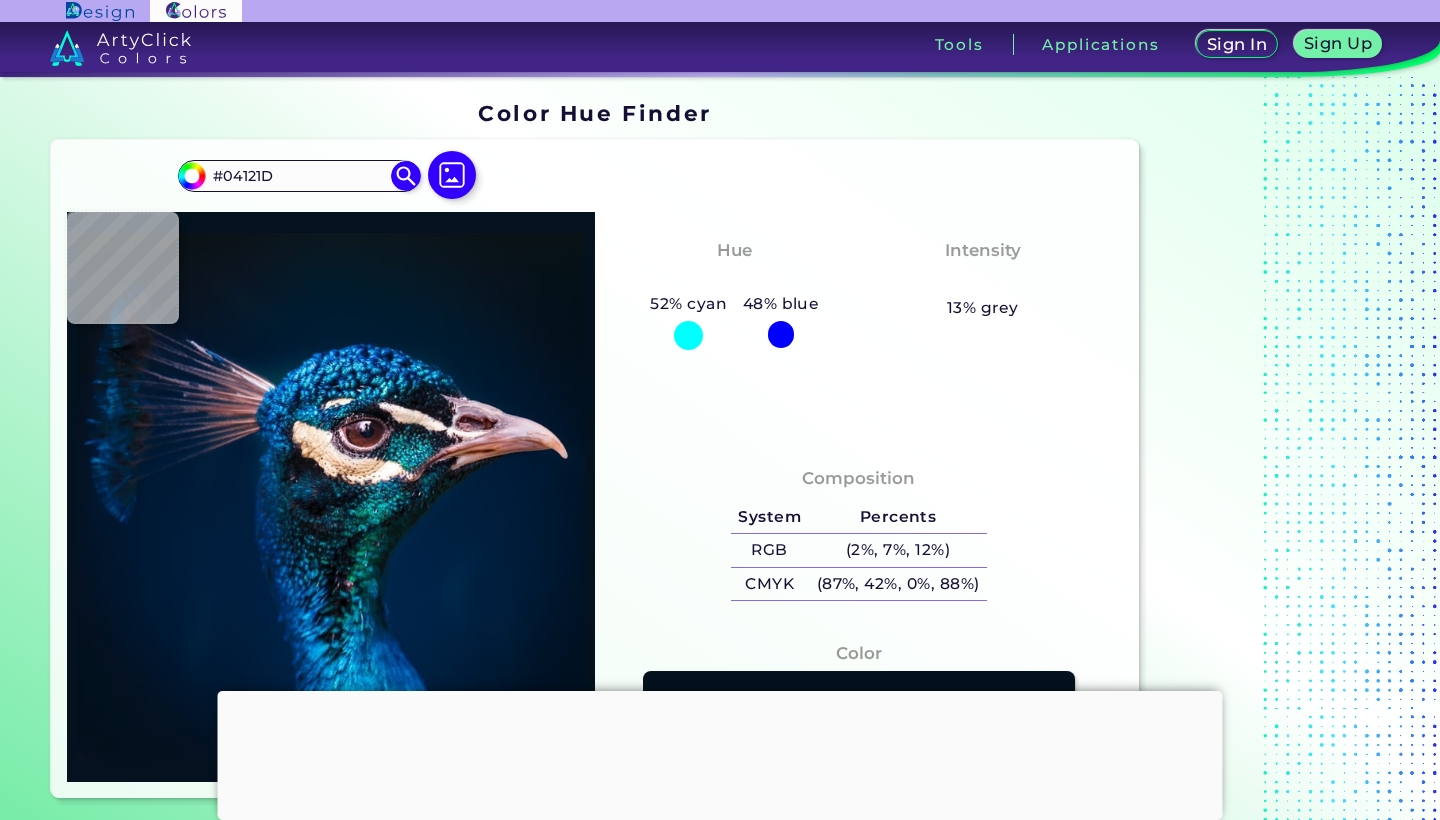 type on "#04121f" 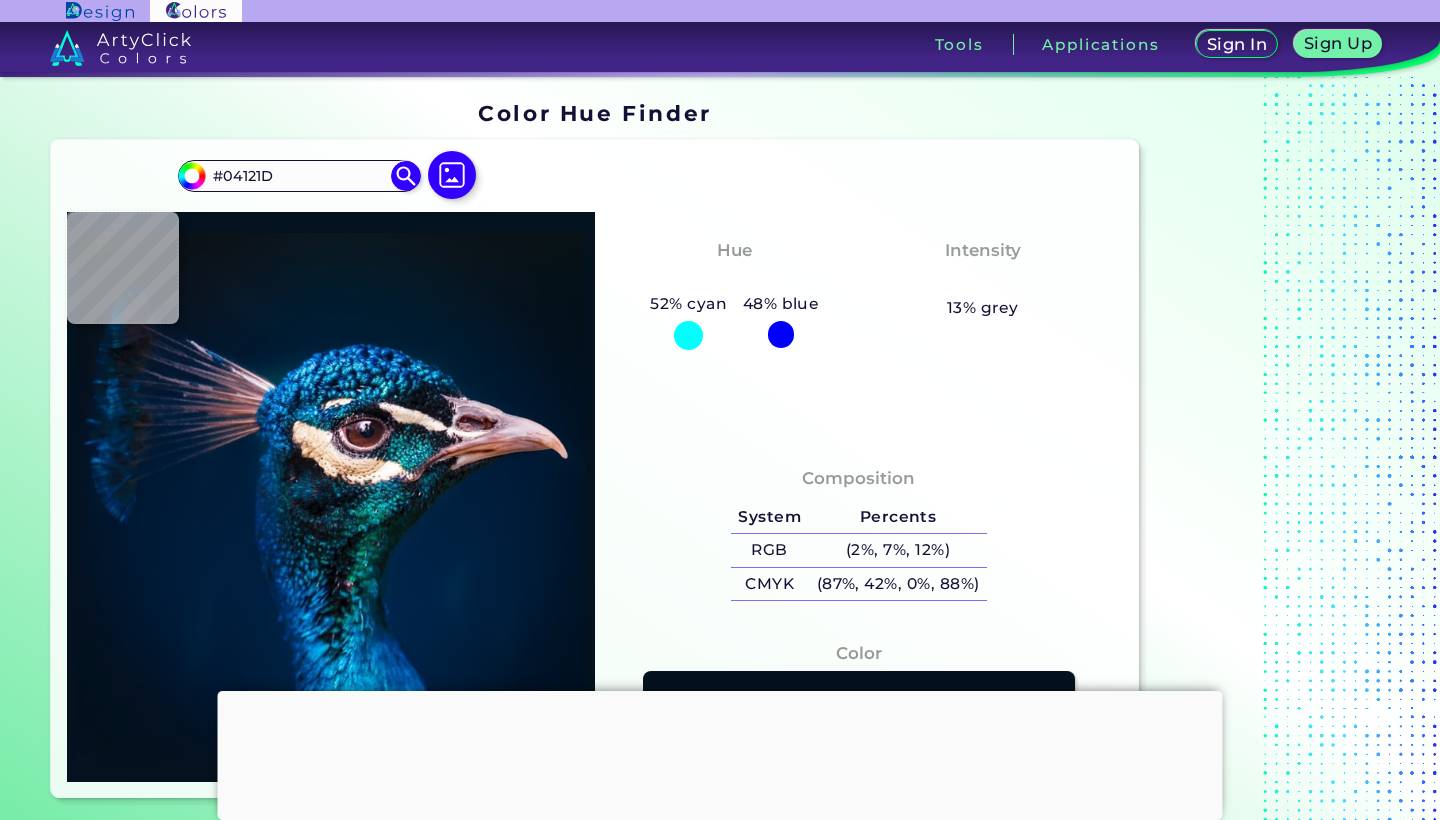 type on "#04121F" 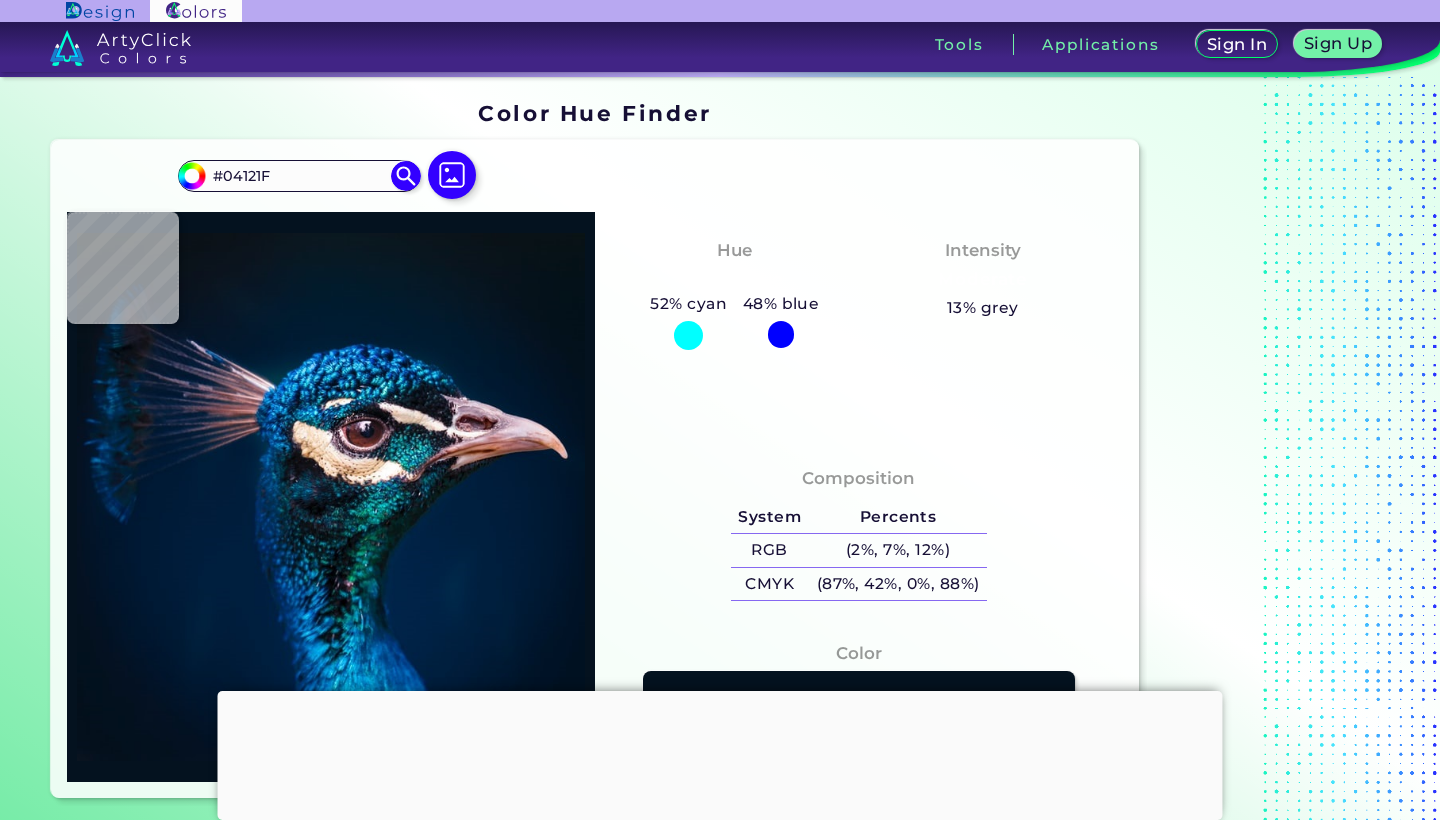 type on "#06131c" 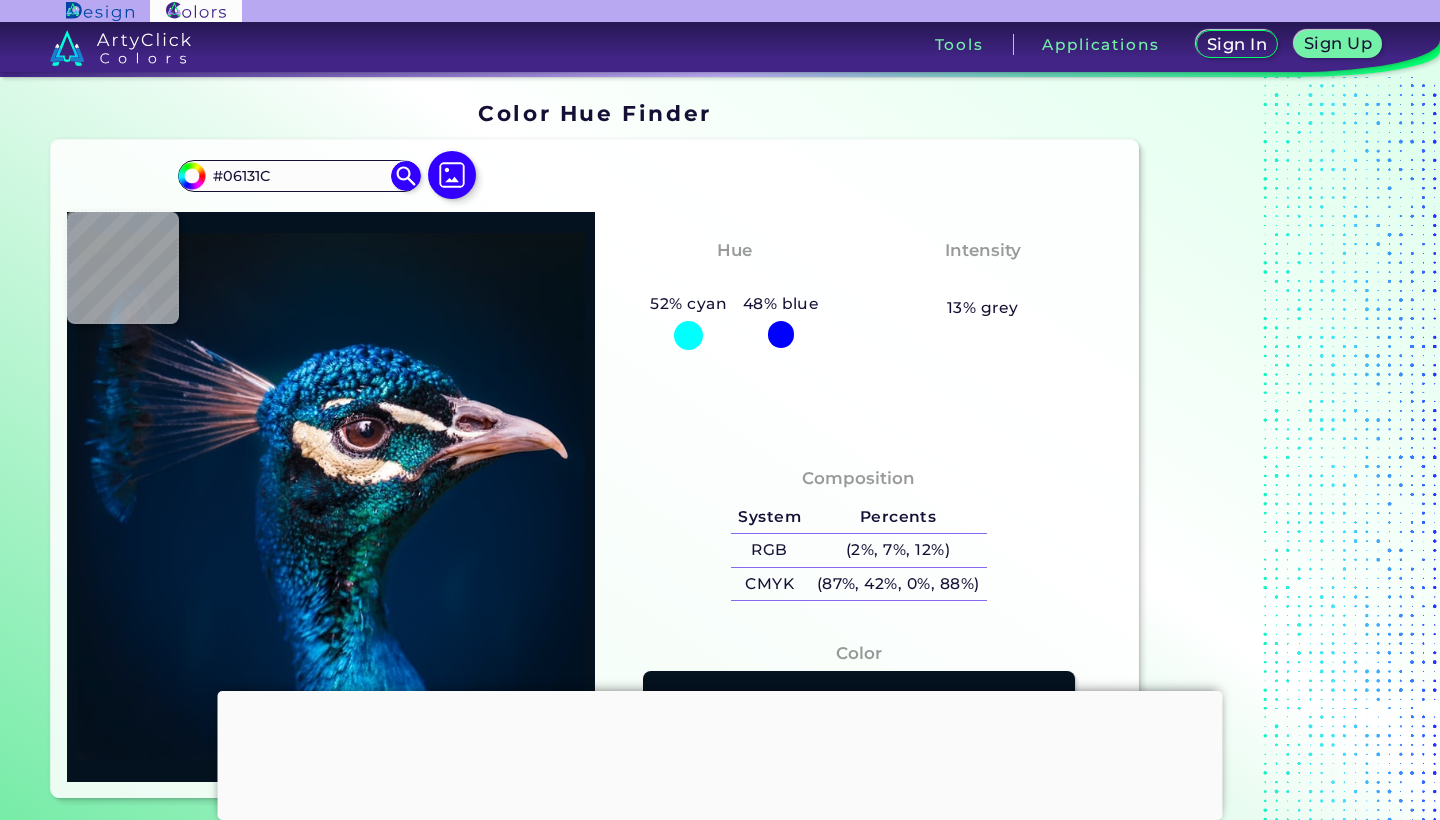 type on "#091219" 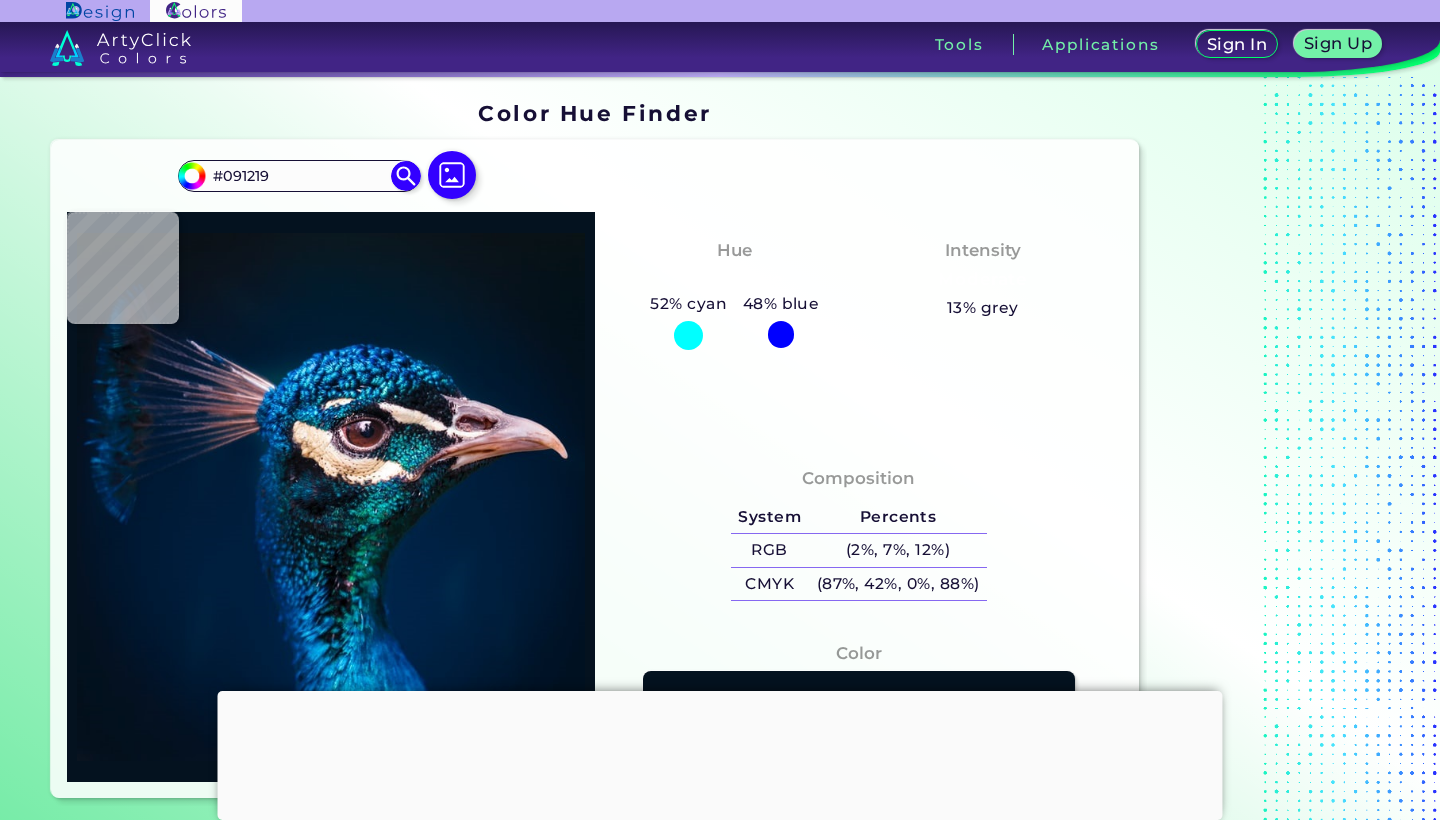 type on "#000000" 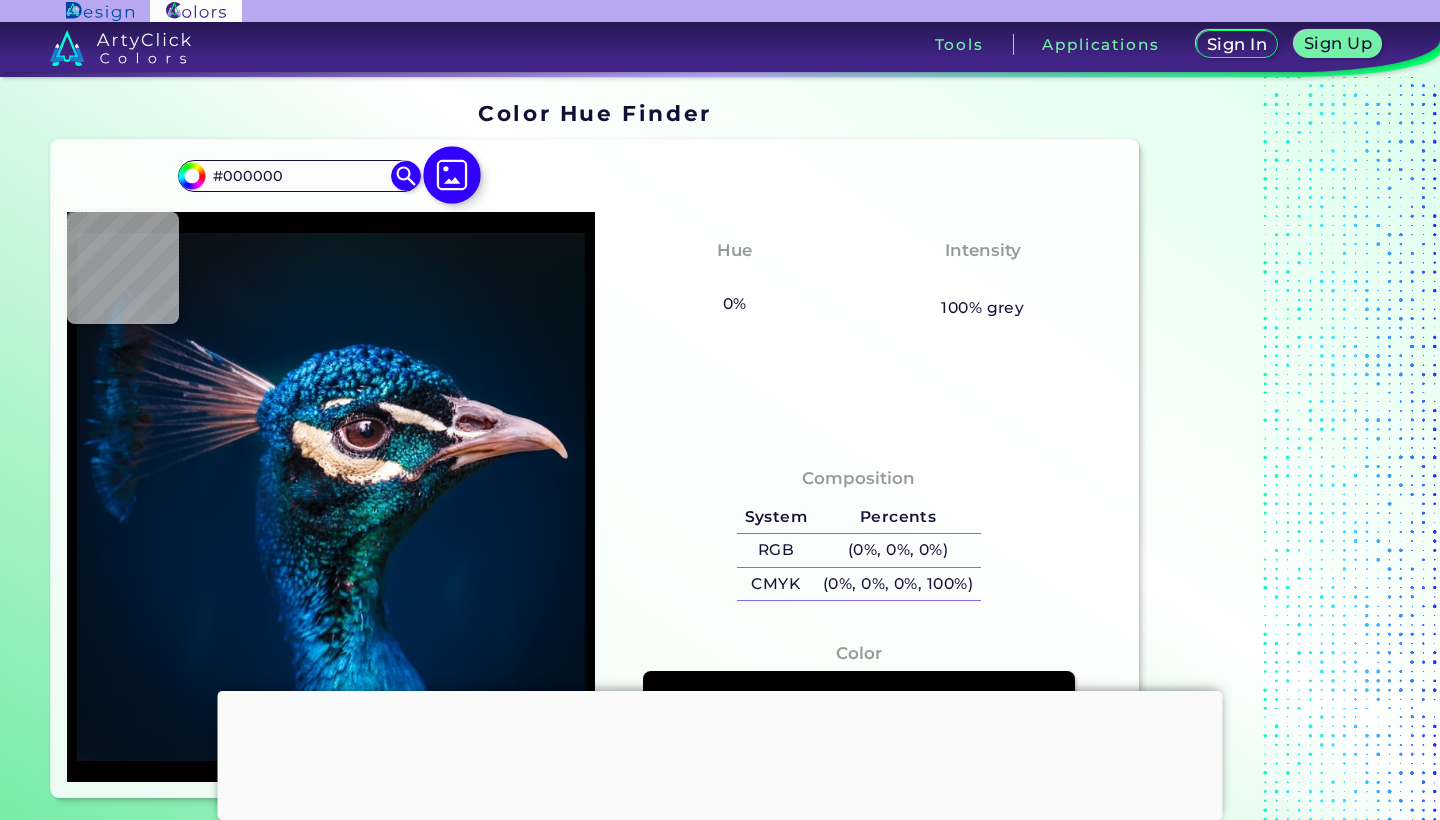 click at bounding box center (452, 175) 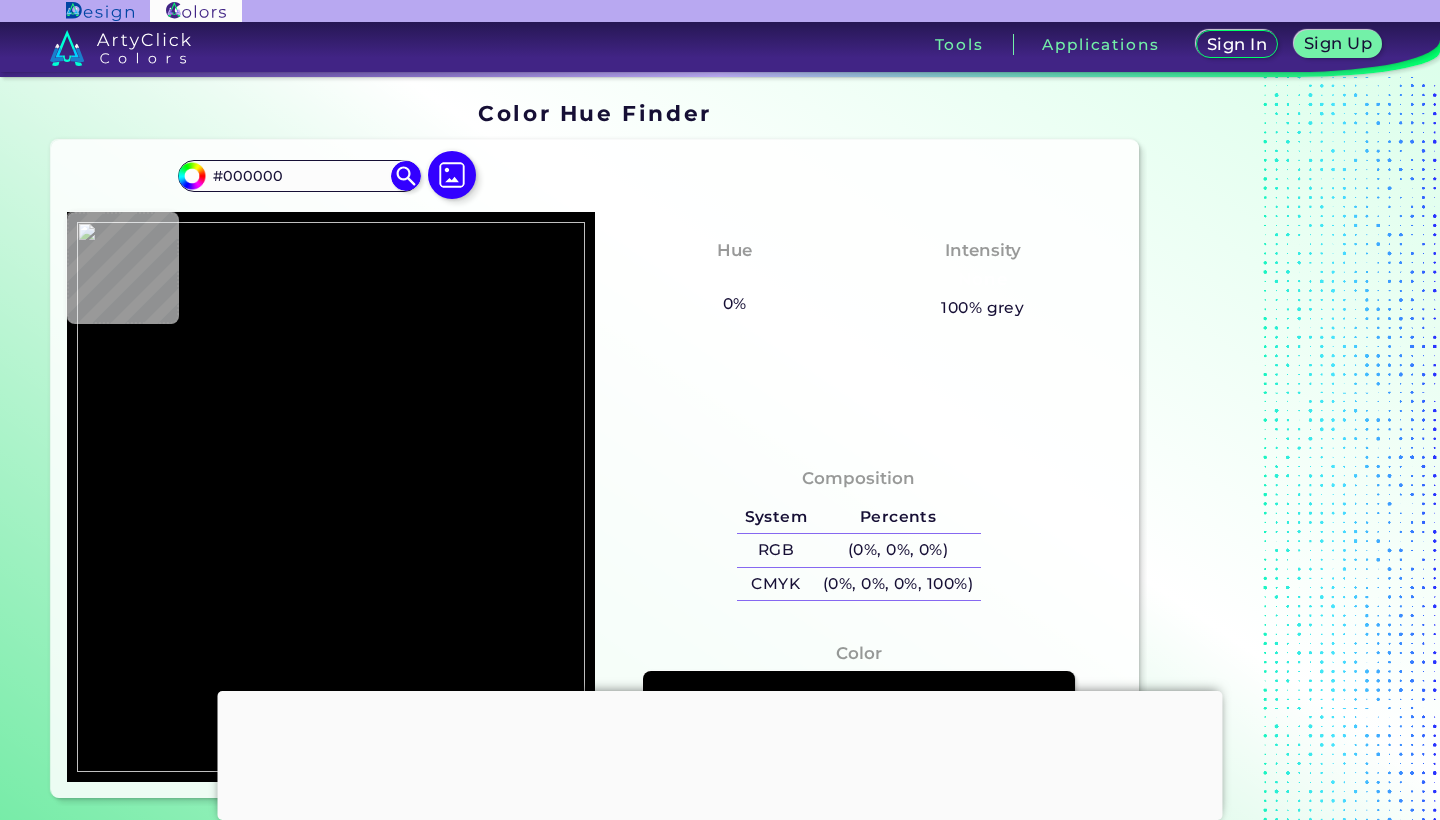type on "#ffffff" 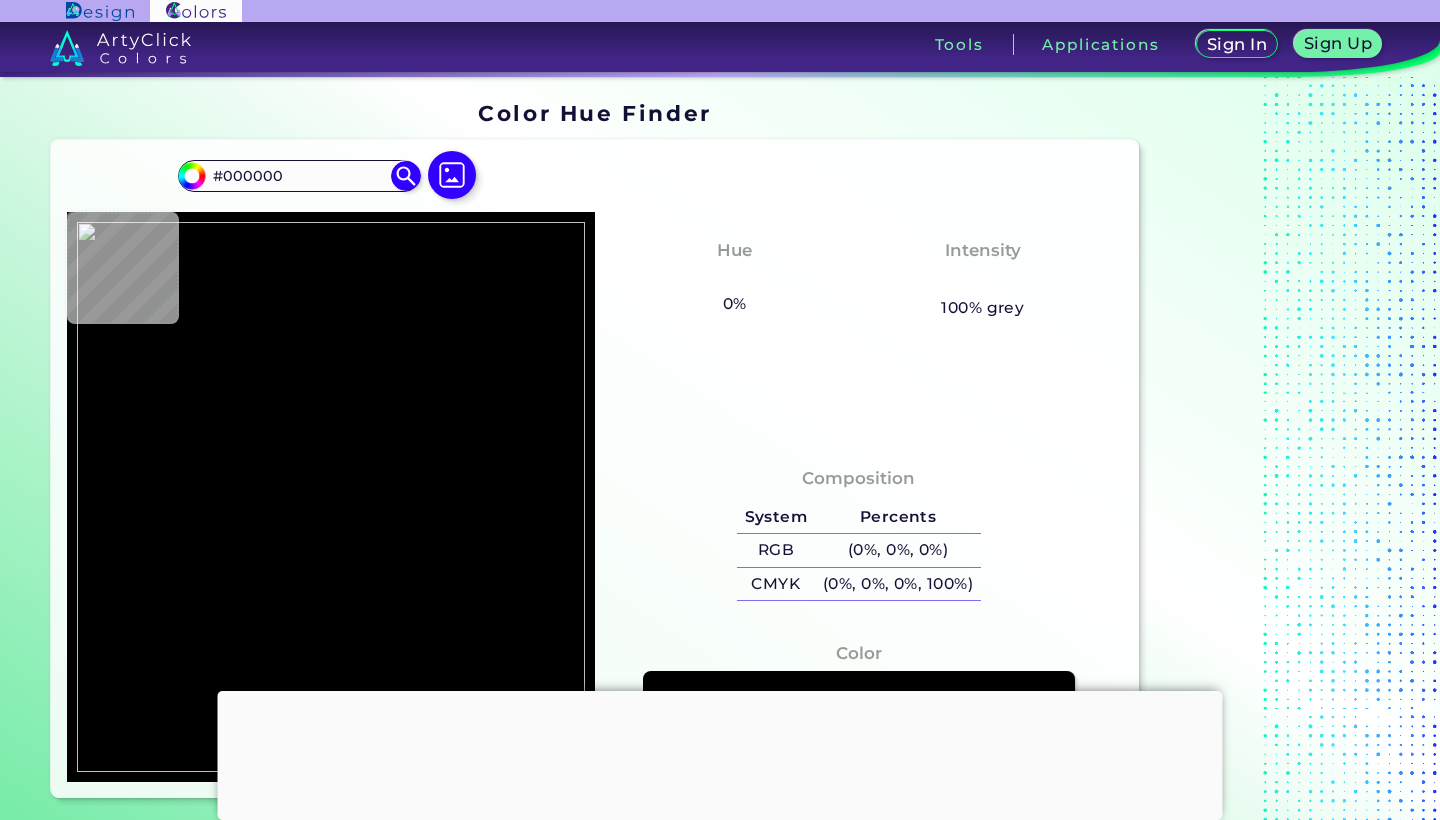 type on "#FFFFFF" 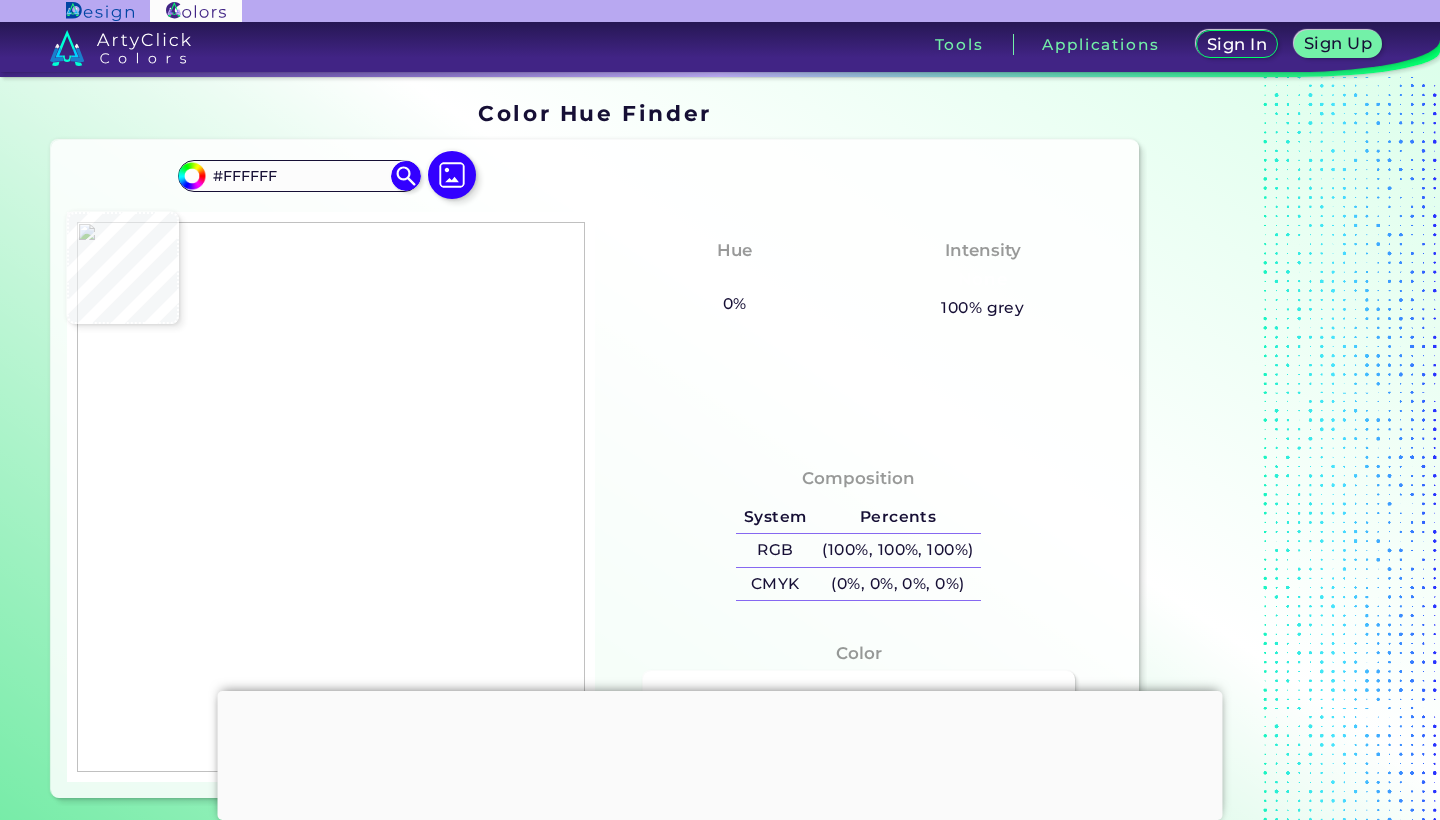 type on "#0d291c" 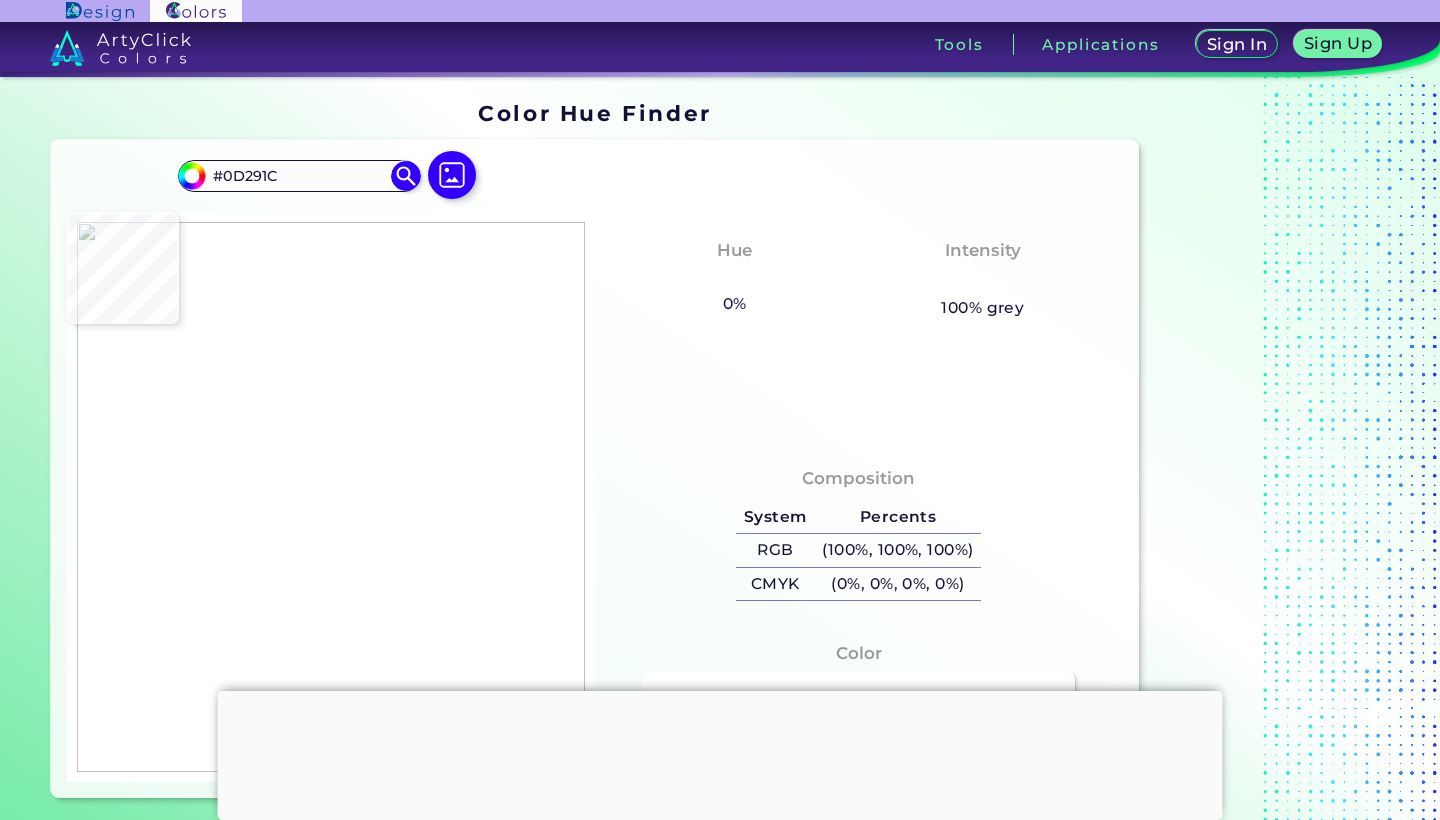 type on "#b7b9b5" 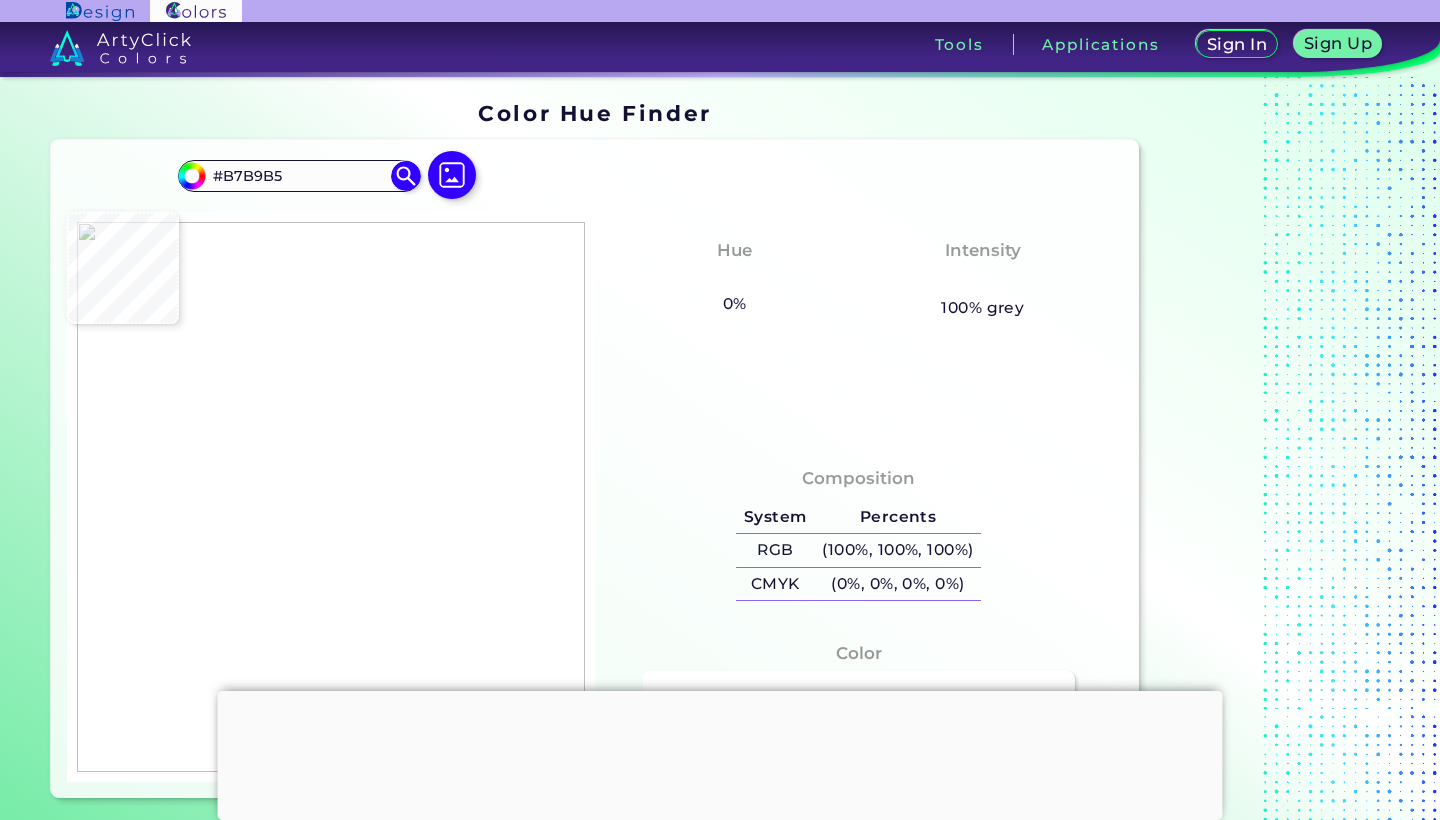 type on "#b0afac" 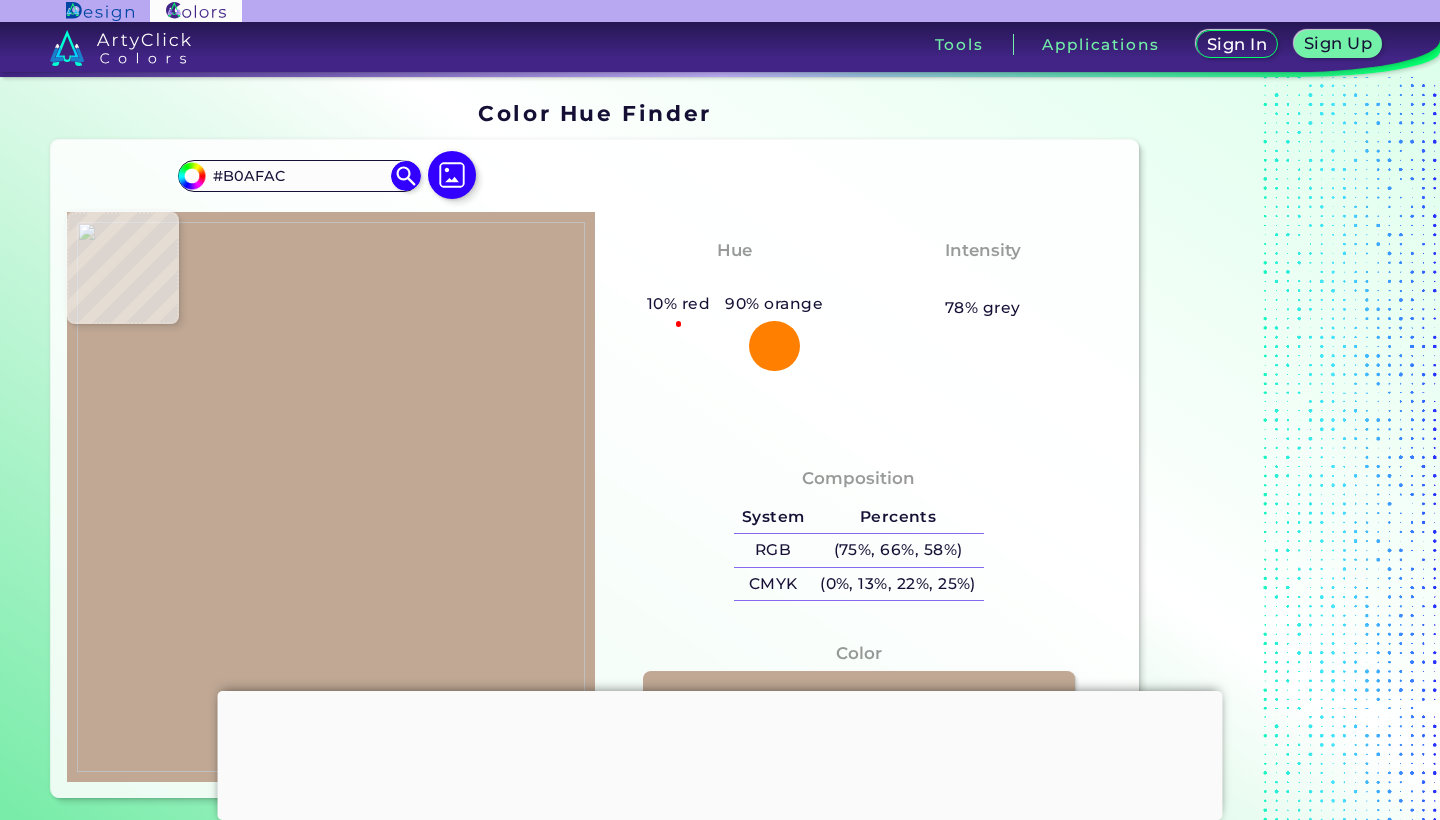 type on "#c0a895" 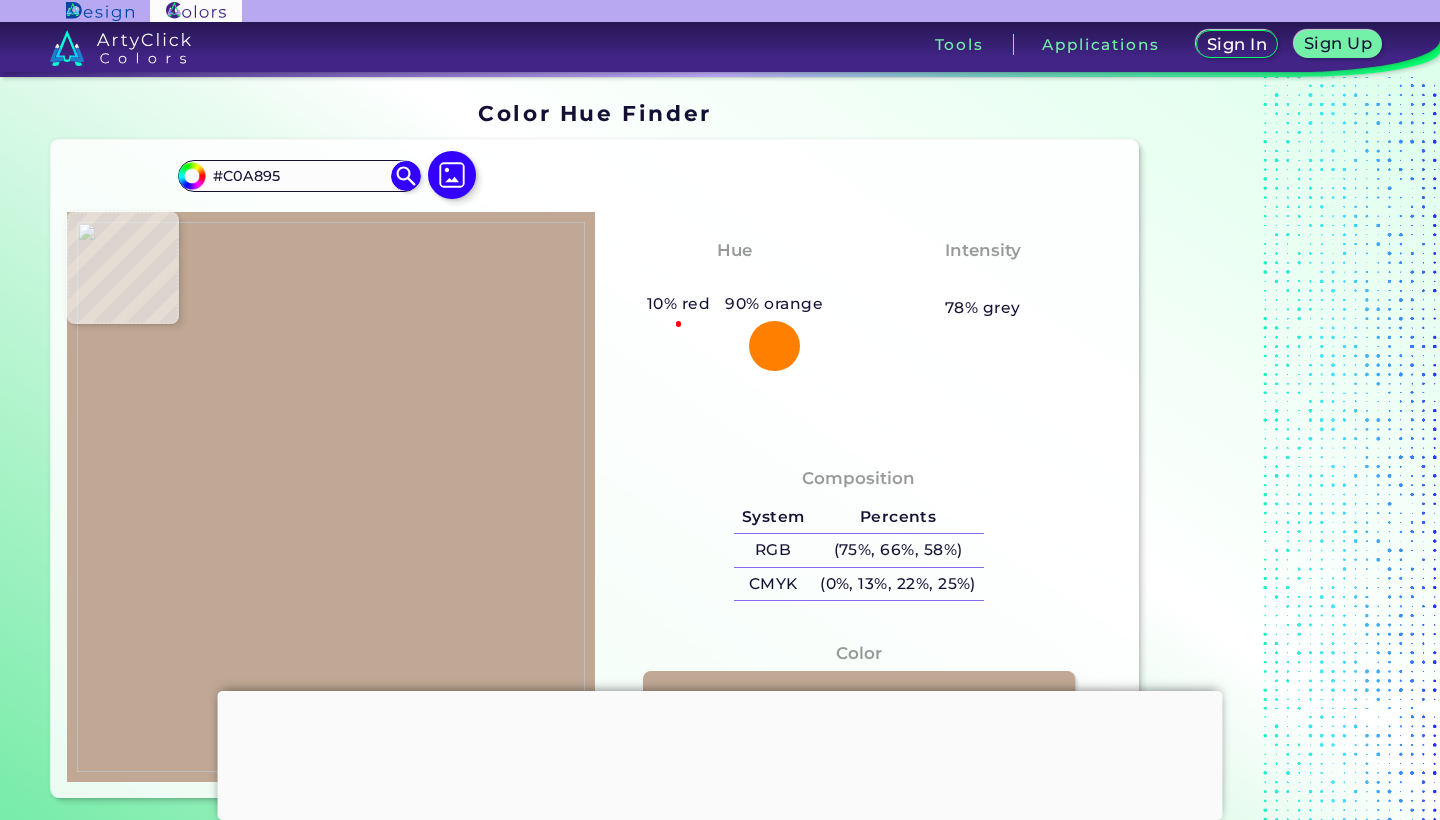 type on "#ffffff" 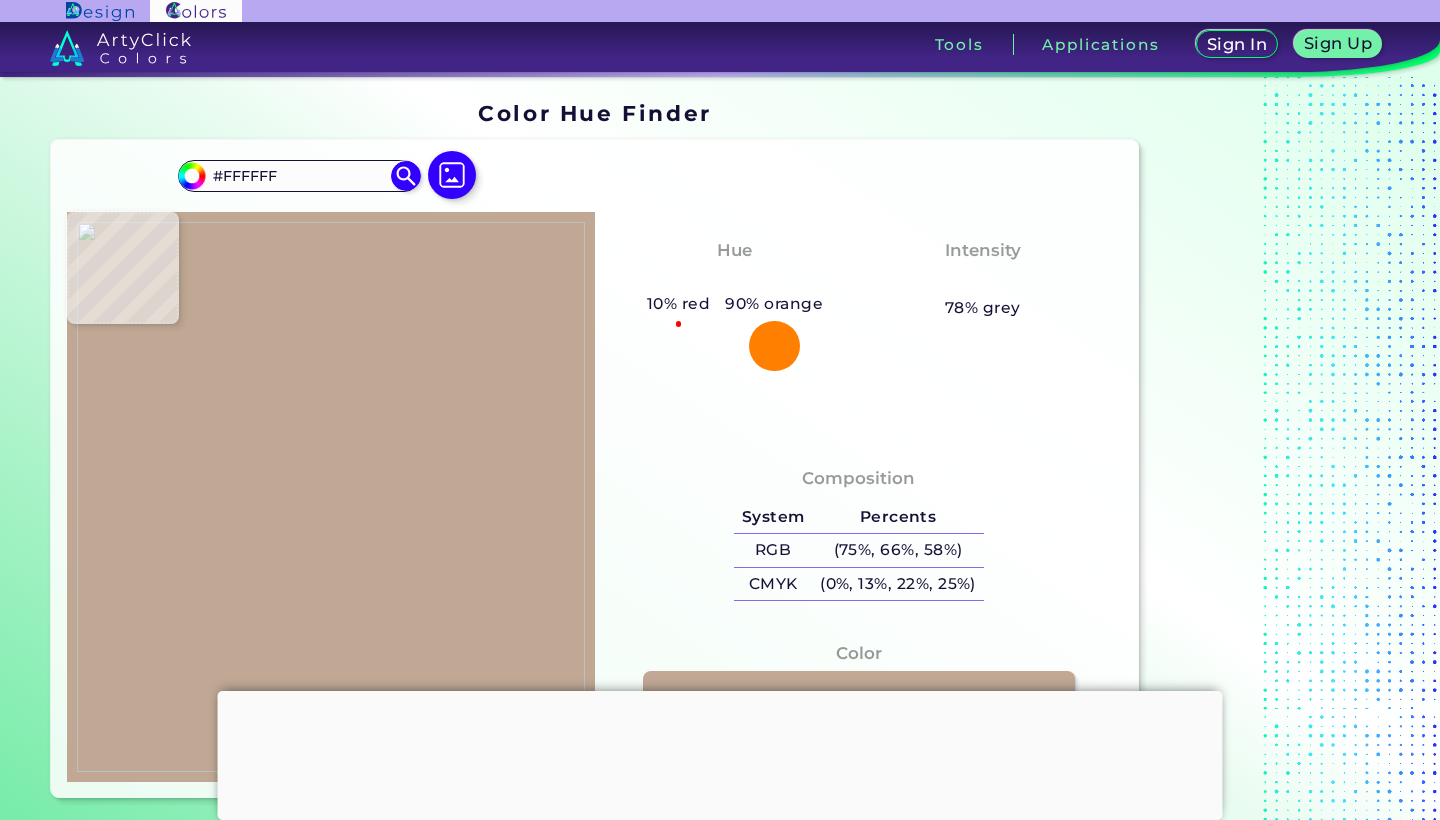 type on "#969f8a" 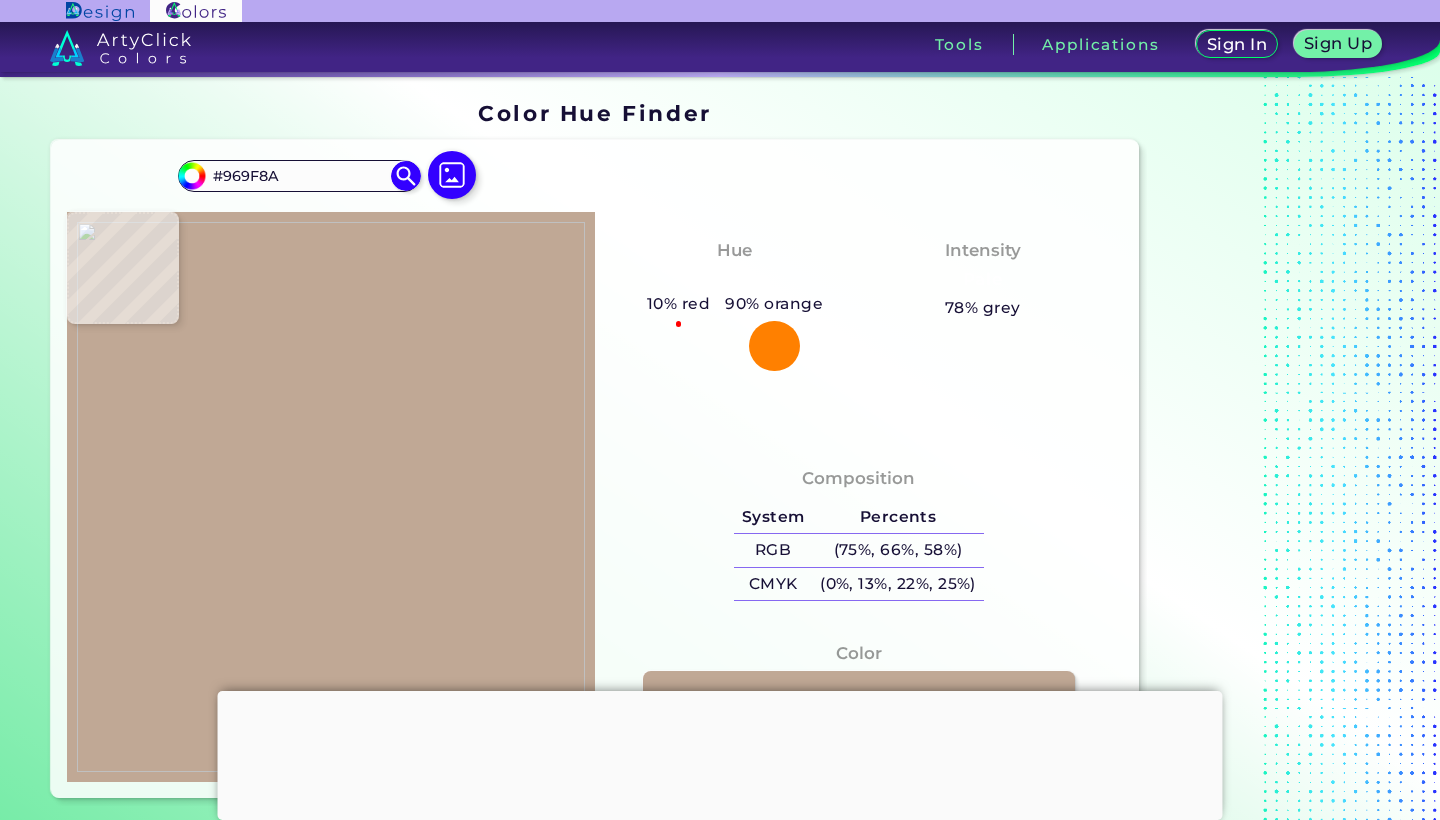 type on "#eba0ae" 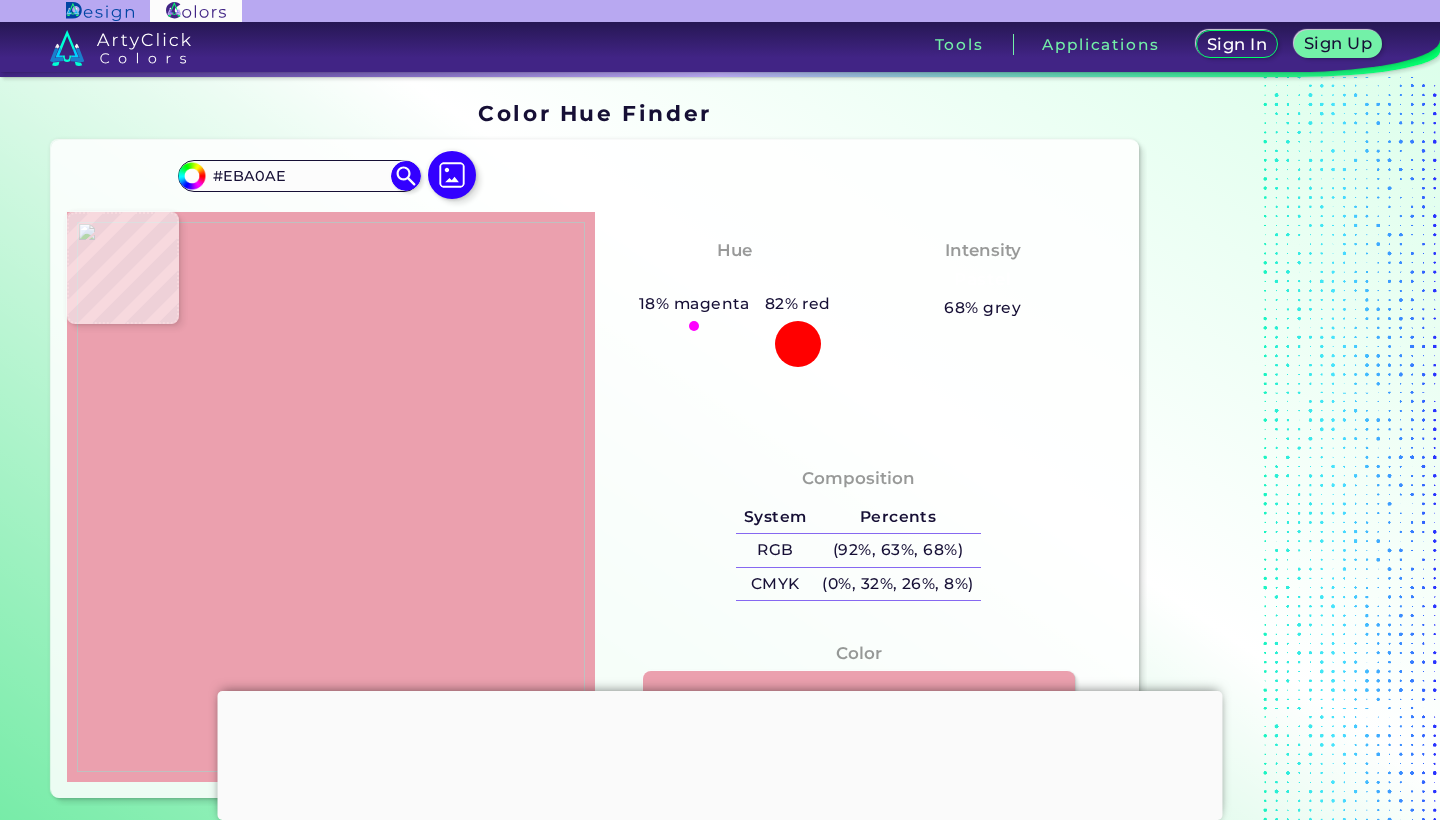 type on "#f398a9" 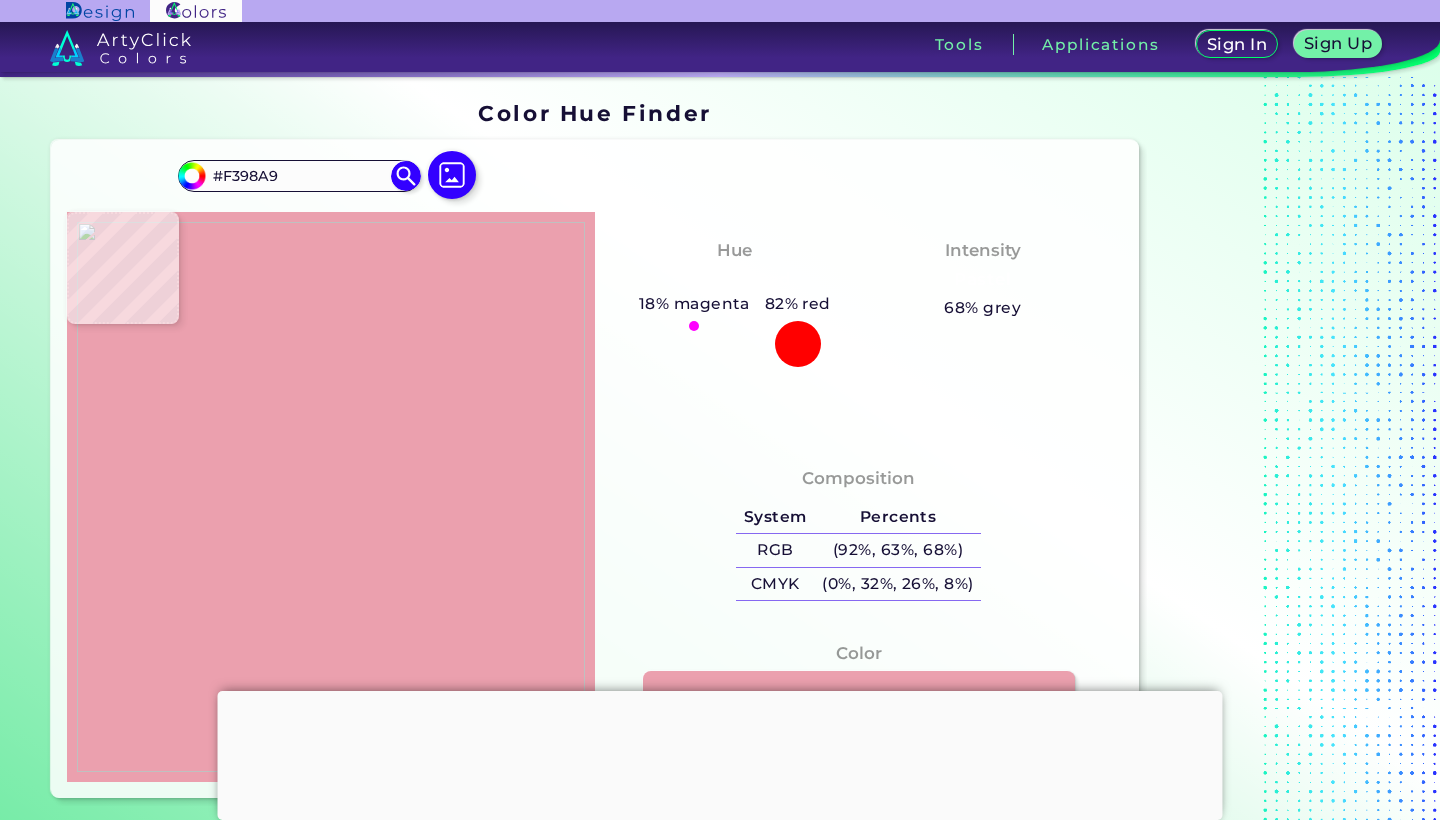 type on "#e5778b" 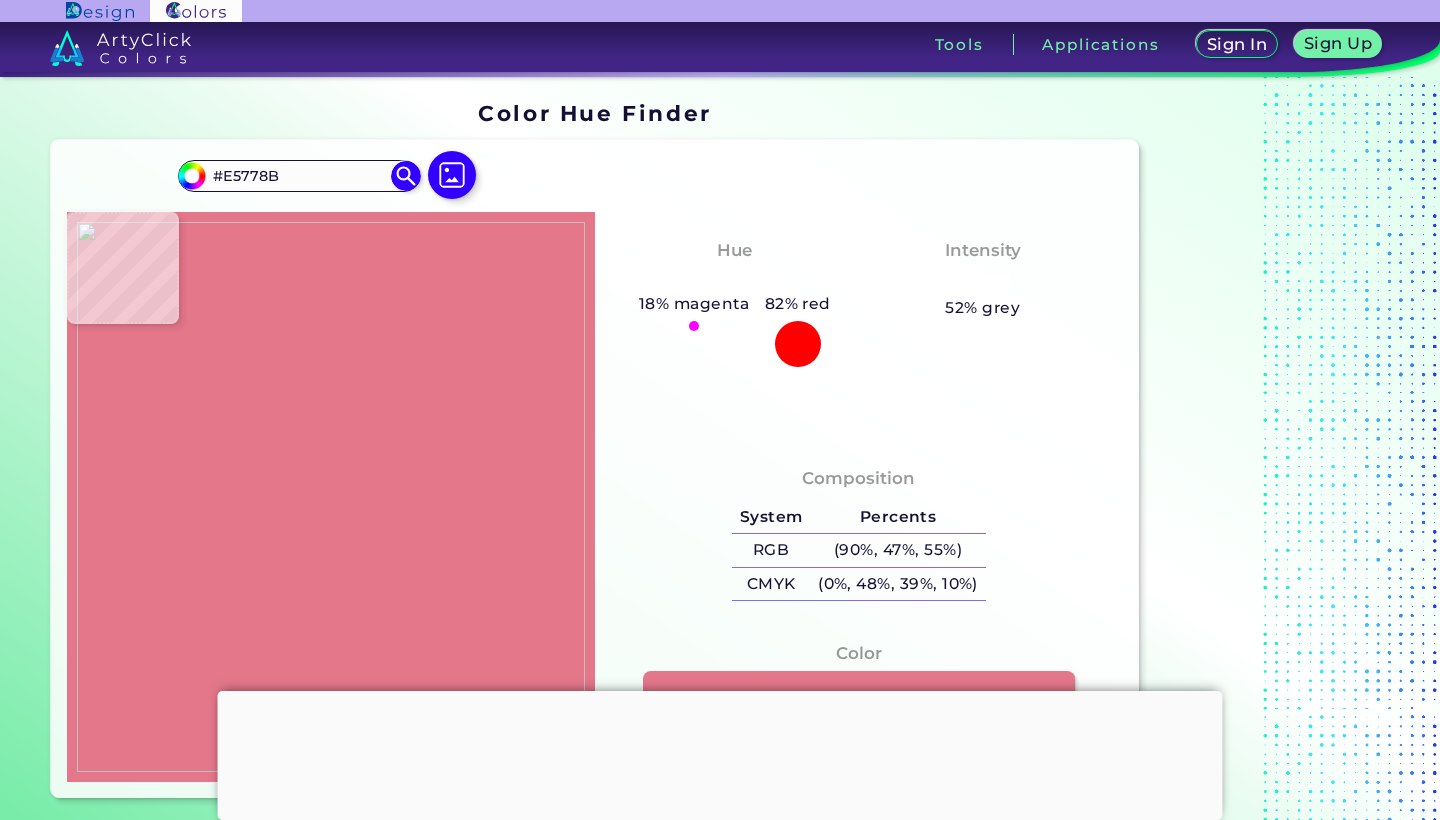 type on "#ffffff" 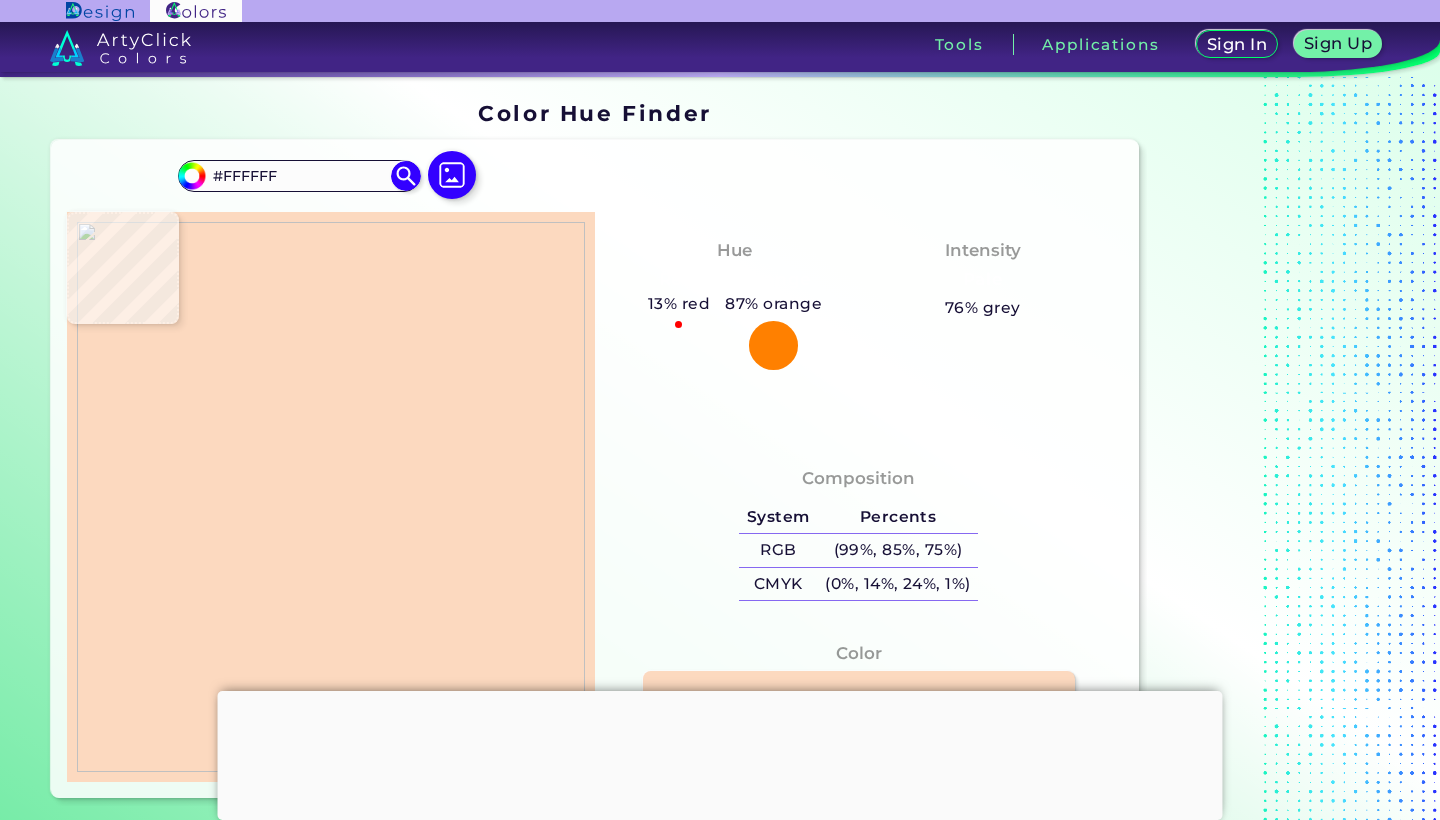 type on "#fcd9bf" 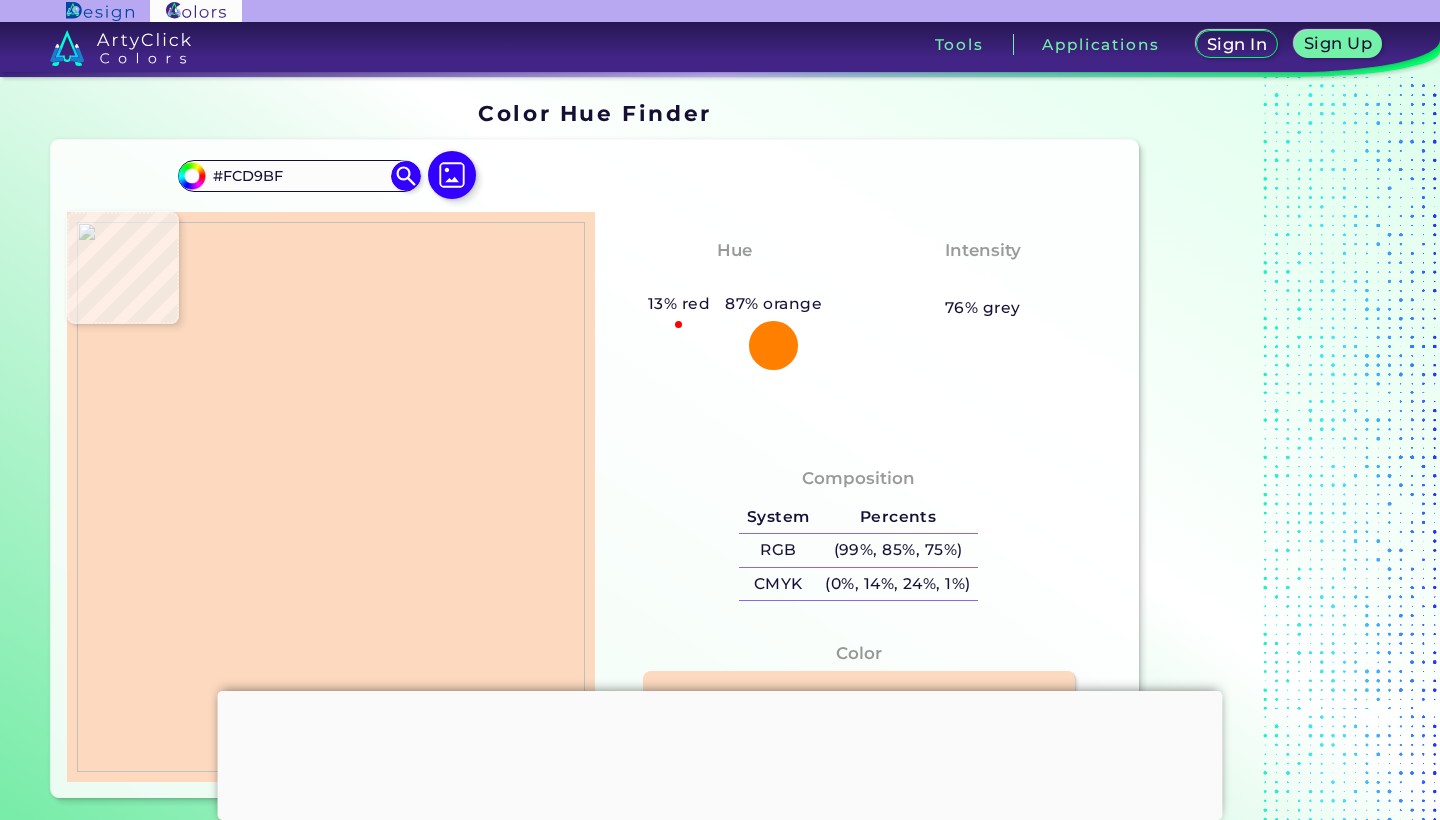 type on "#fddabf" 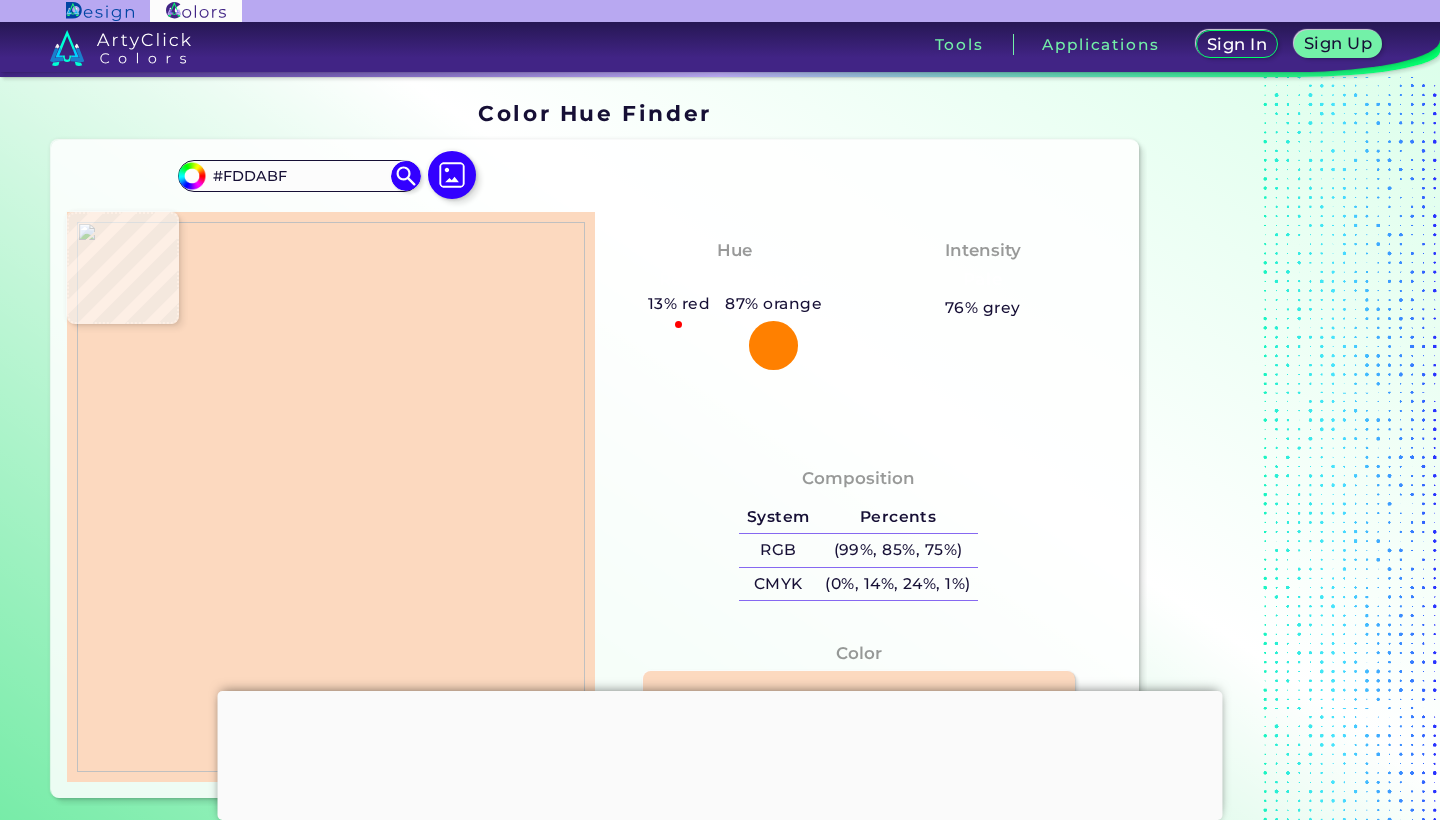 type on "#fdcaae" 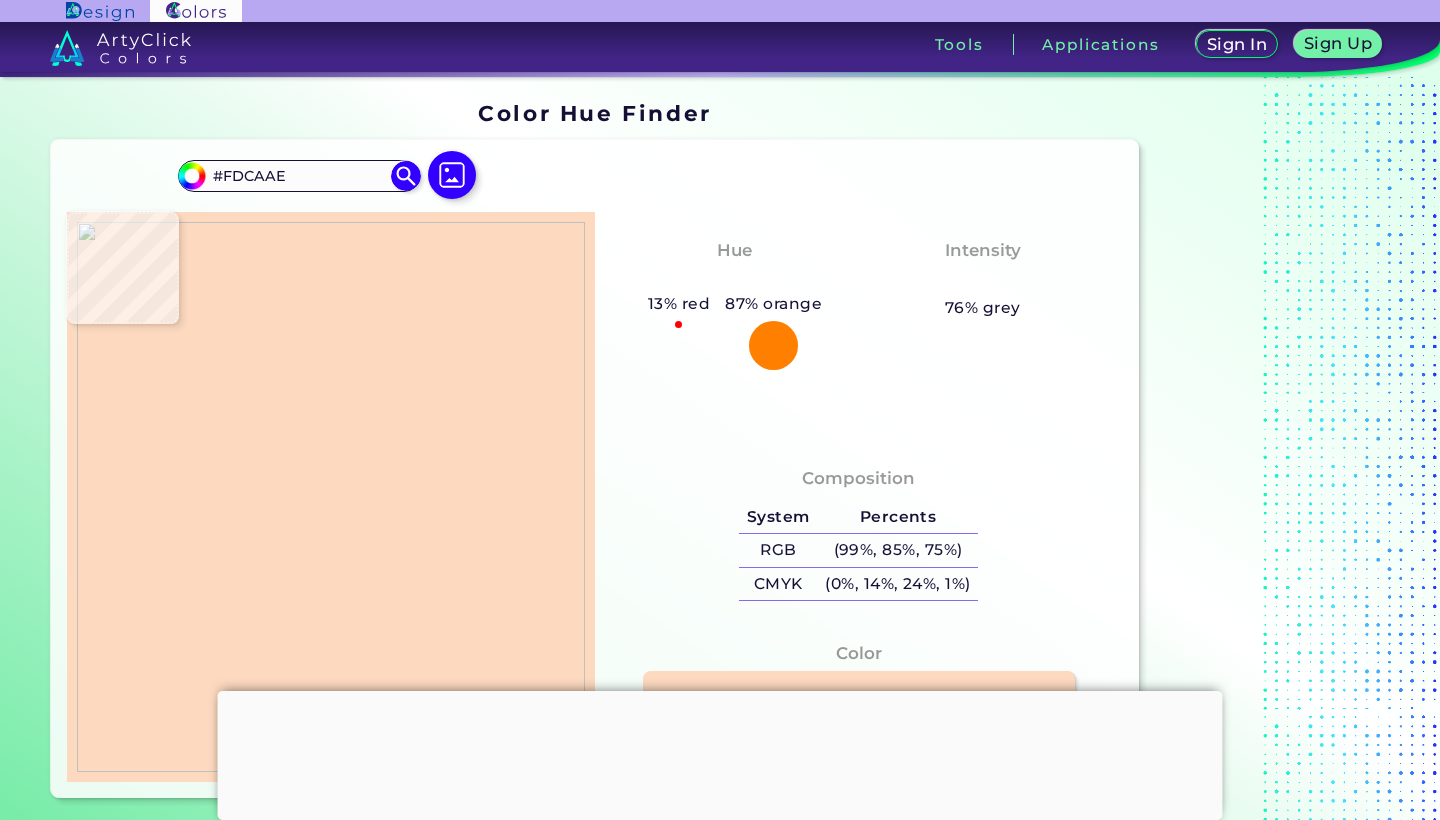 type on "#fbcbaf" 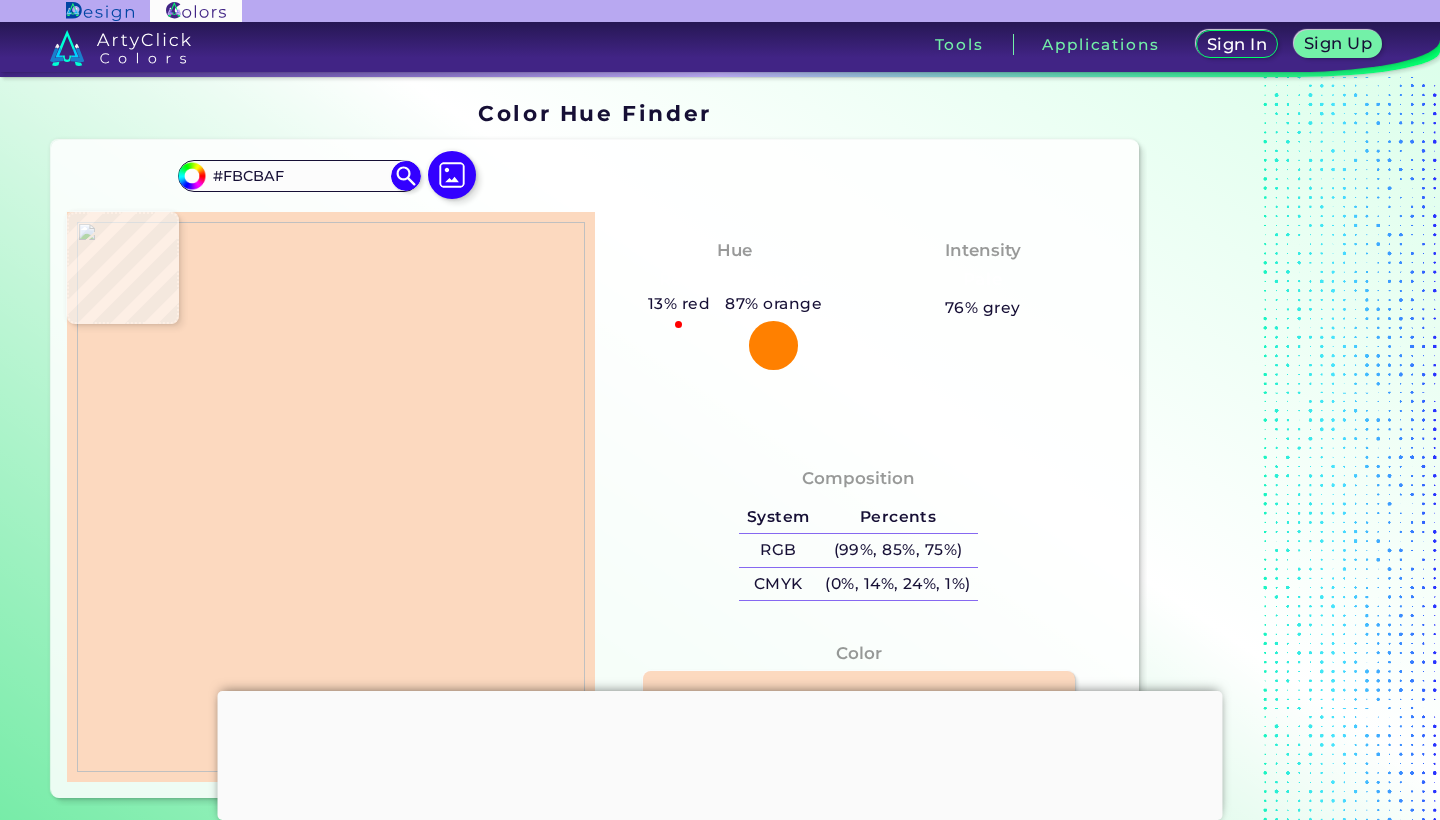 type on "#fdd6c2" 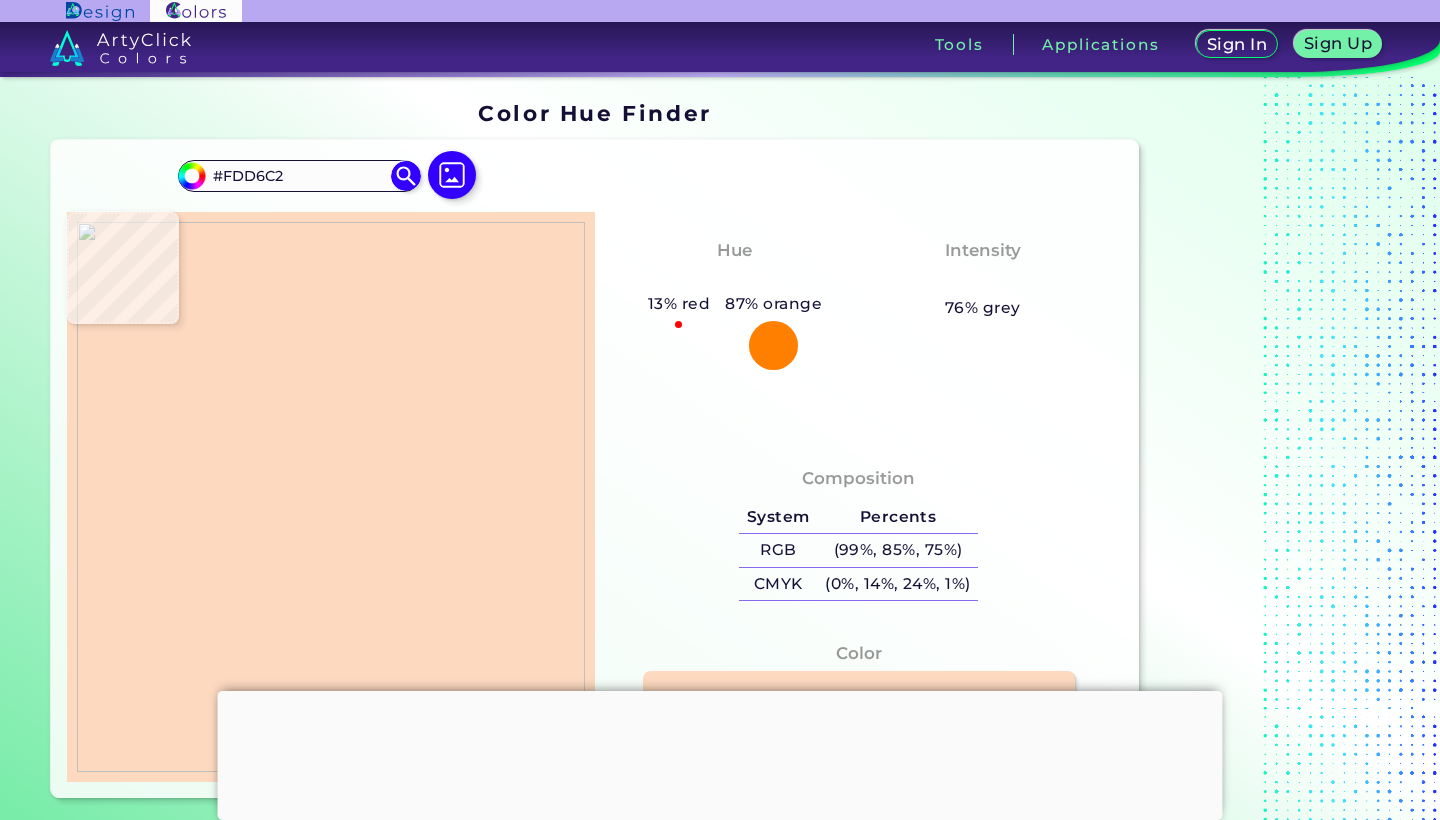 type on "#fd9572" 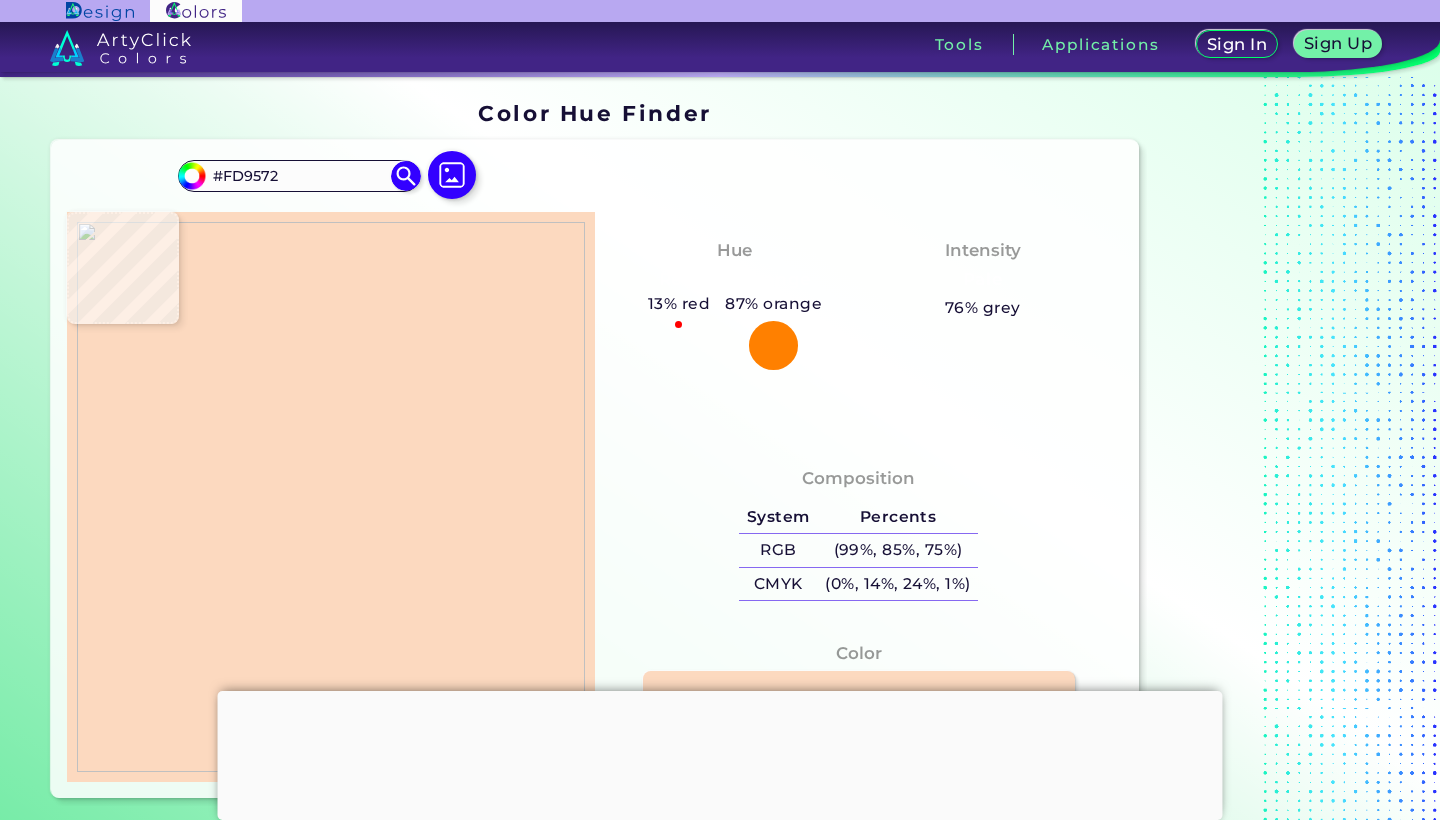type on "#fd8d69" 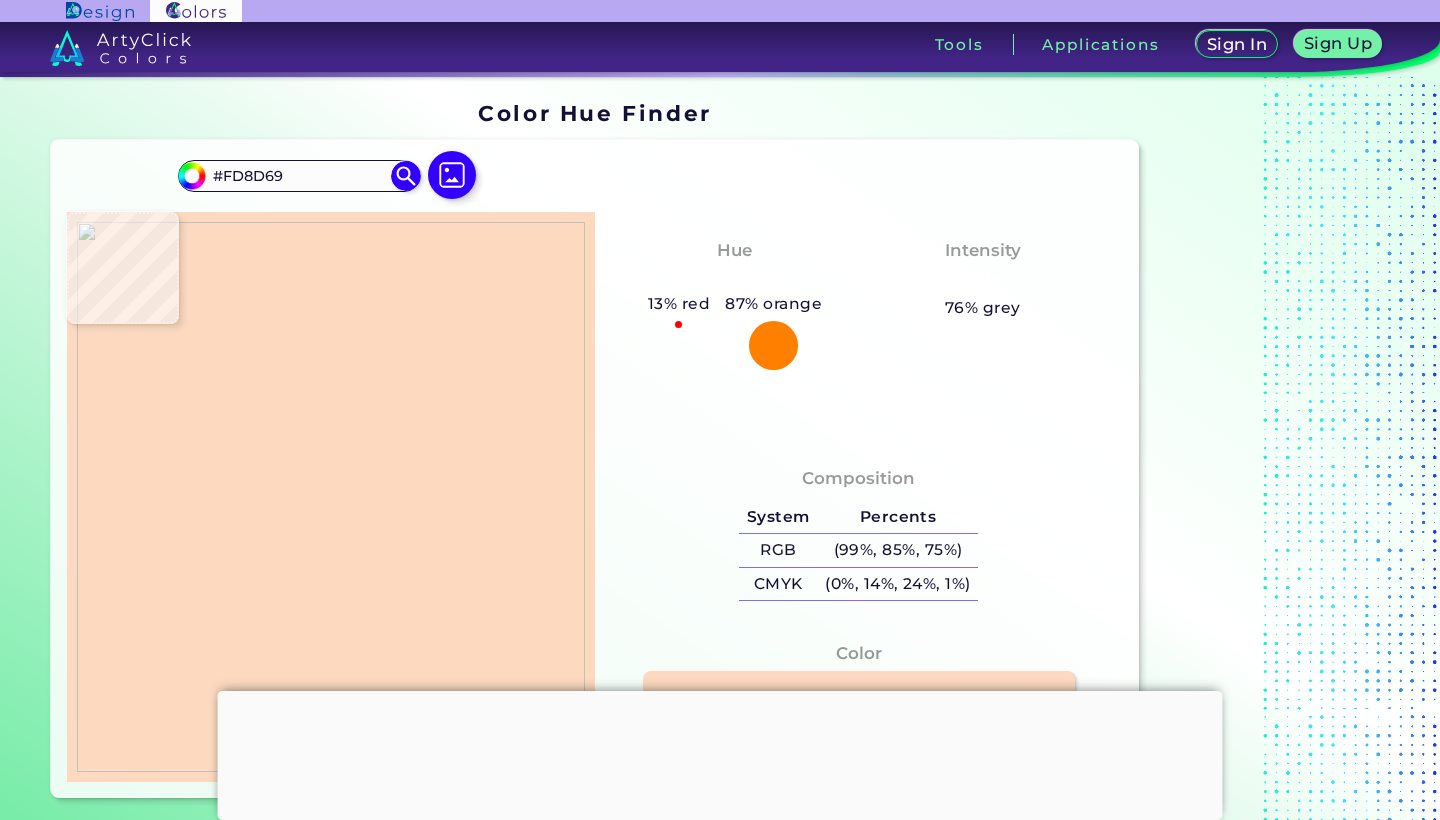 type on "#fca98d" 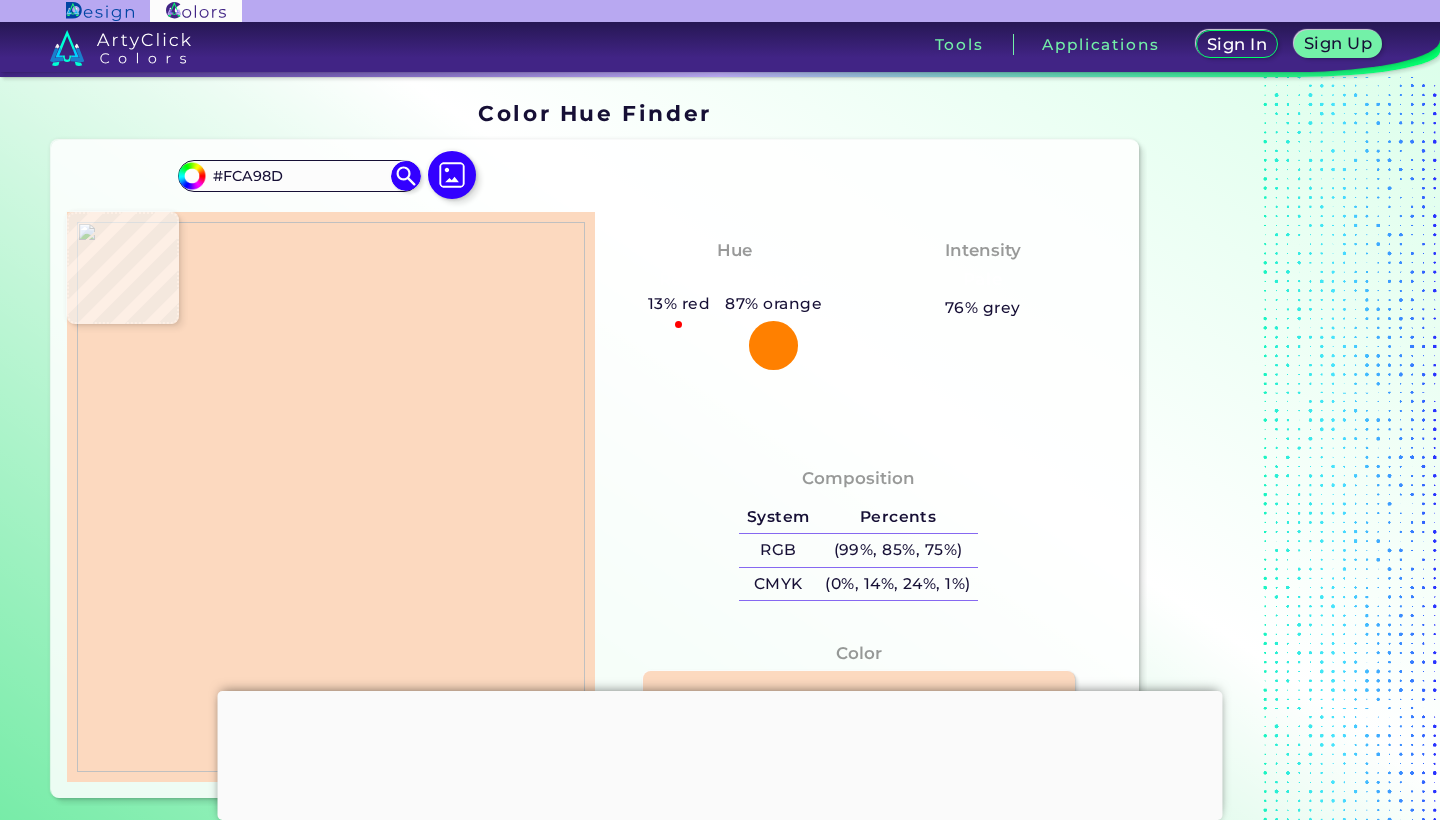 type on "#fcaf94" 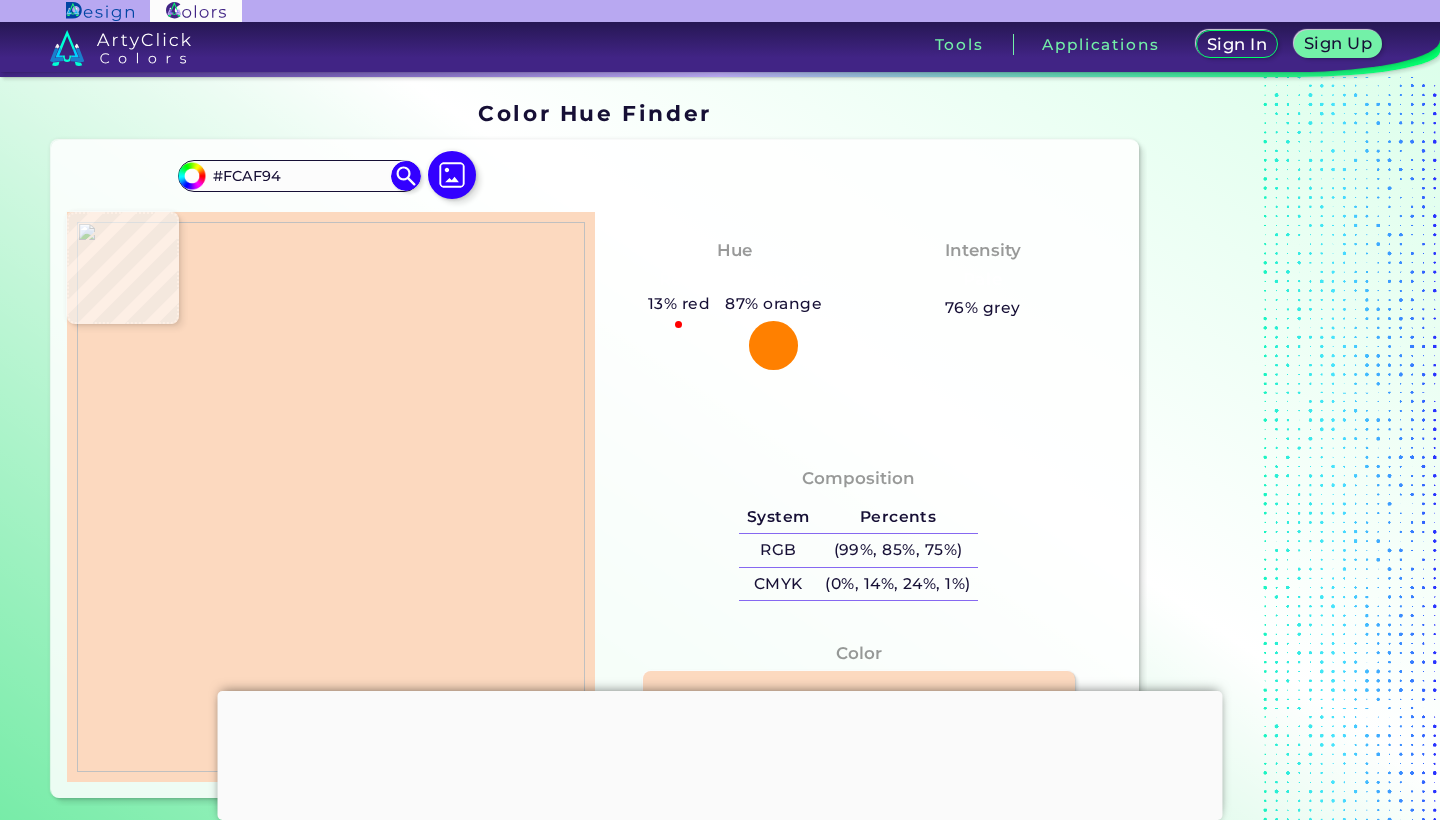type on "#fccebb" 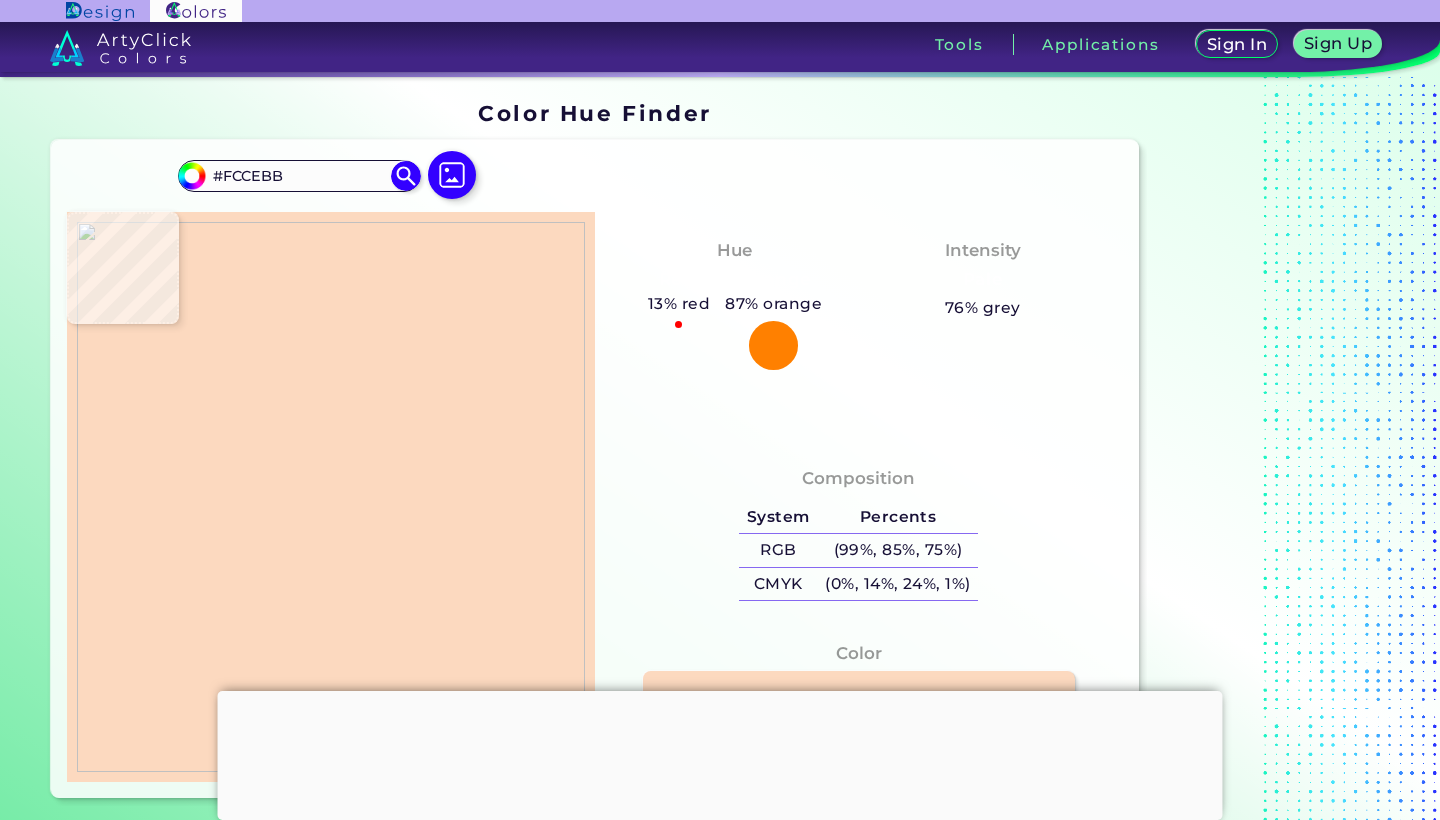 type on "#fc916d" 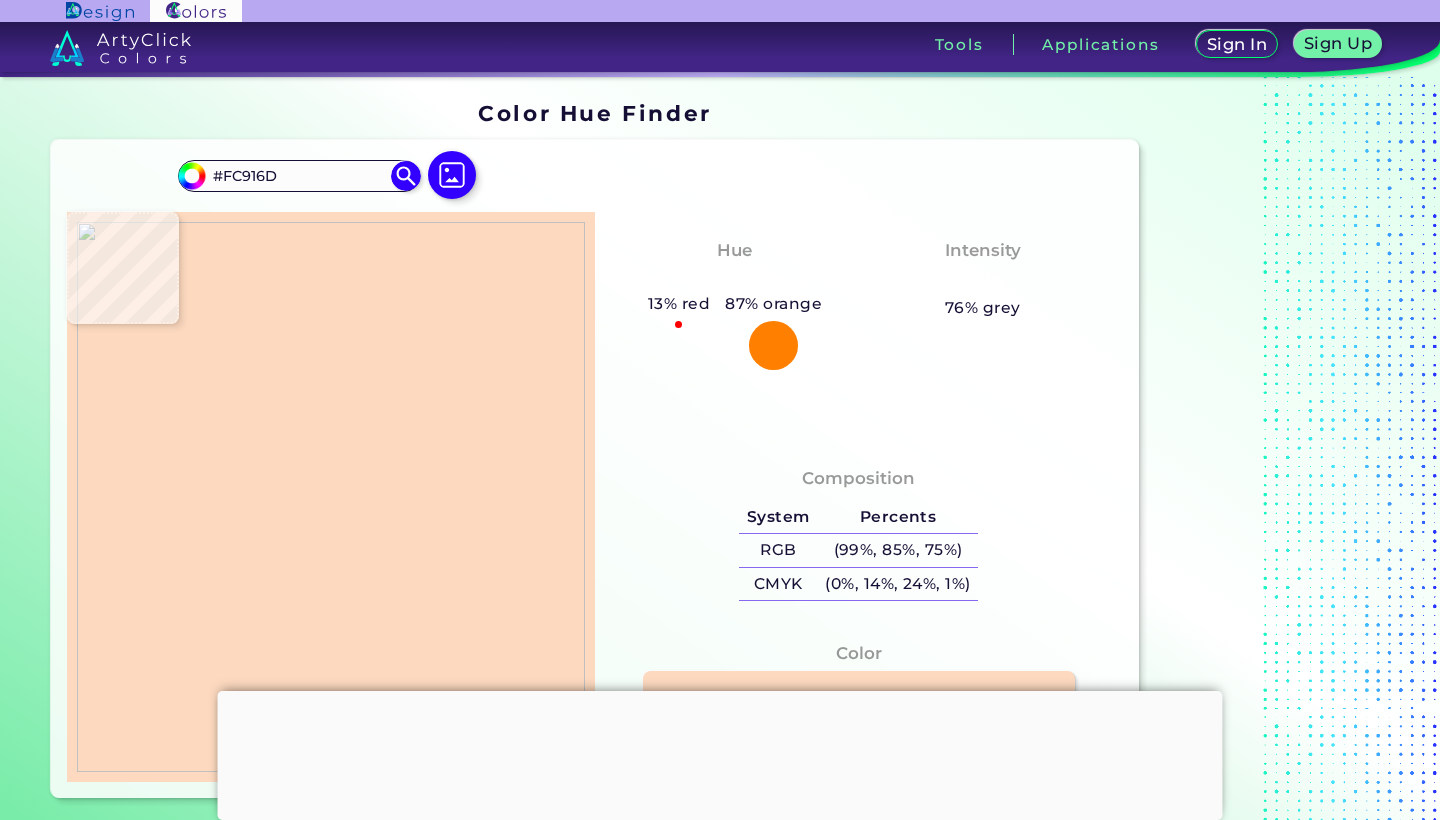type on "#fb8265" 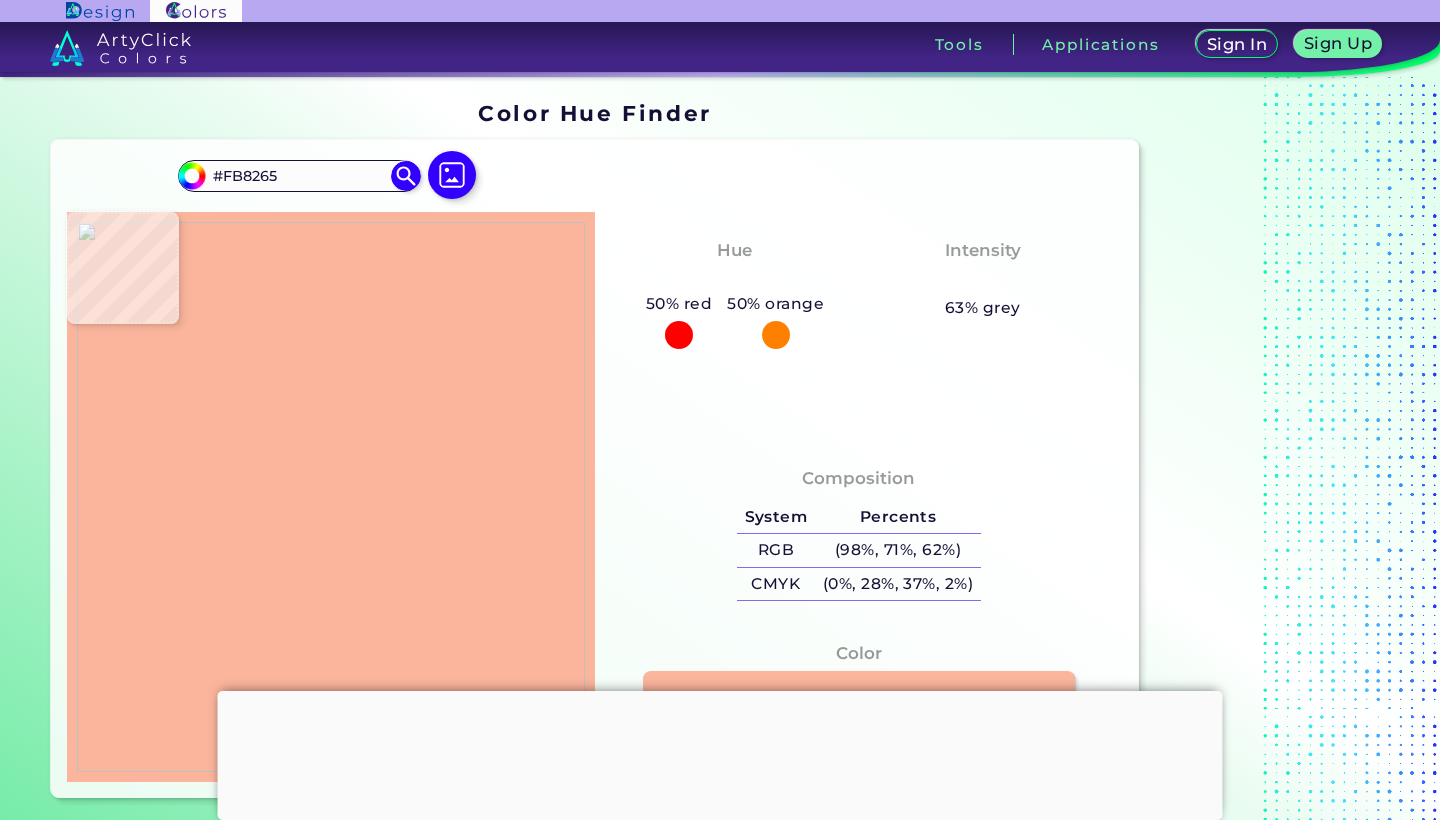 type on "#fbb59d" 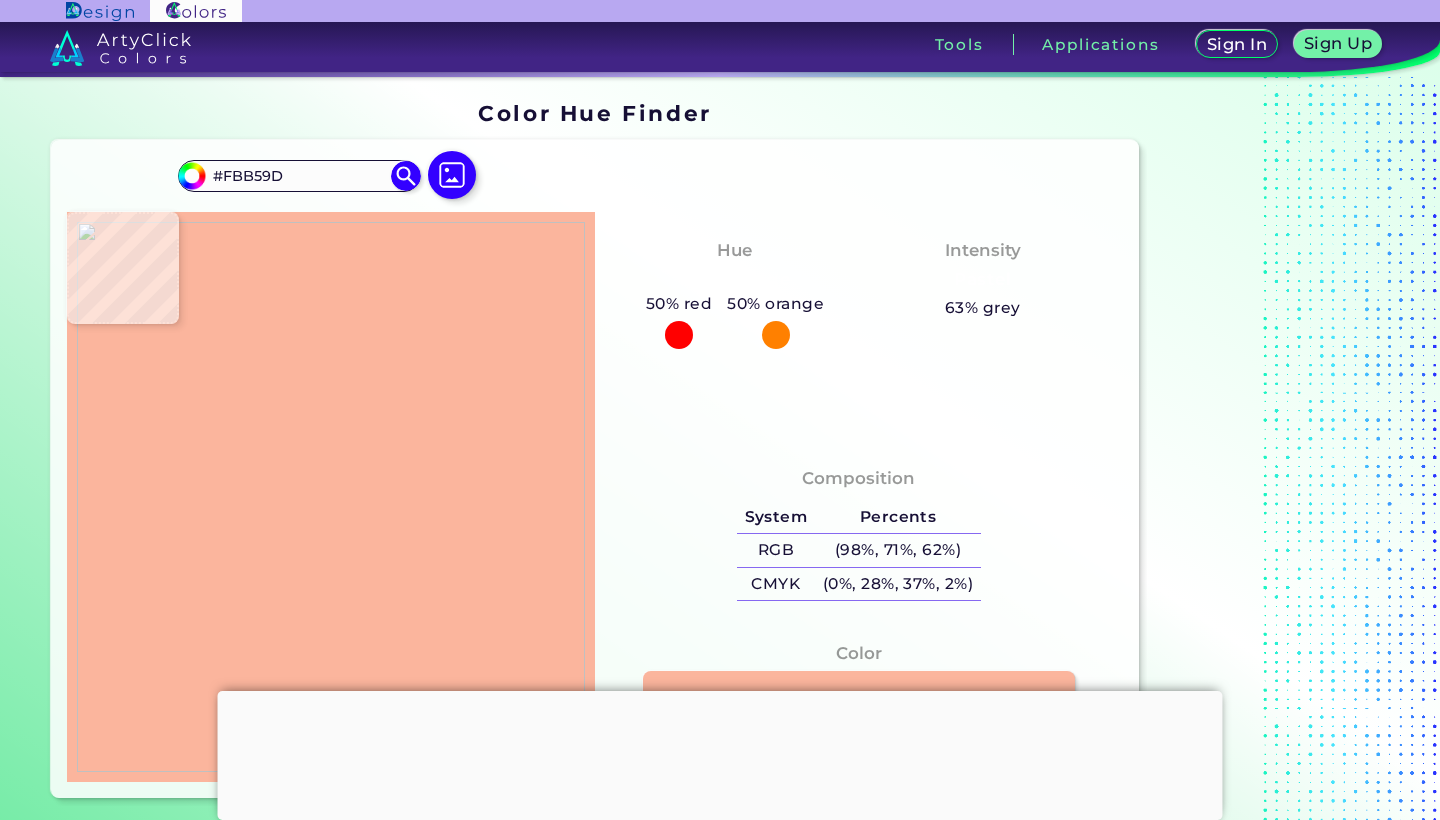 type on "#fb9a7b" 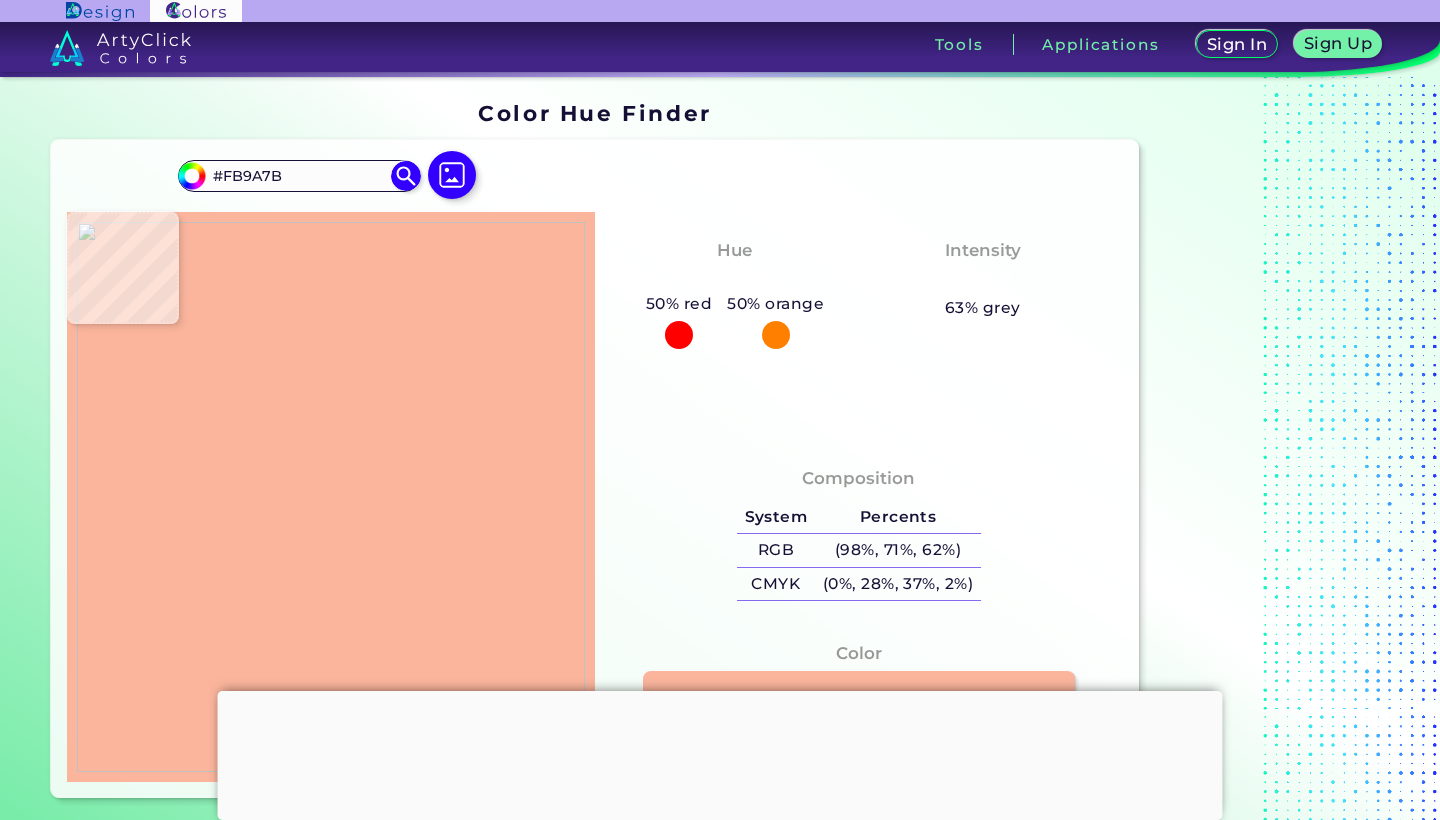 type on "#fc9876" 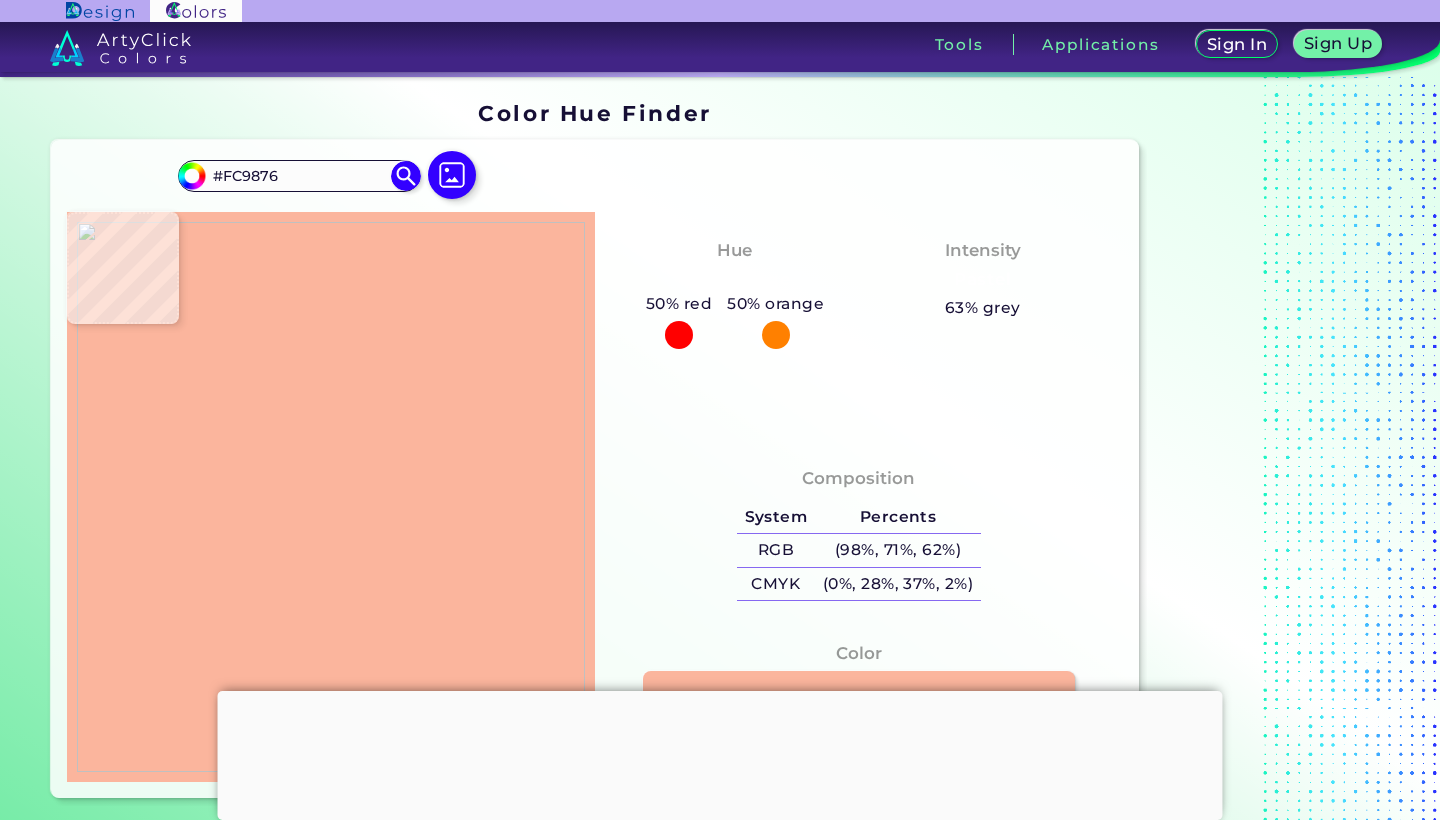 type on "#febf95" 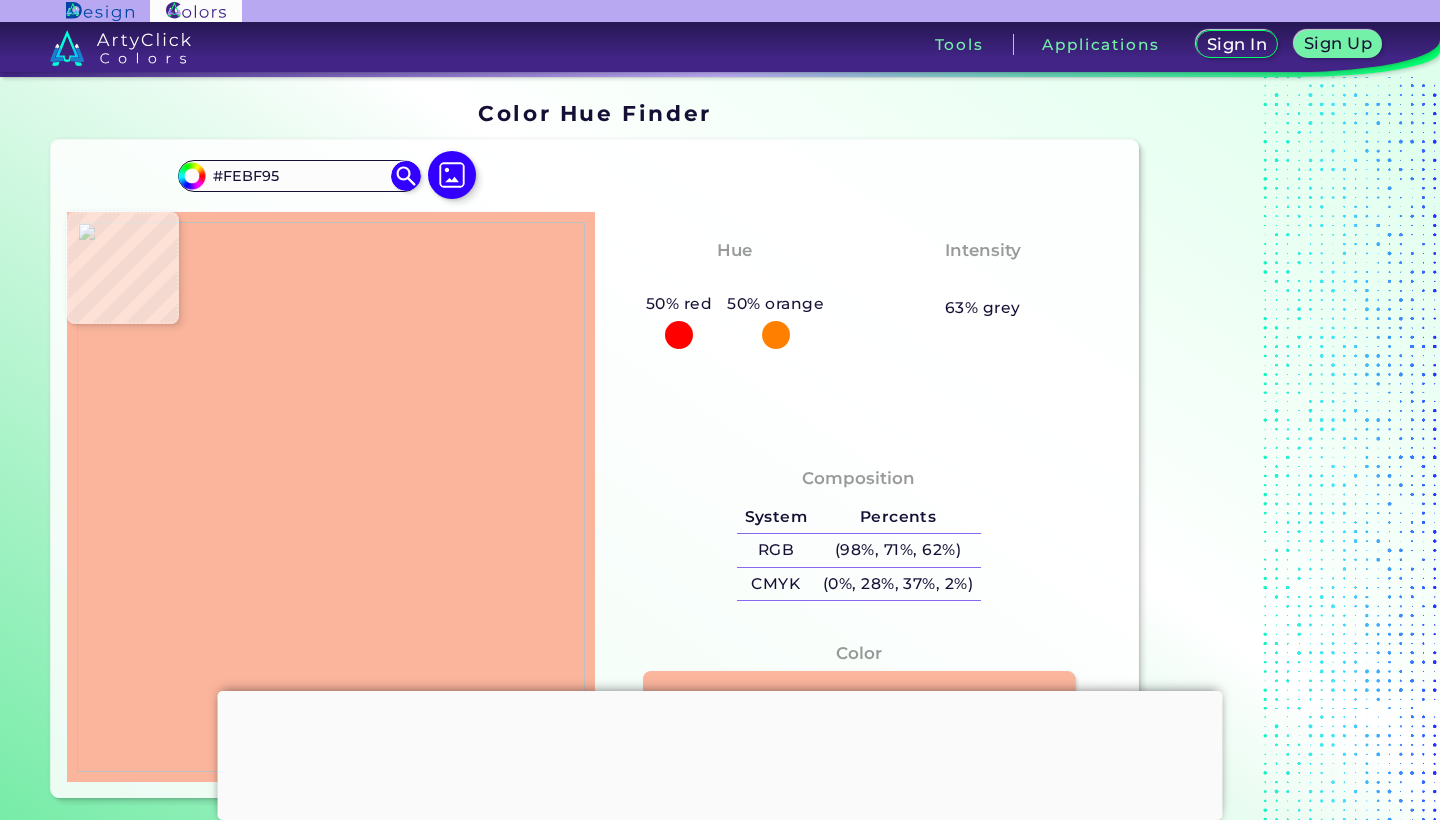 type on "#fffcf9" 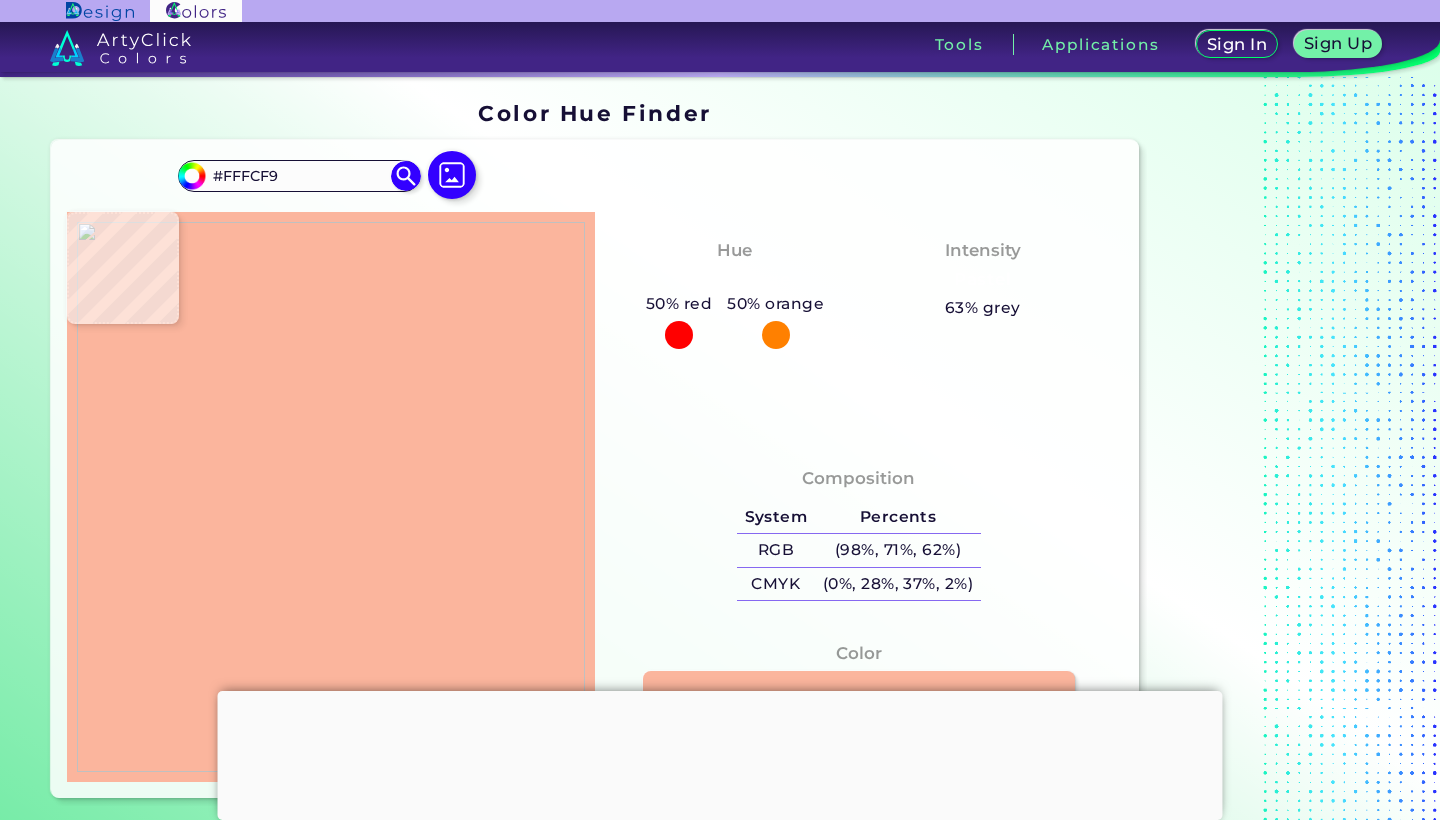 type on "#ffffff" 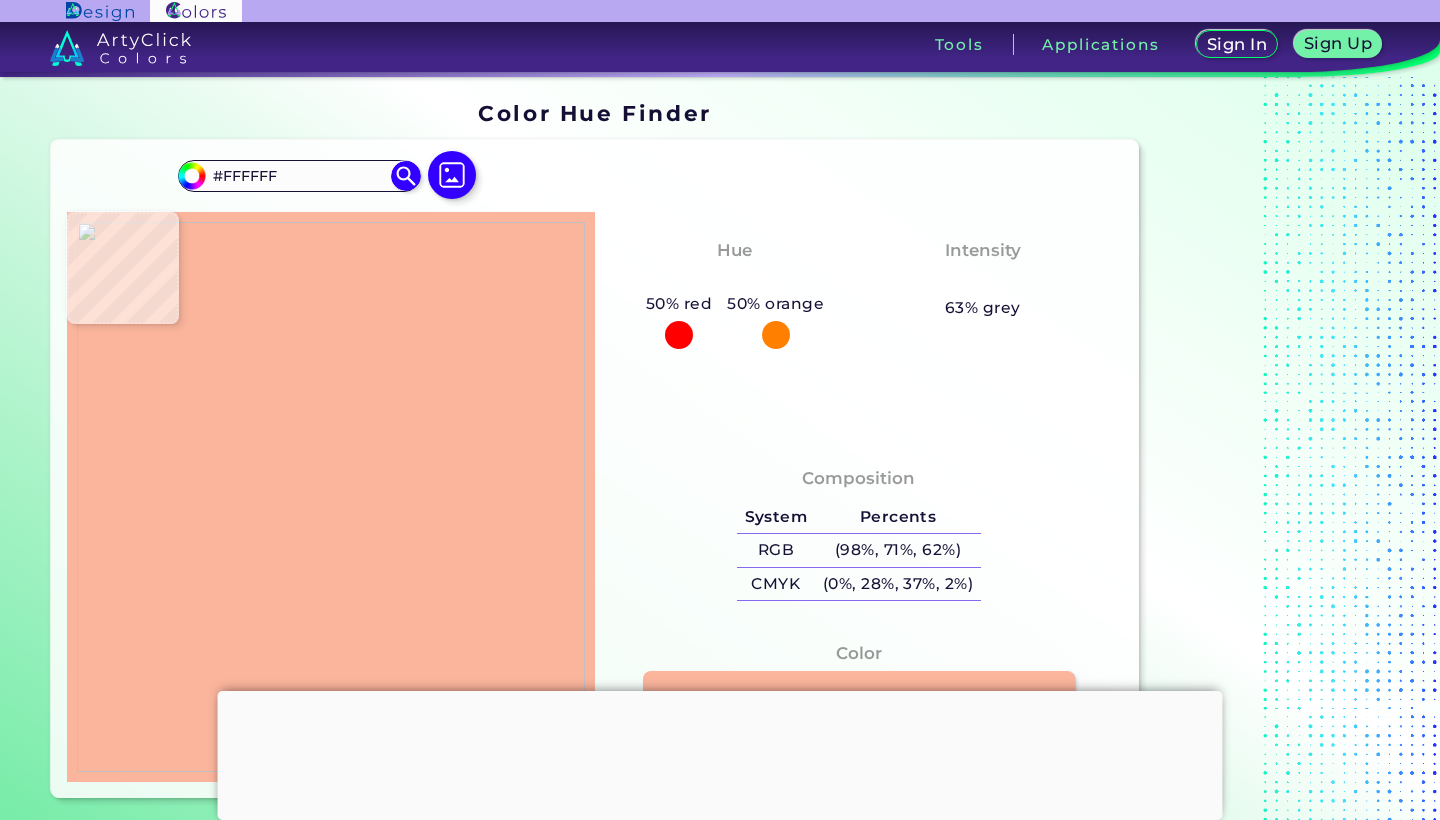 type on "#42644c" 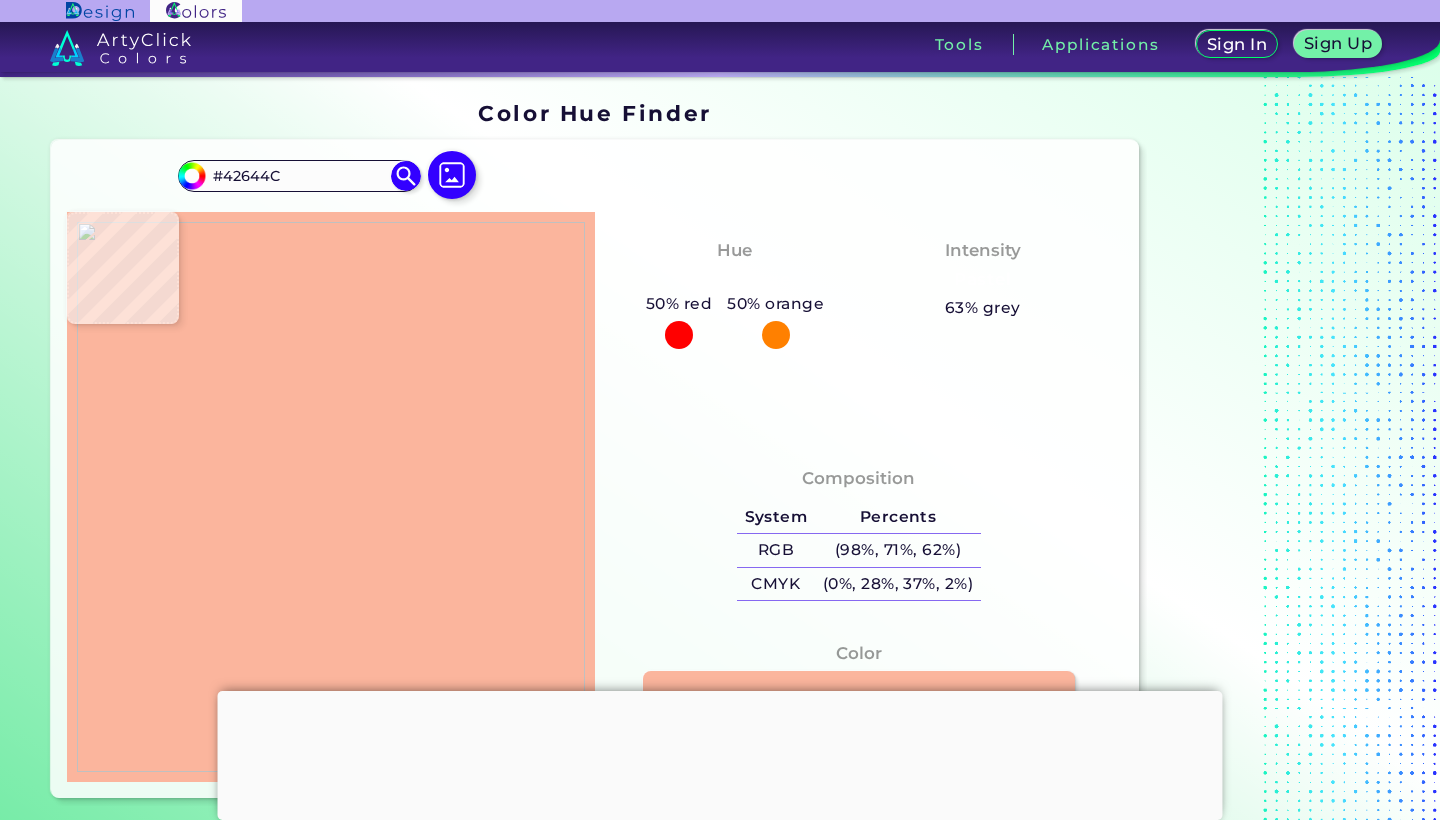 type on "#496a53" 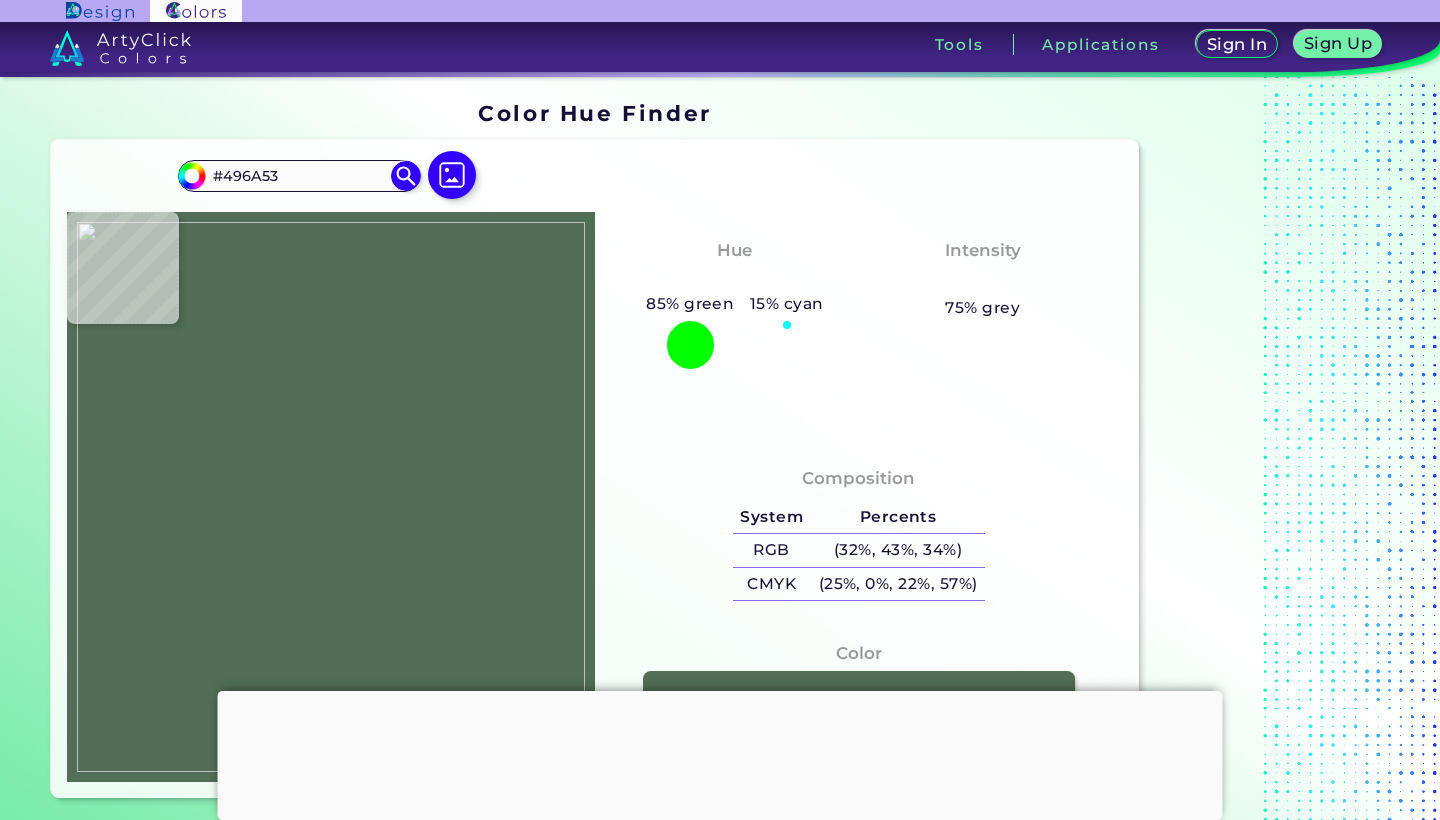 type on "#526e56" 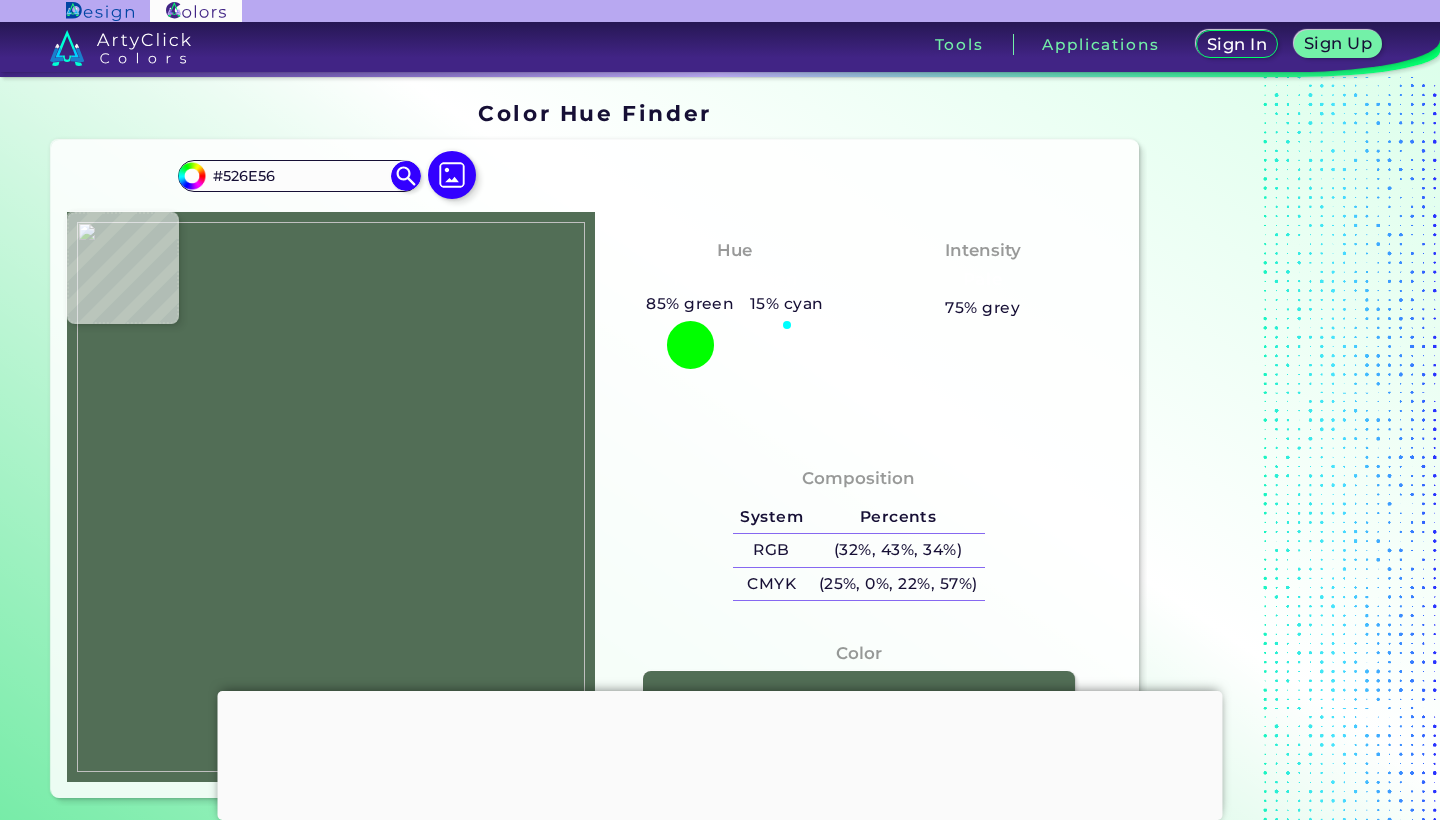 type on "#6a745c" 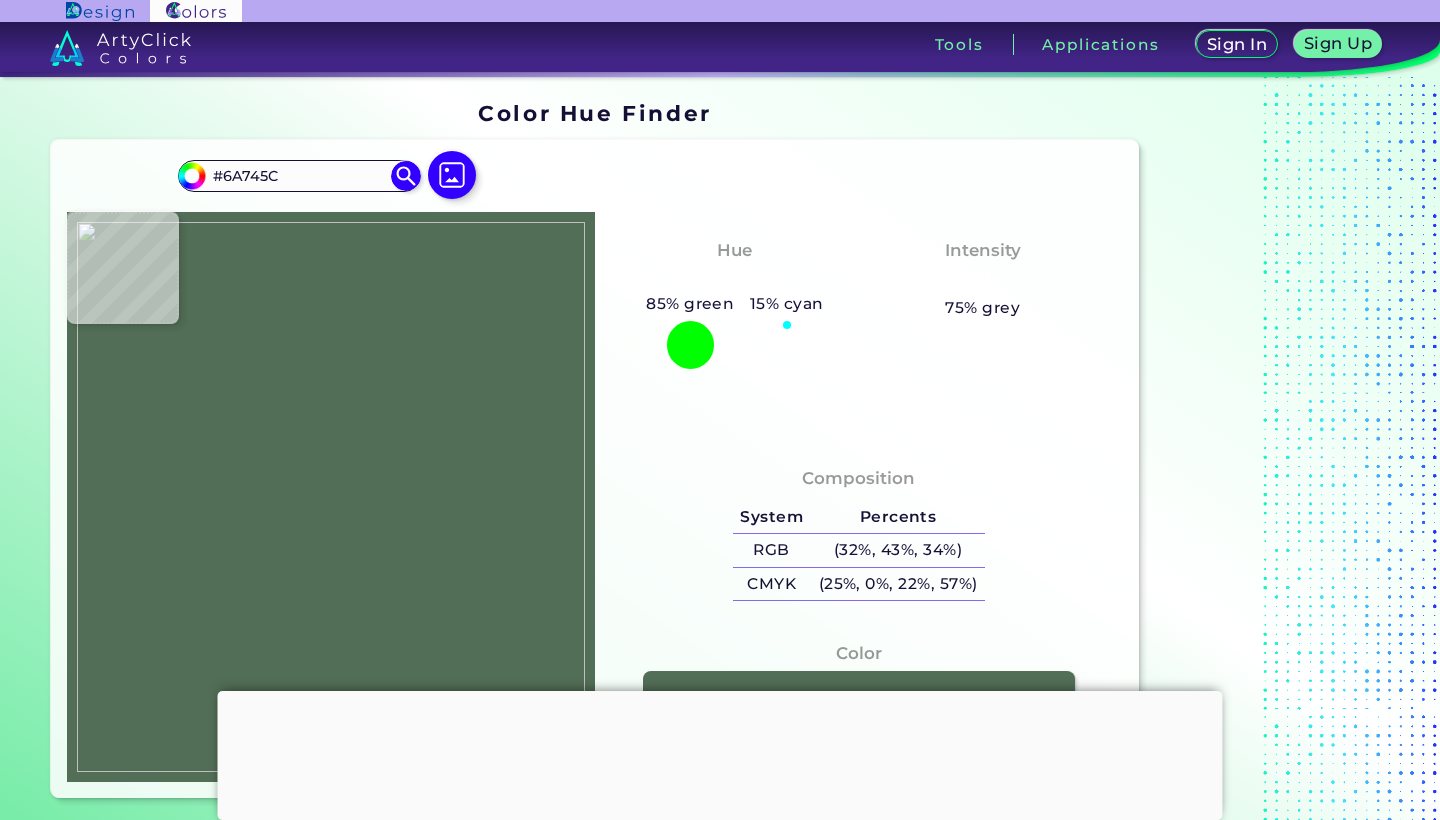 click at bounding box center (331, 497) 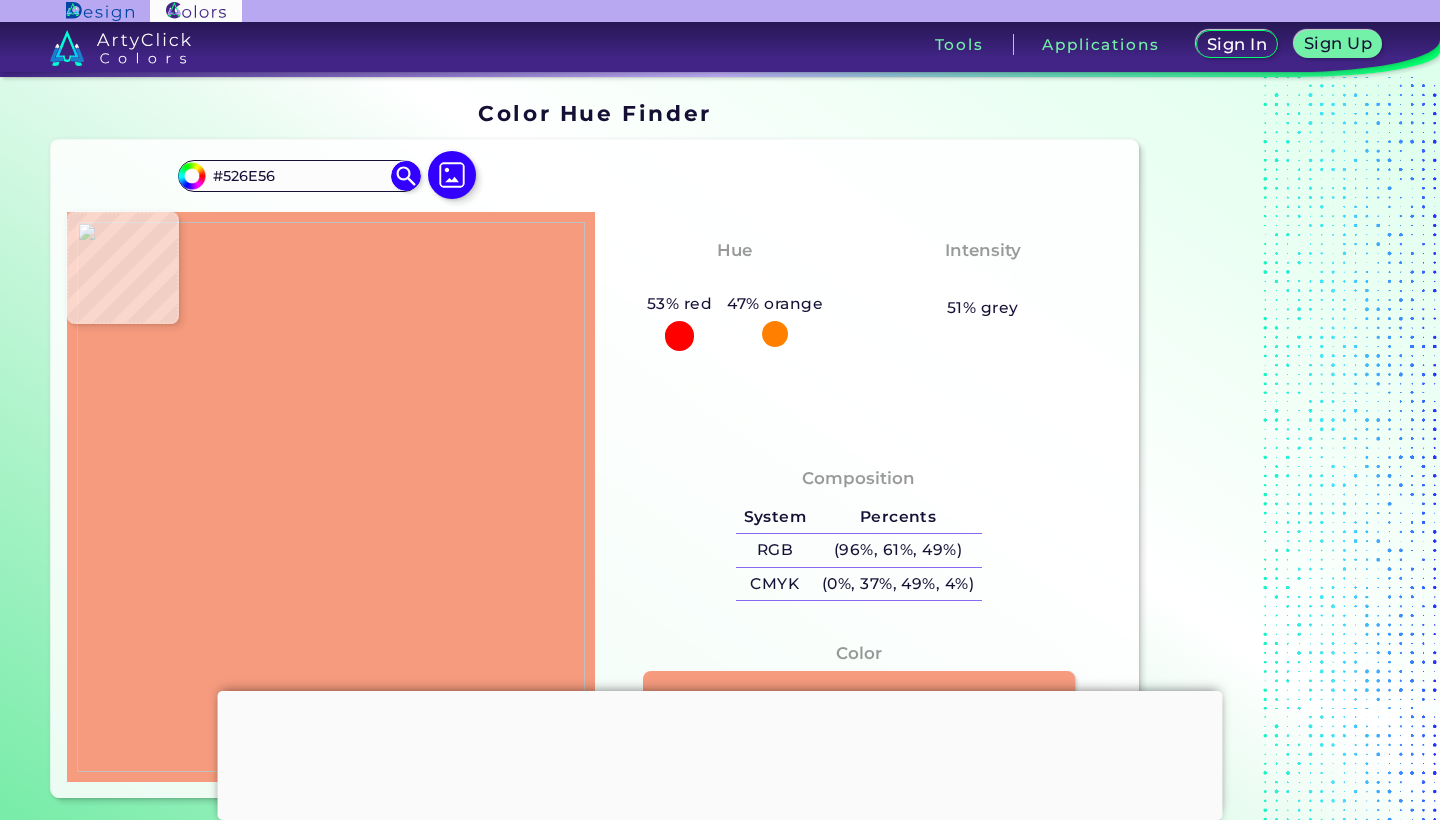 type on "#f69b7e" 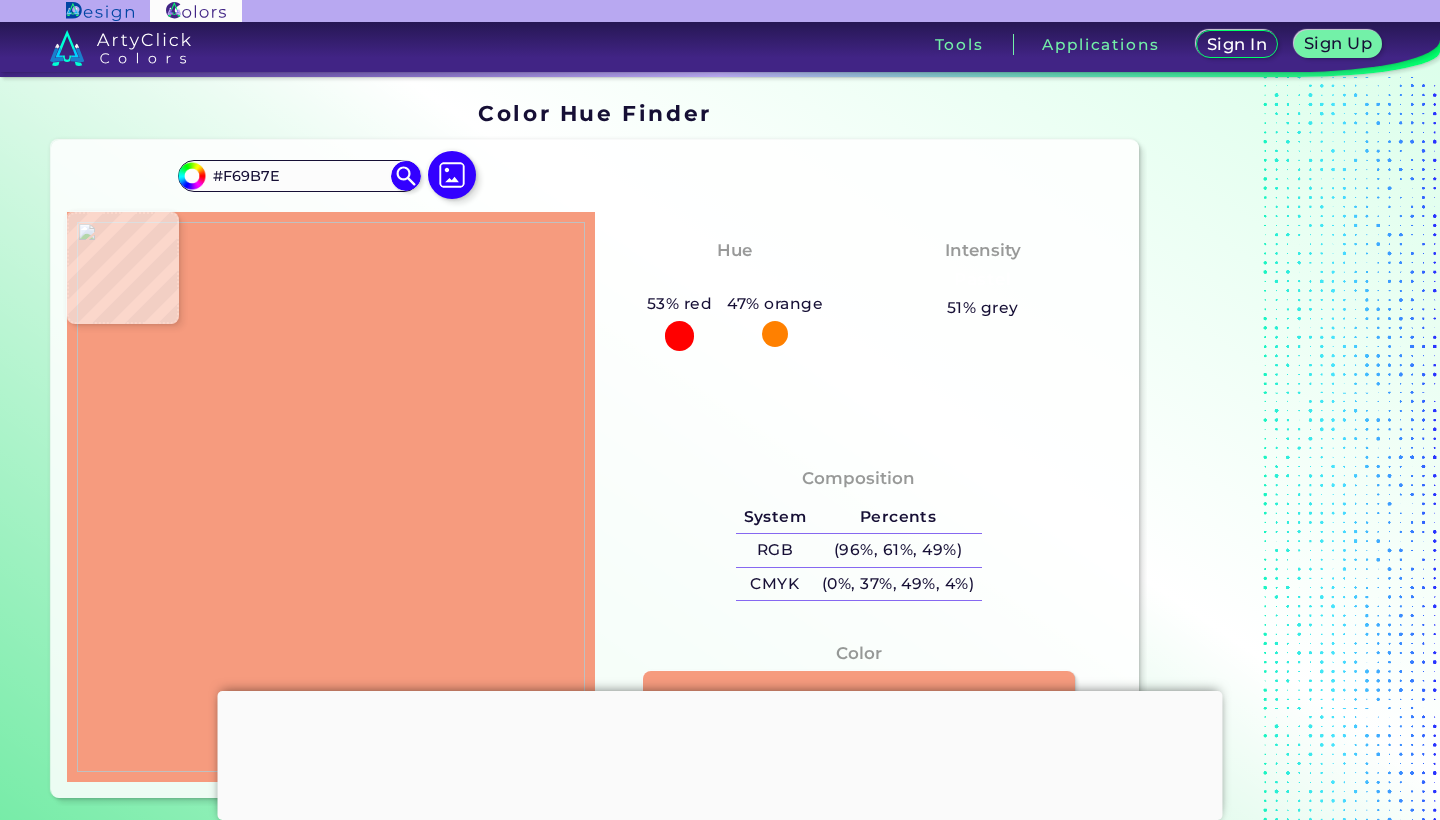 type on "#ec815f" 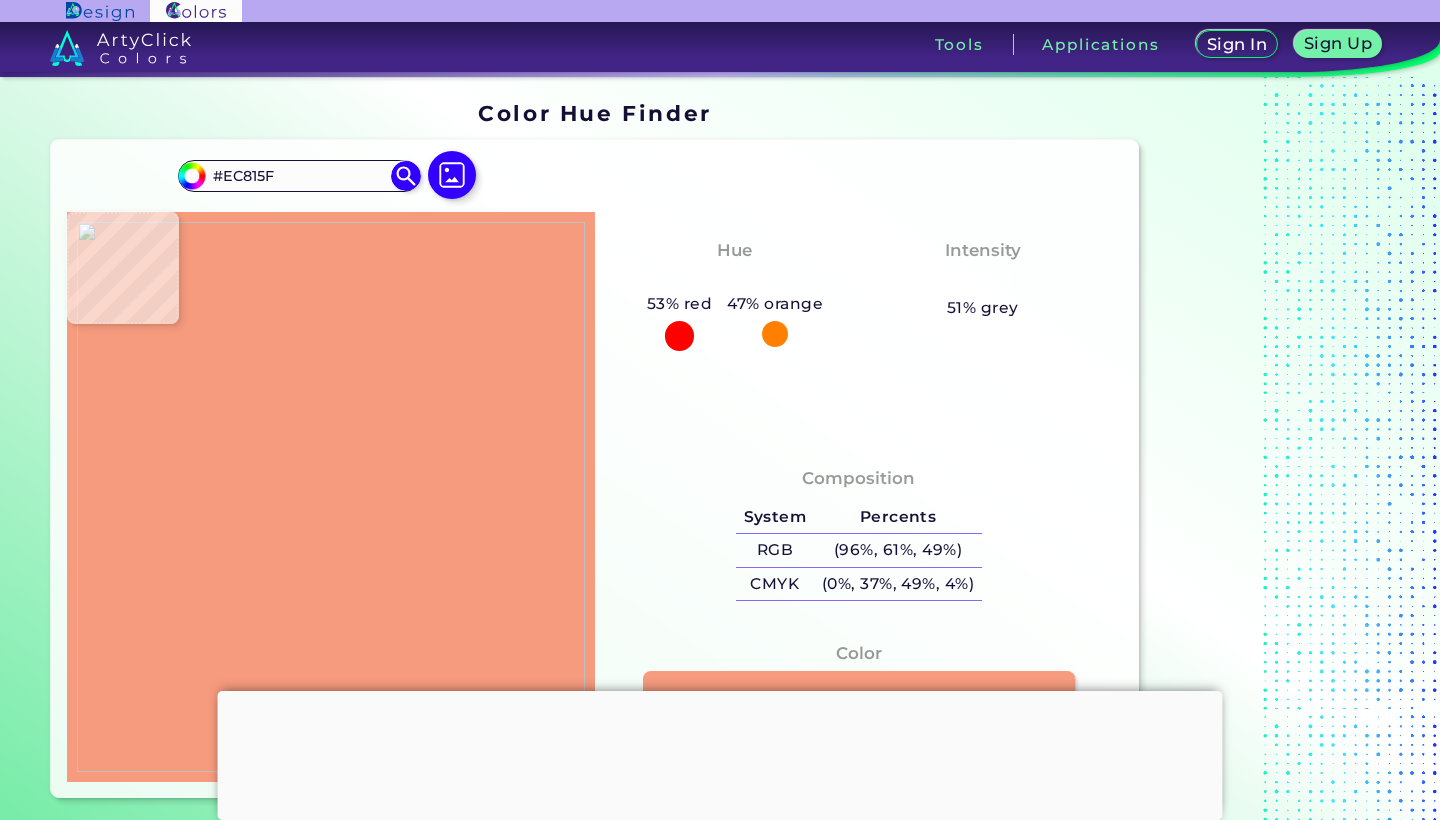 type on "#f8f9f8" 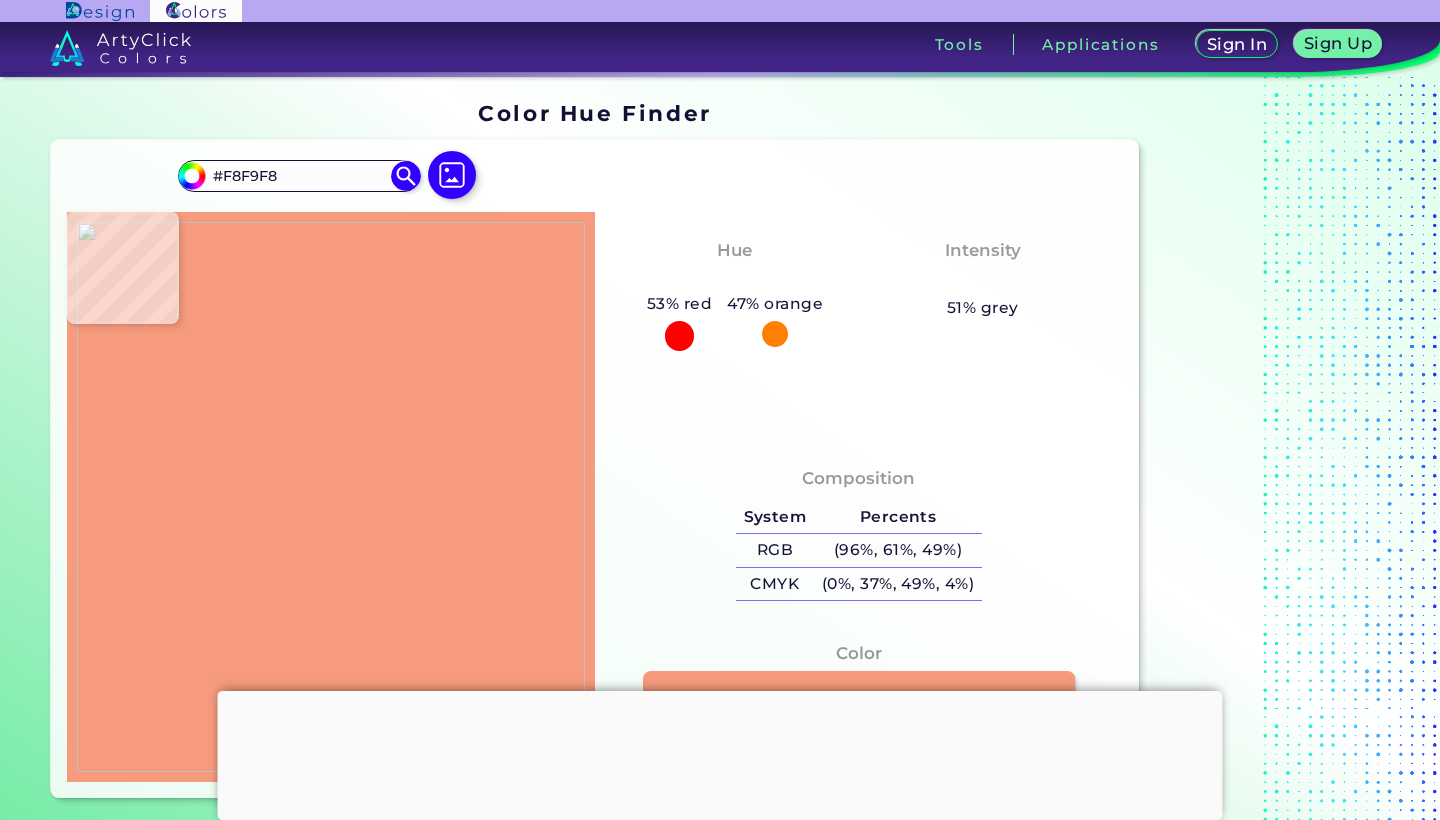 type on "#a8aaa6" 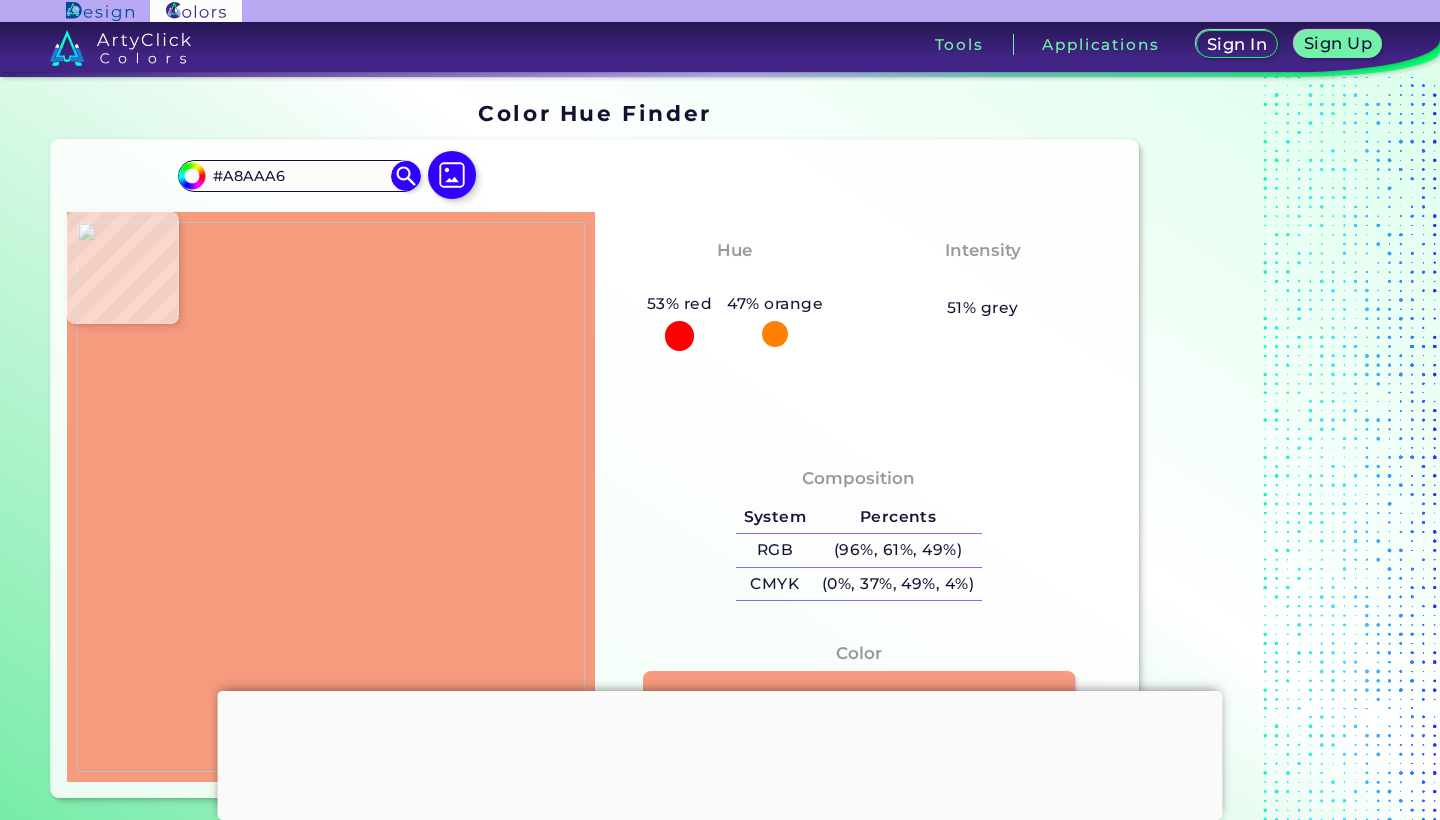 type on "#5d493b" 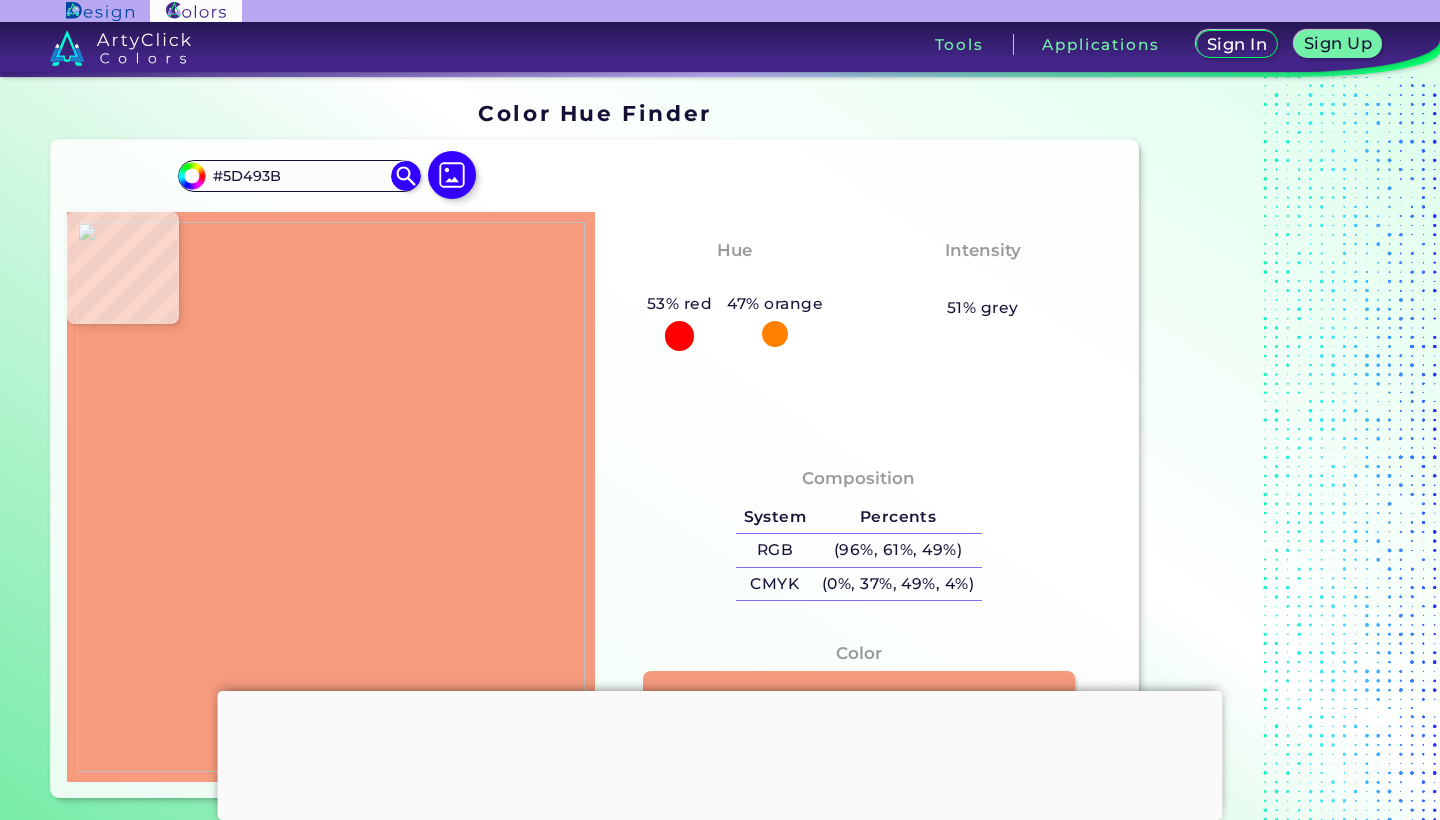 type on "#ec785b" 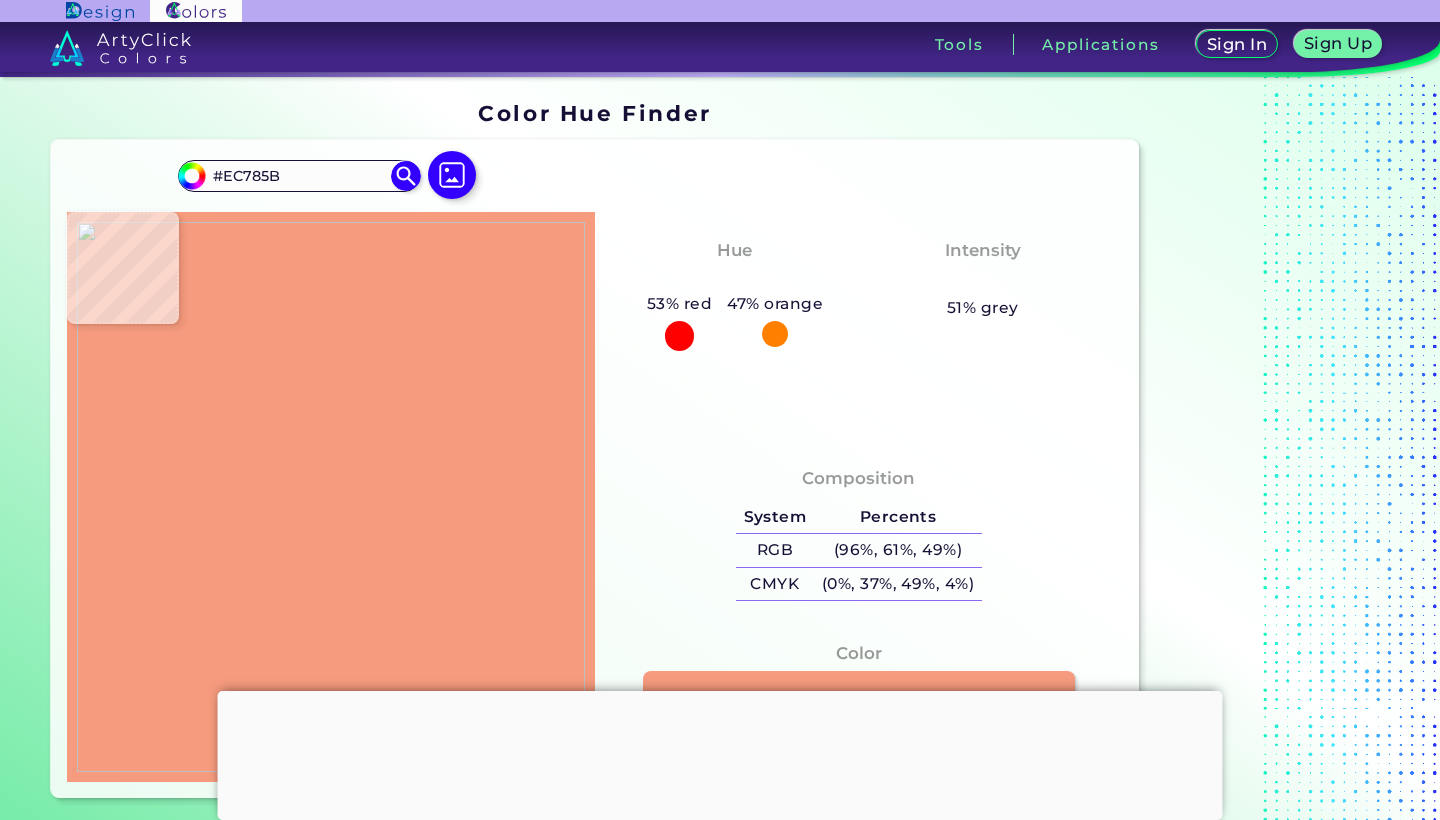 type on "#a85b44" 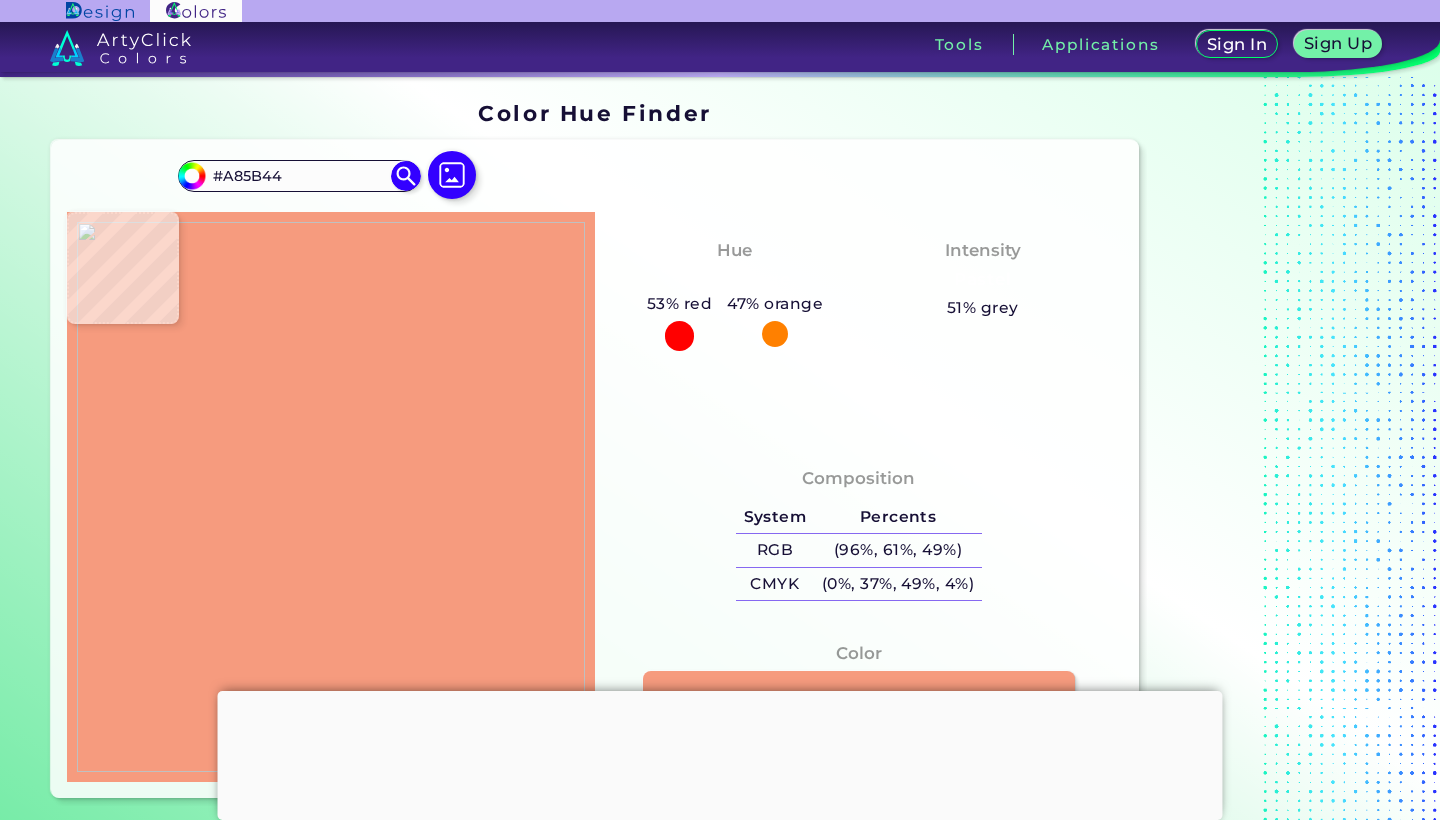 type on "#848077" 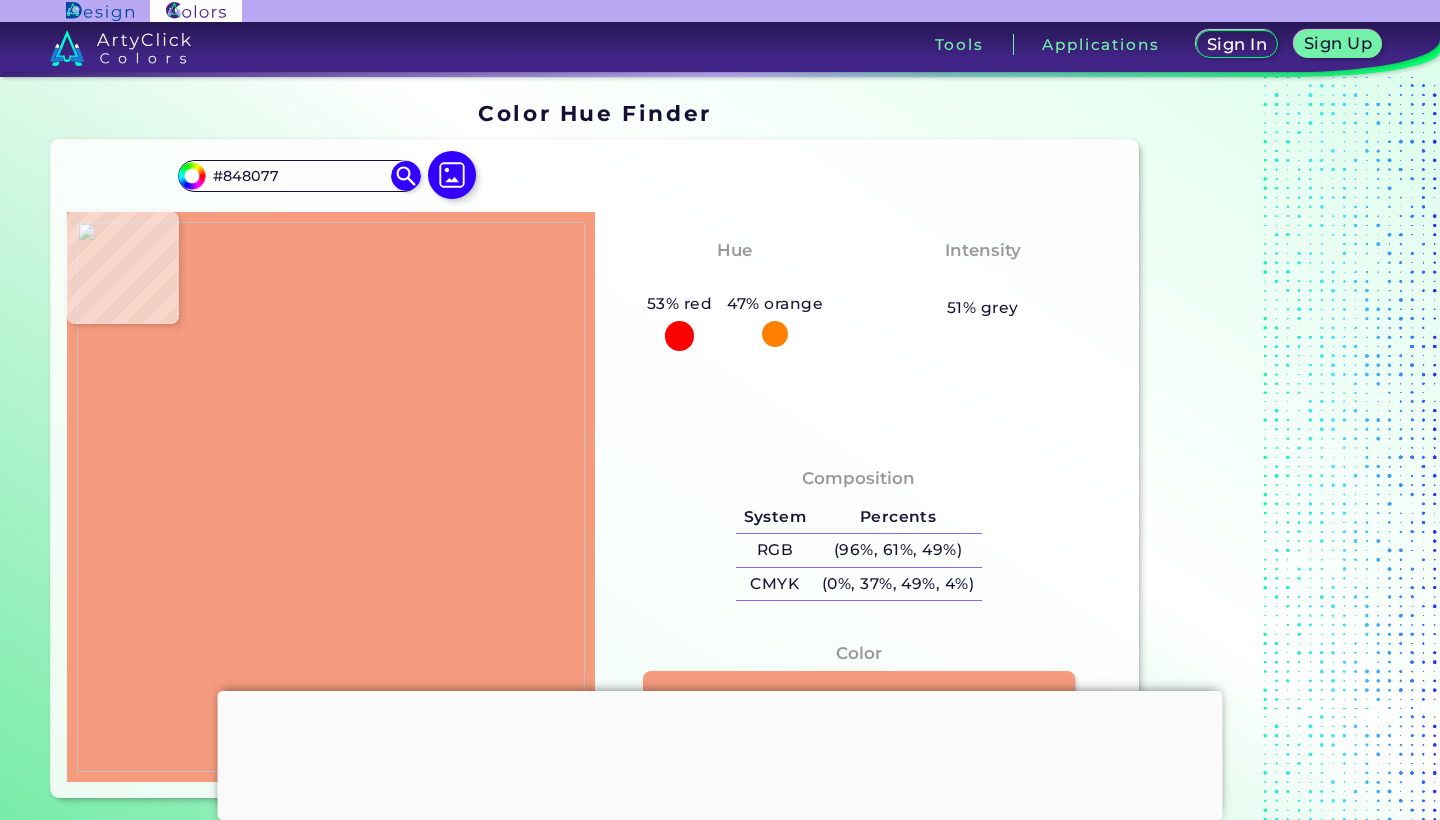 type on "#97a29a" 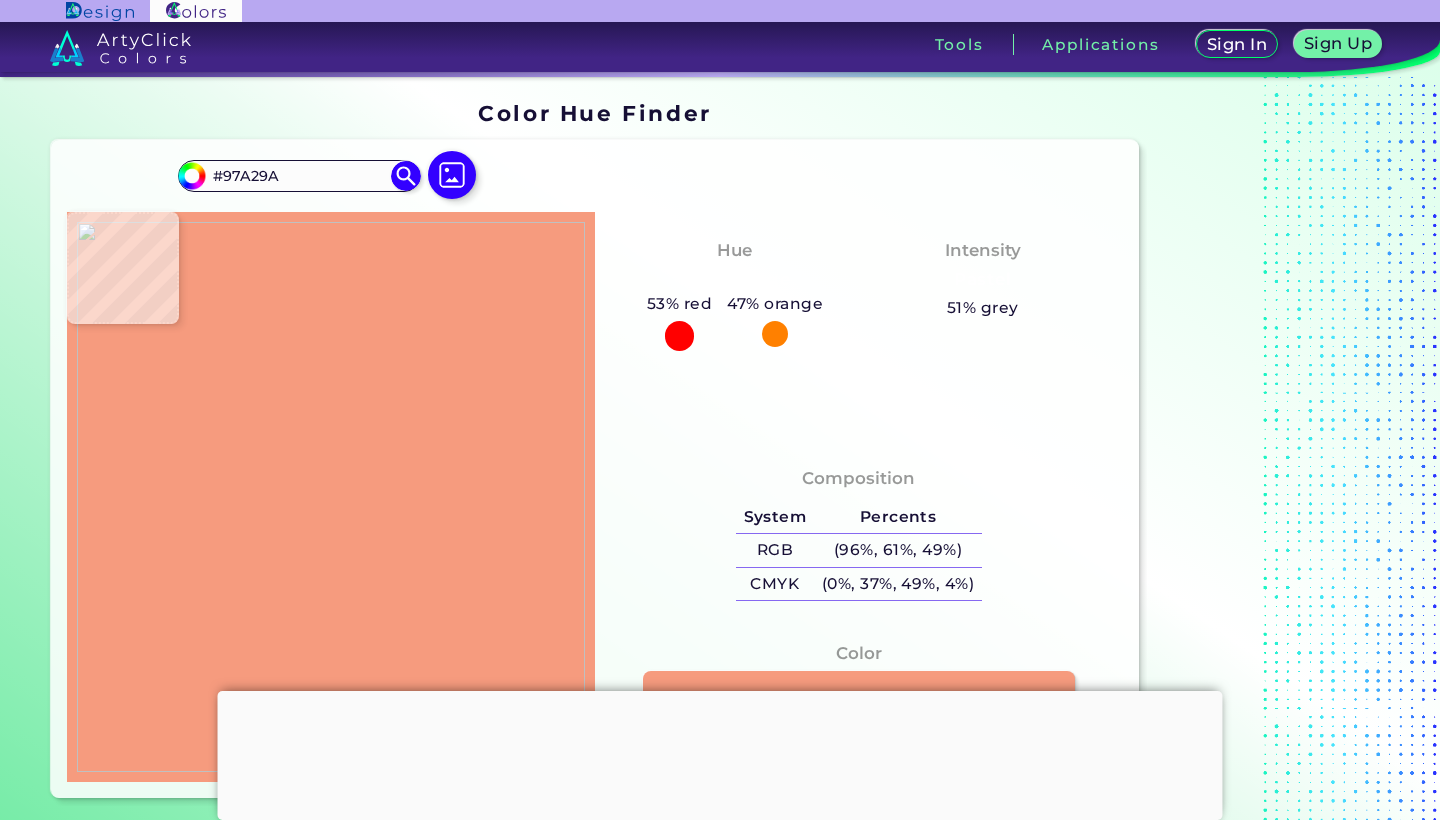 type on "#61766c" 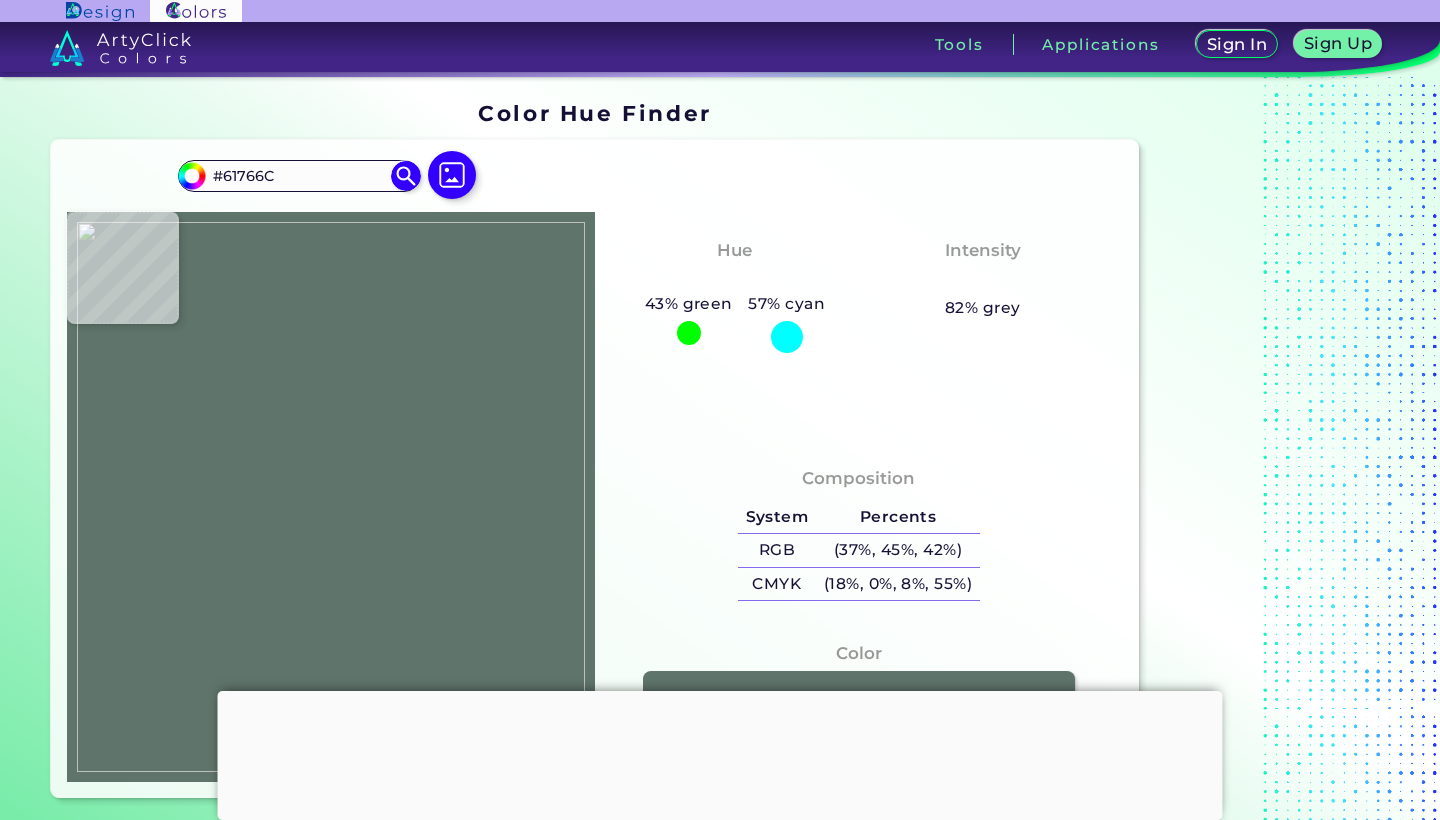 type on "#5f746b" 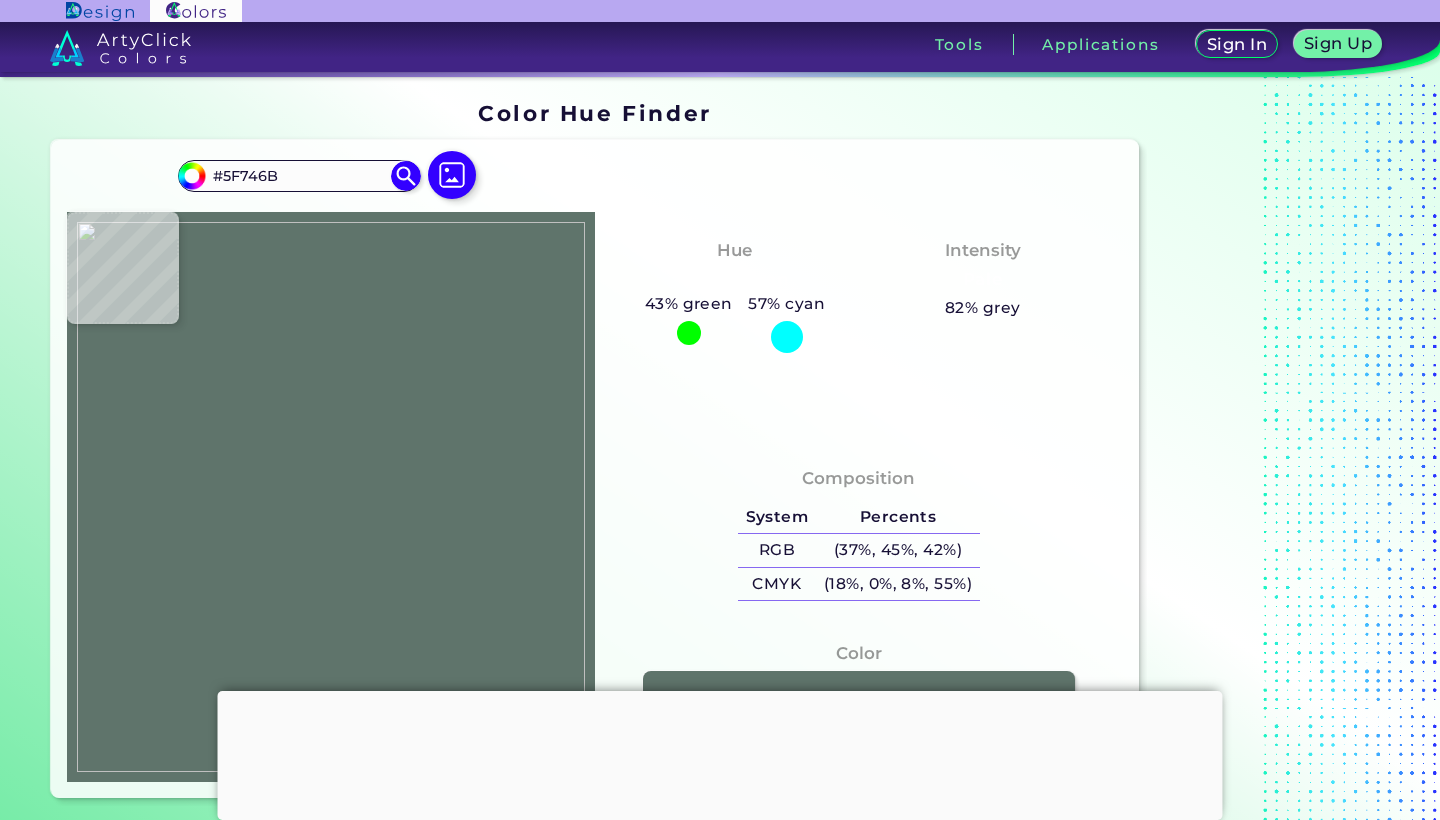 type on "#778880" 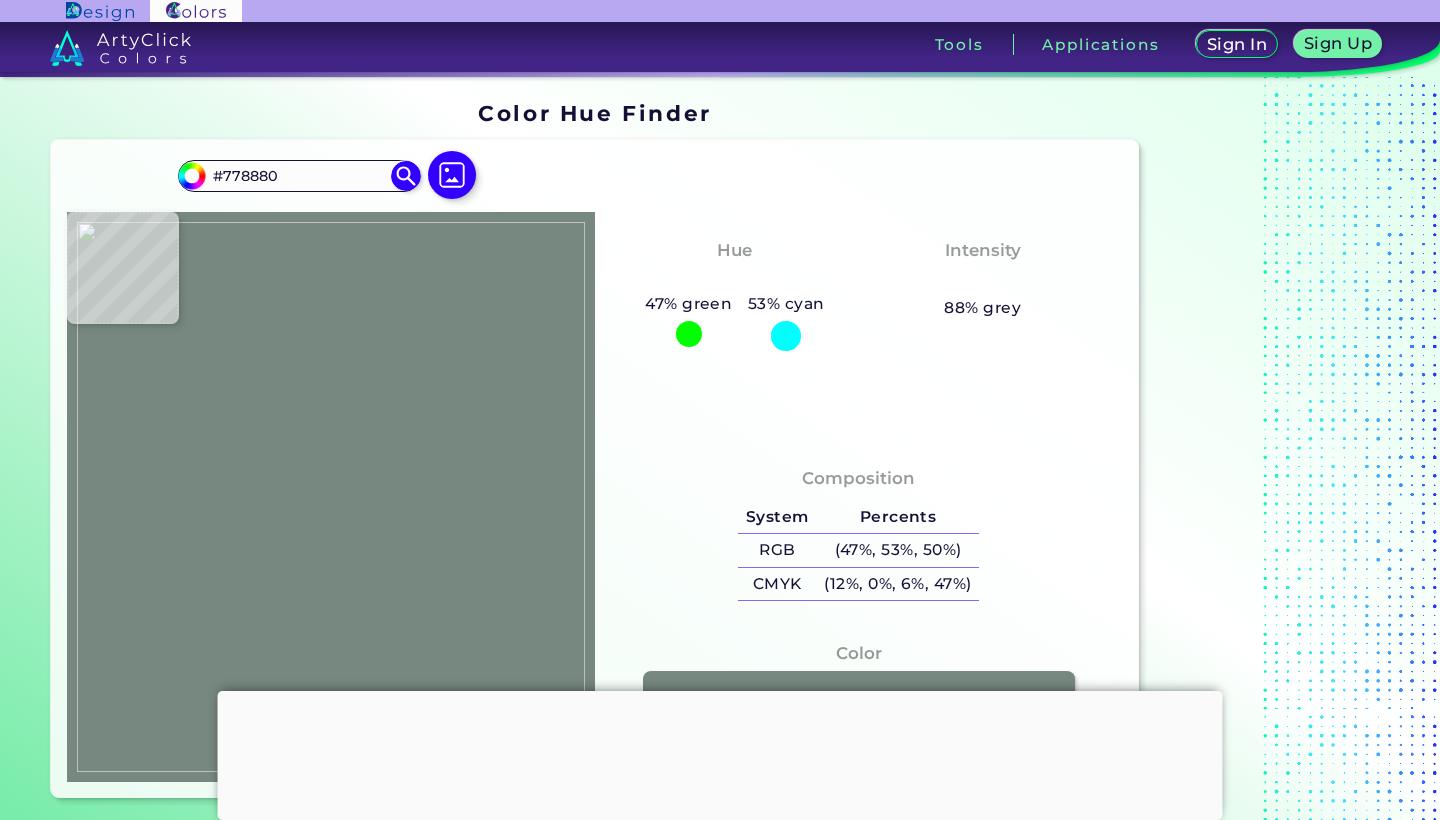 type on "#60756c" 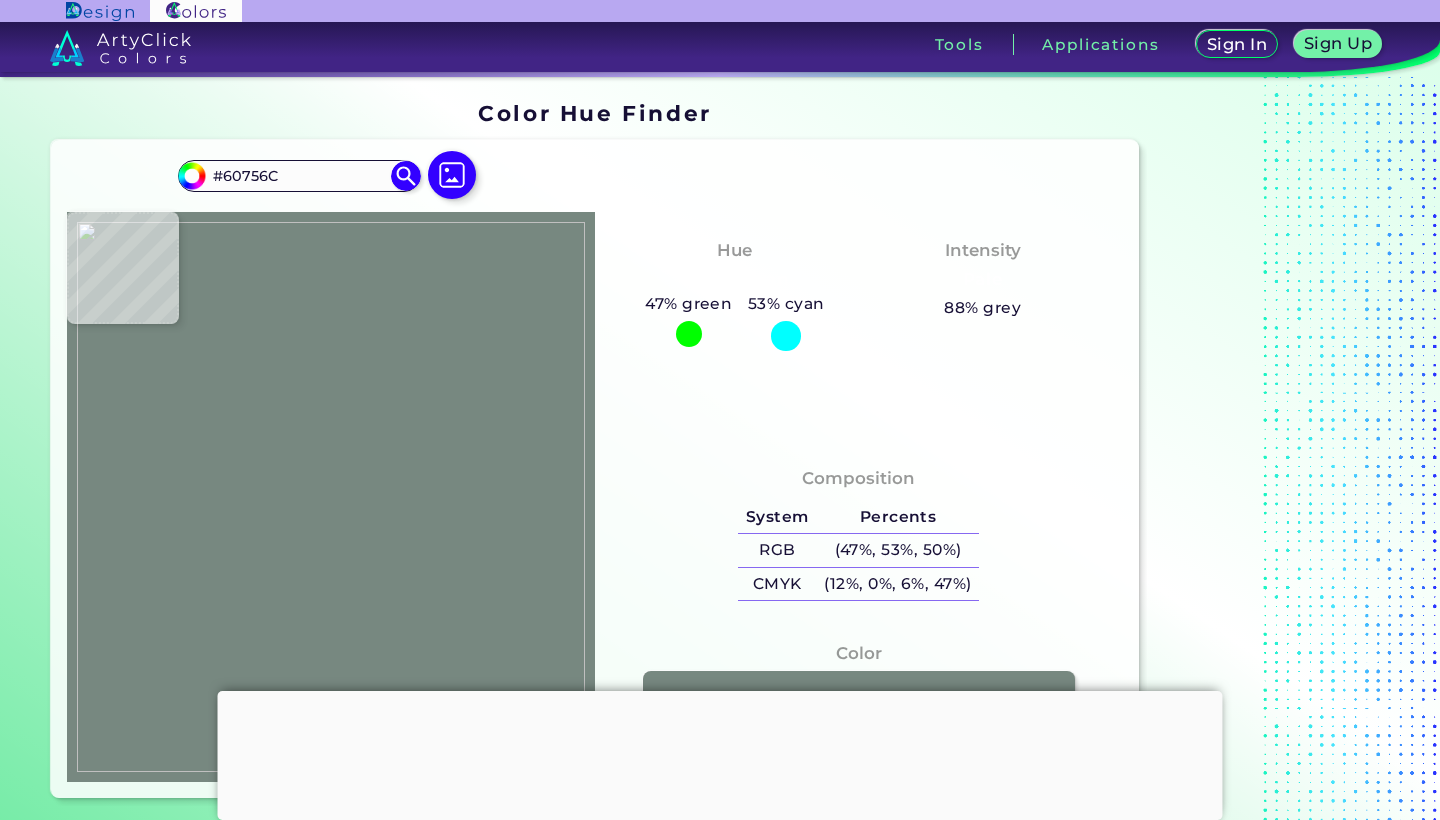 type on "#3a564a" 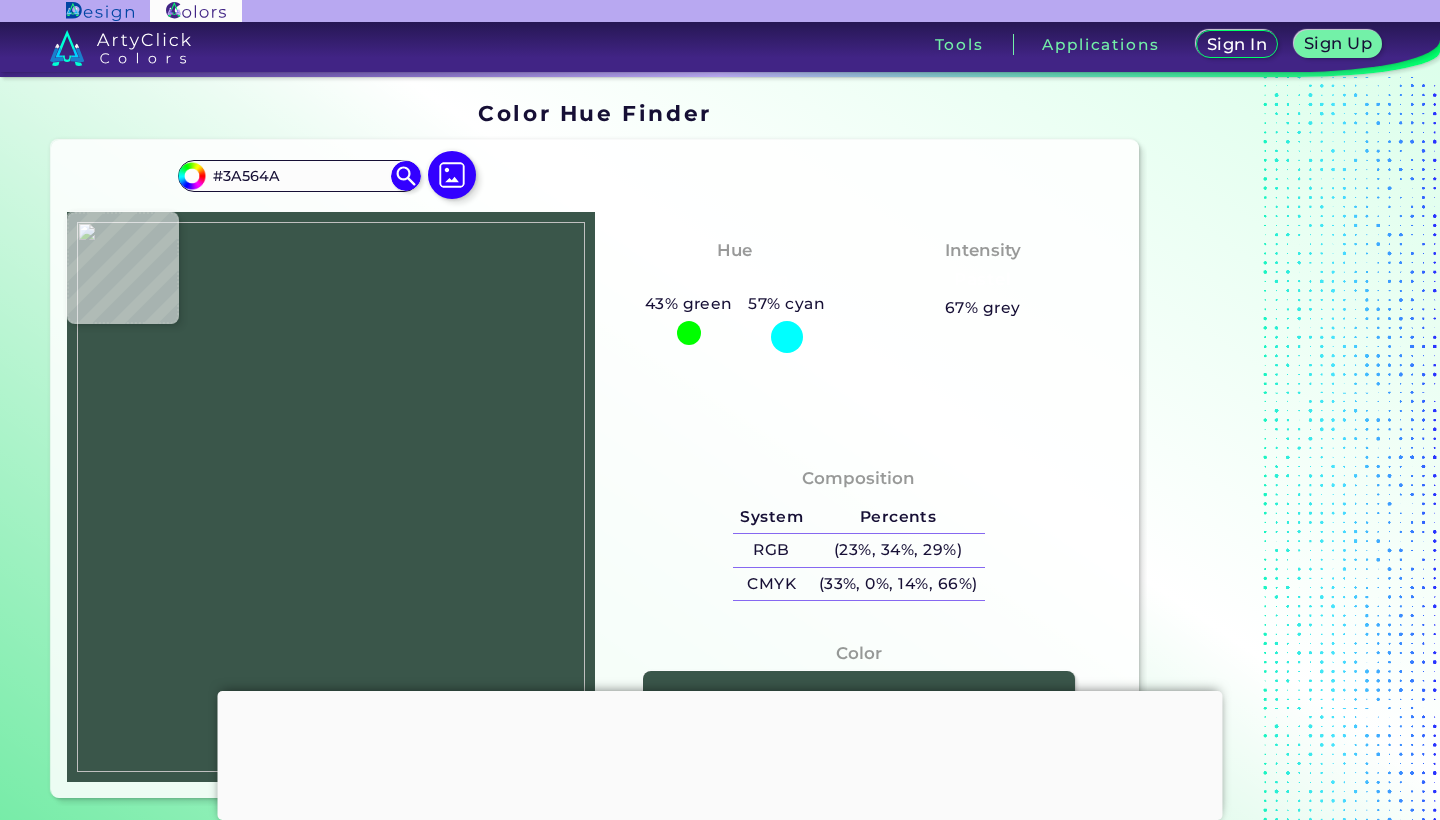 type on "#375448" 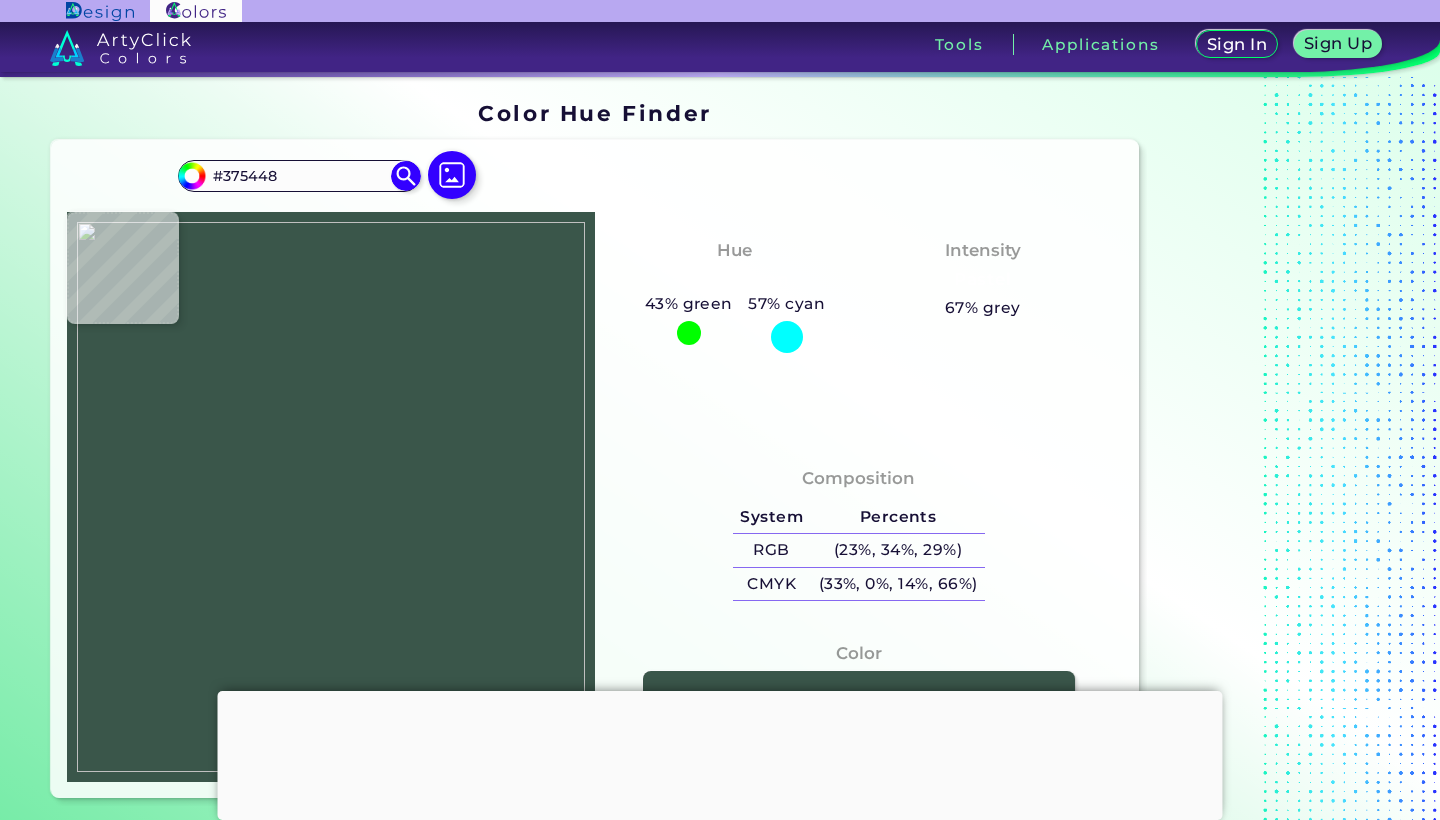 type on "#29483c" 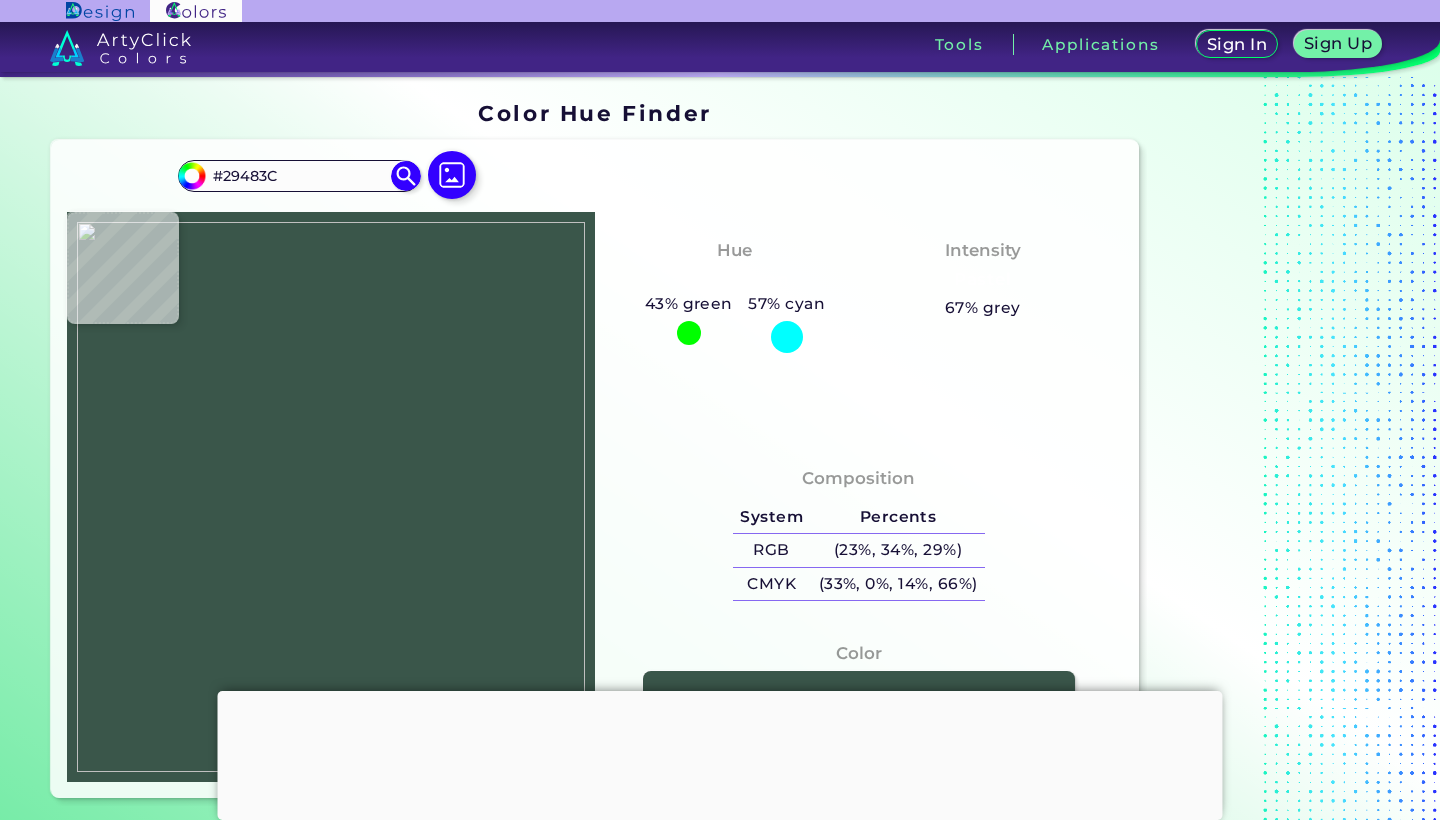 type on "#27473a" 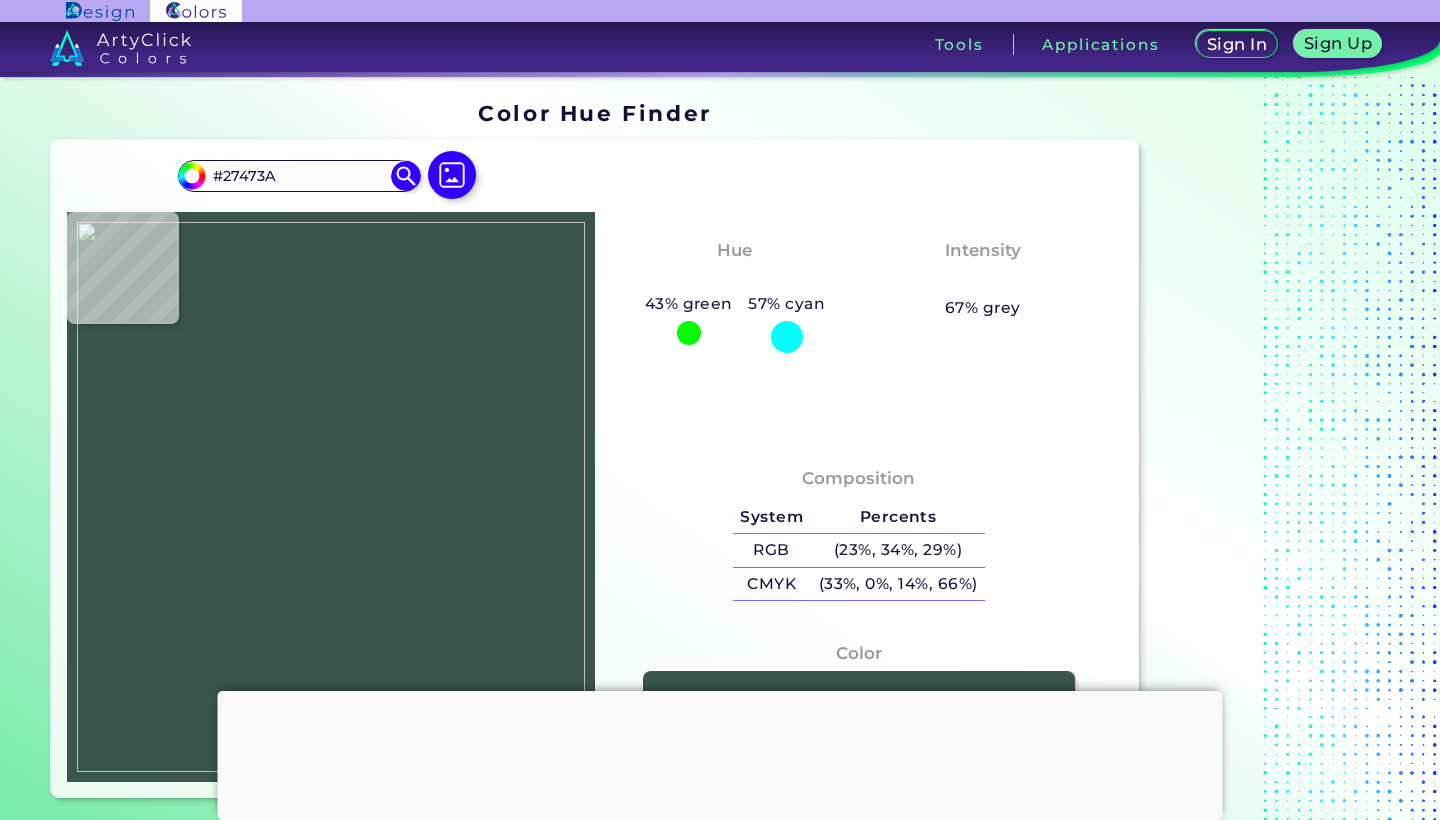type on "#193b2e" 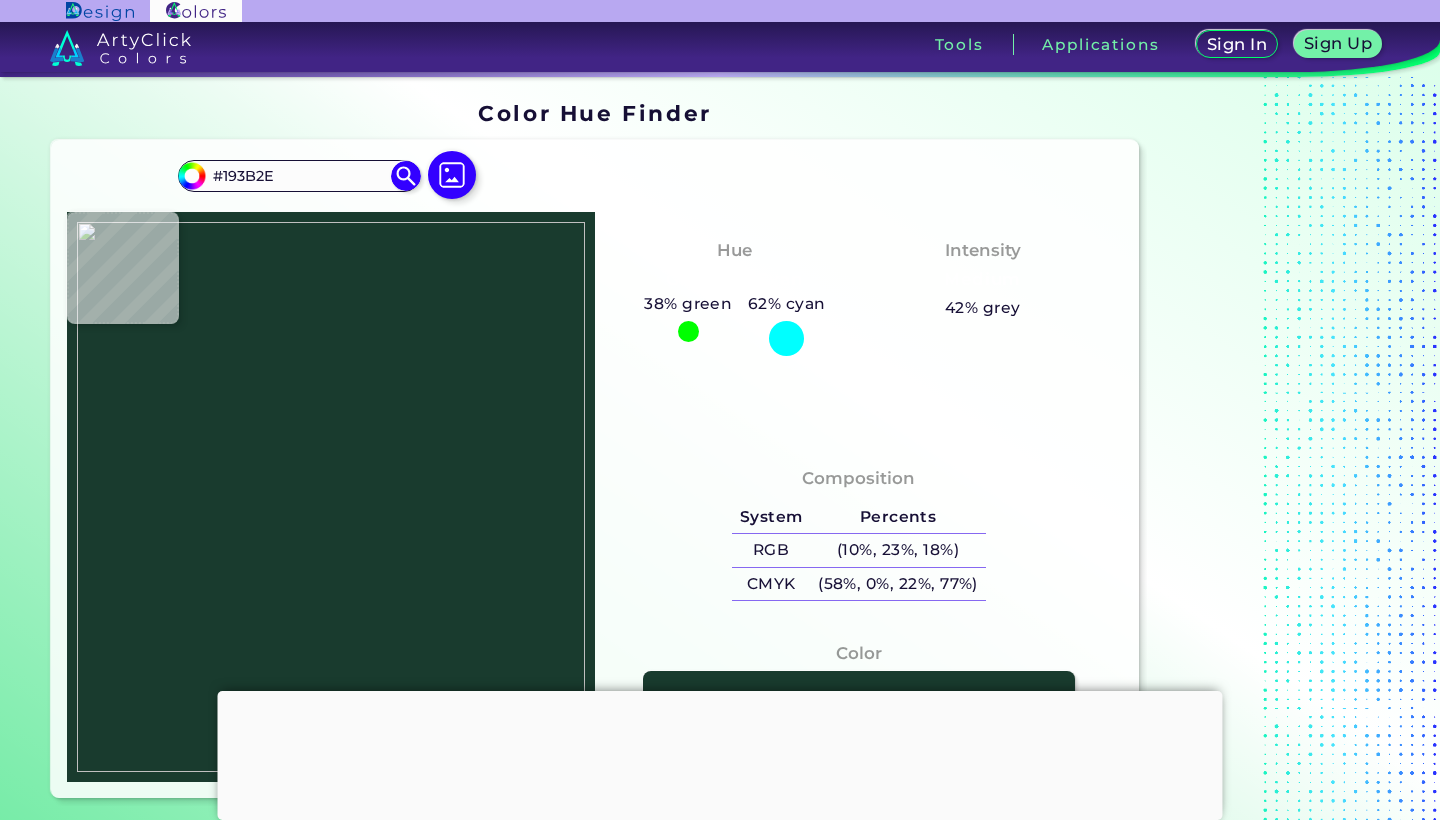 type on "#2b4a3e" 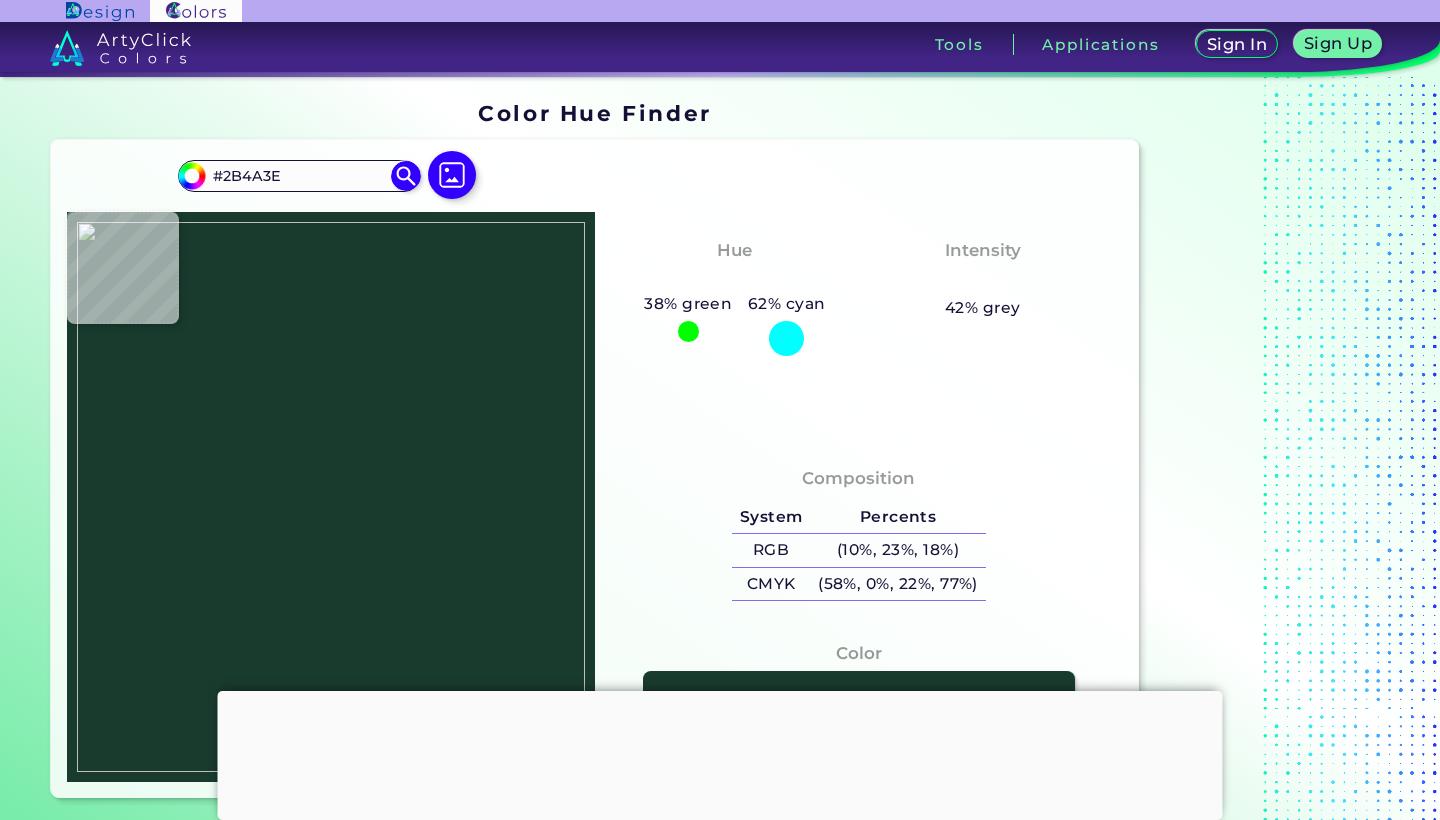 type on "#1d3f32" 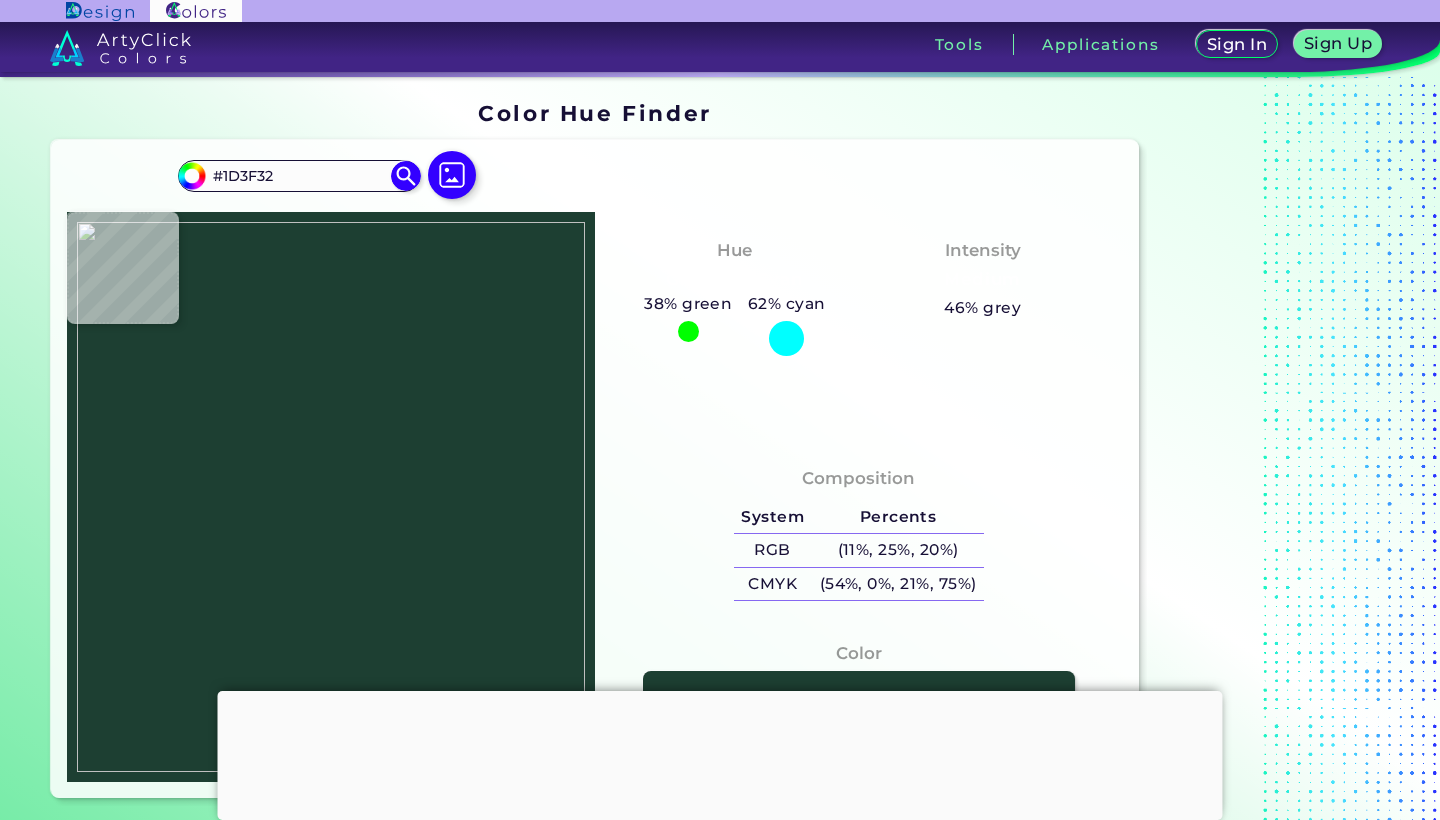 type on "#28473b" 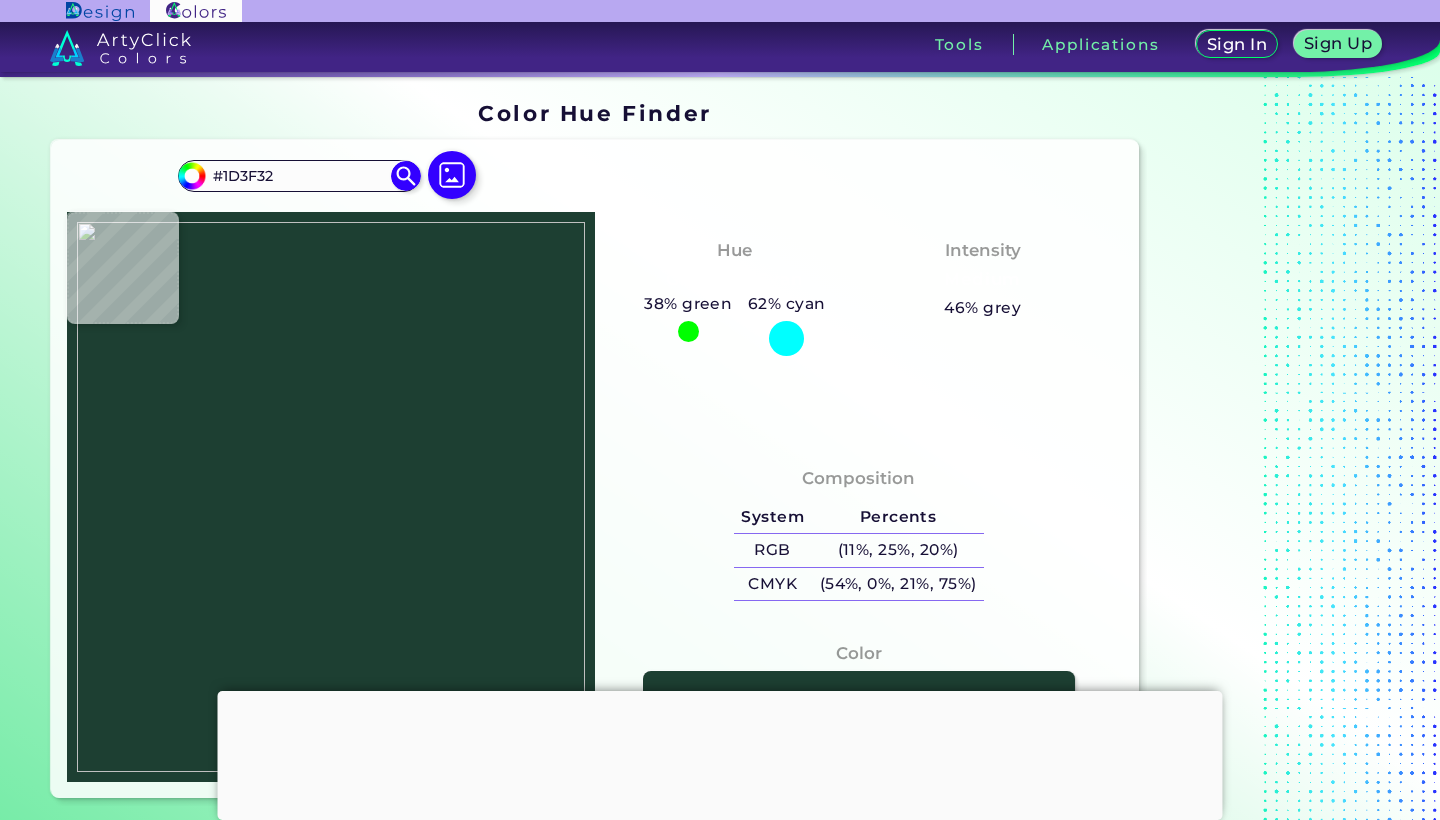type on "#28473B" 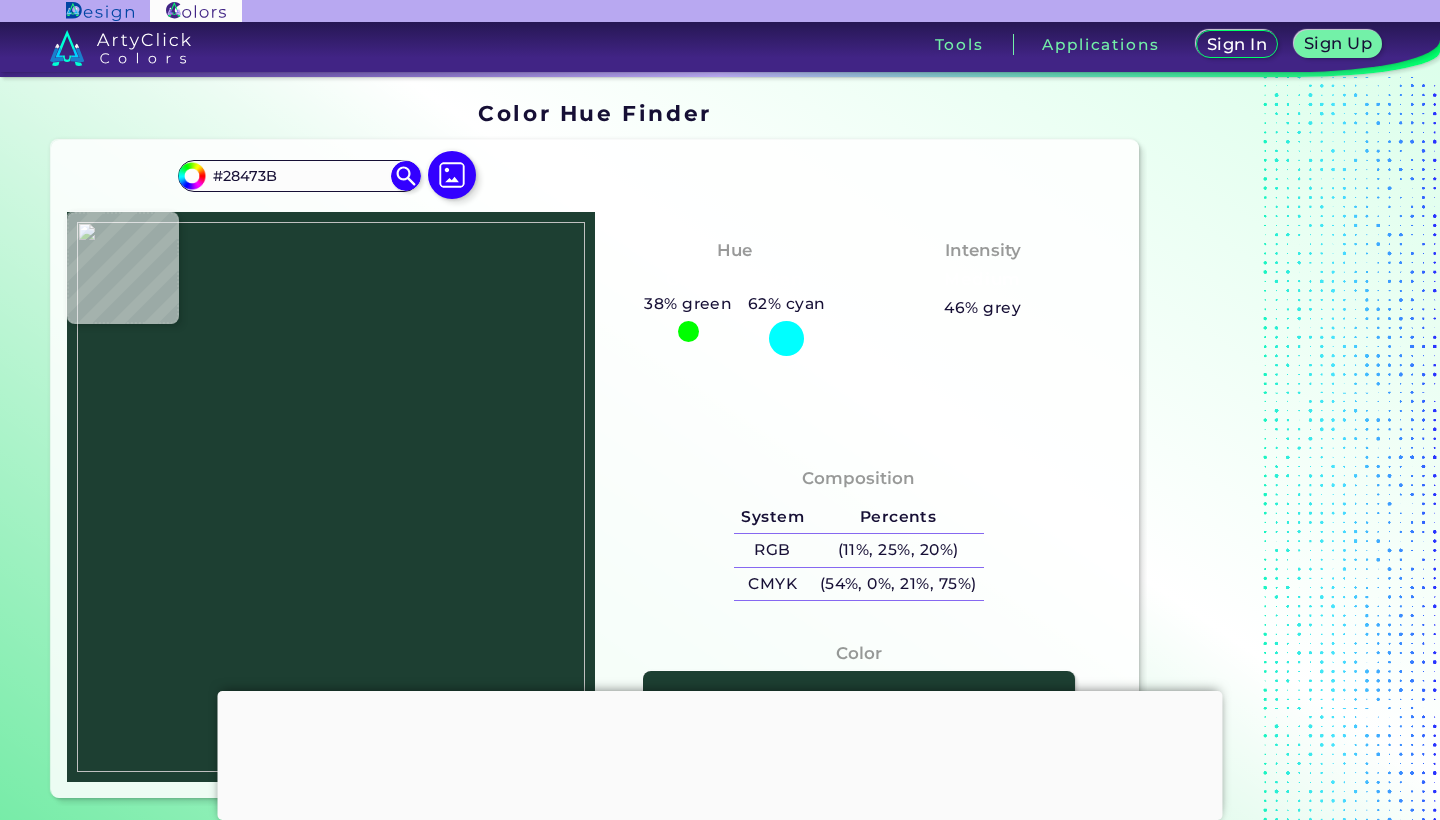 type on "#142a21" 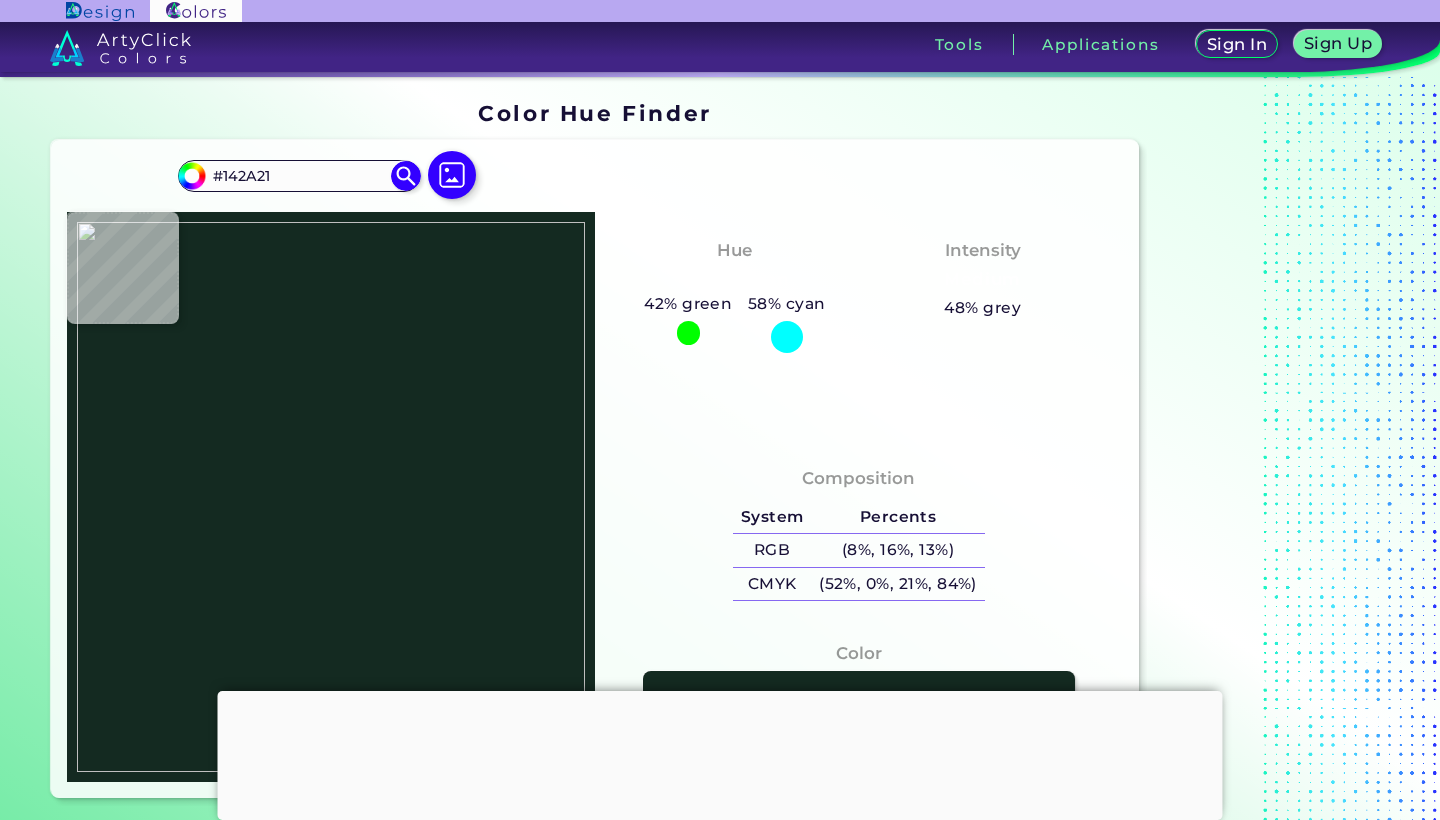 type on "#010705" 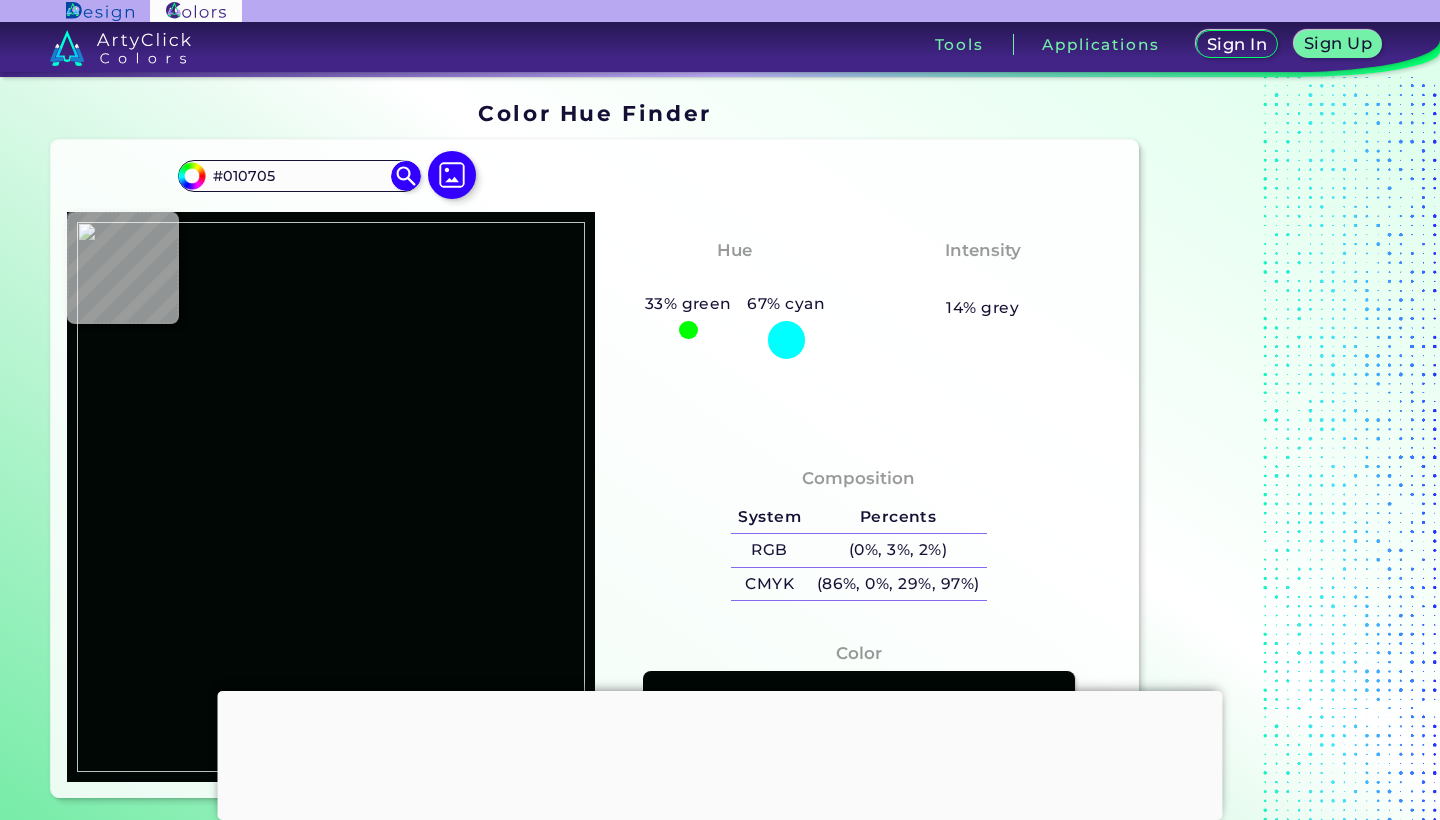 click at bounding box center (331, 497) 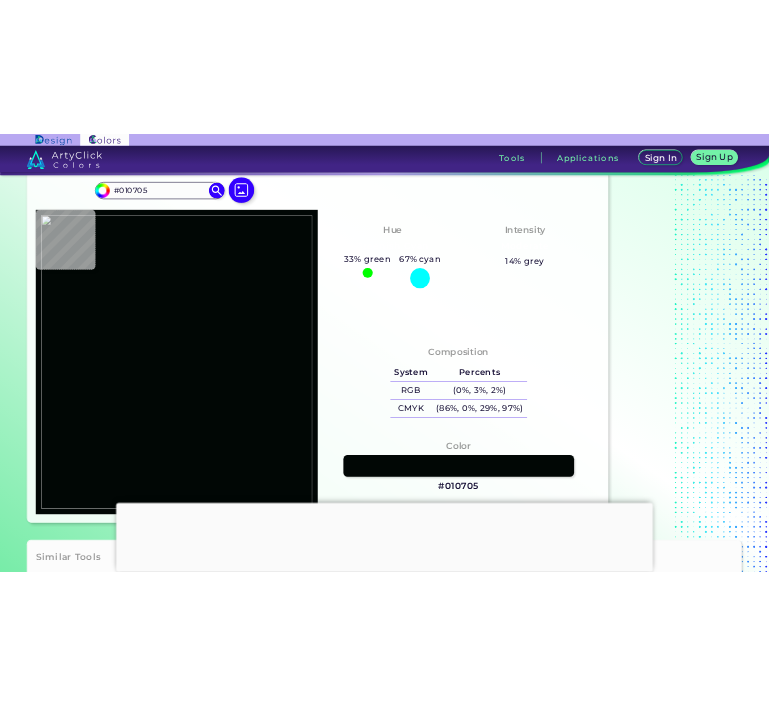 scroll, scrollTop: 83, scrollLeft: 0, axis: vertical 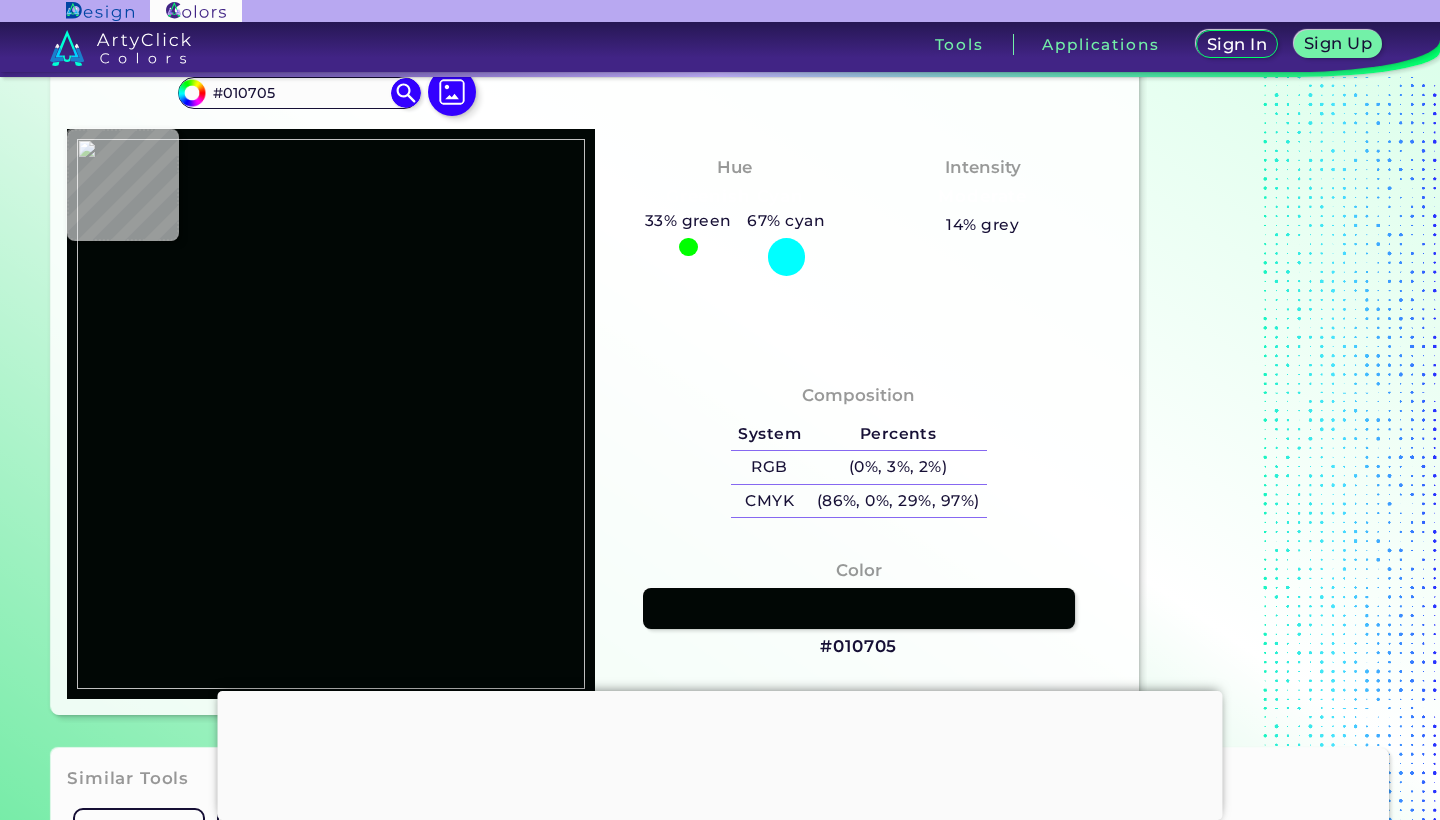click at bounding box center [331, 414] 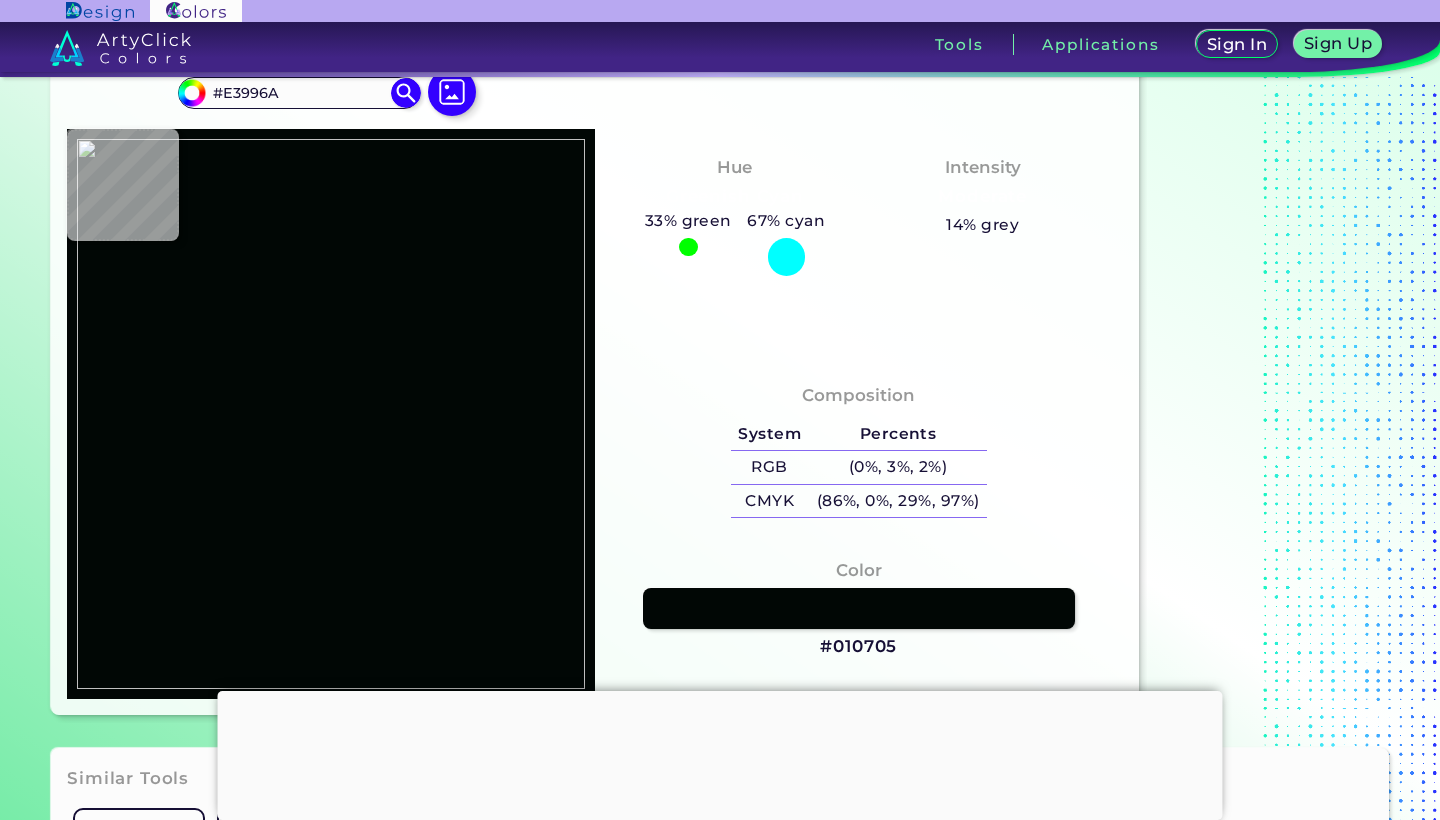 type on "#e7a073" 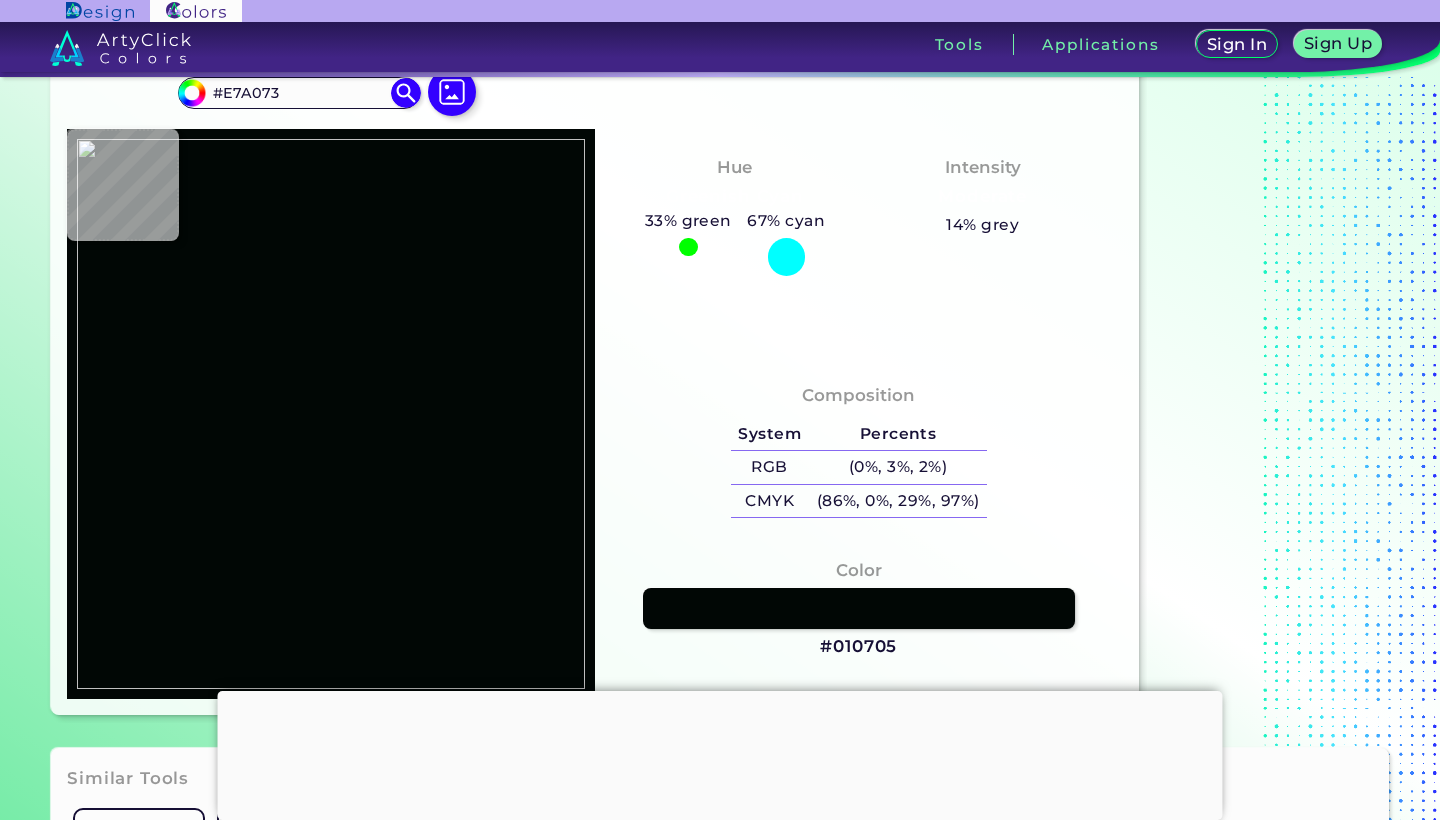 type on "#ecaa7f" 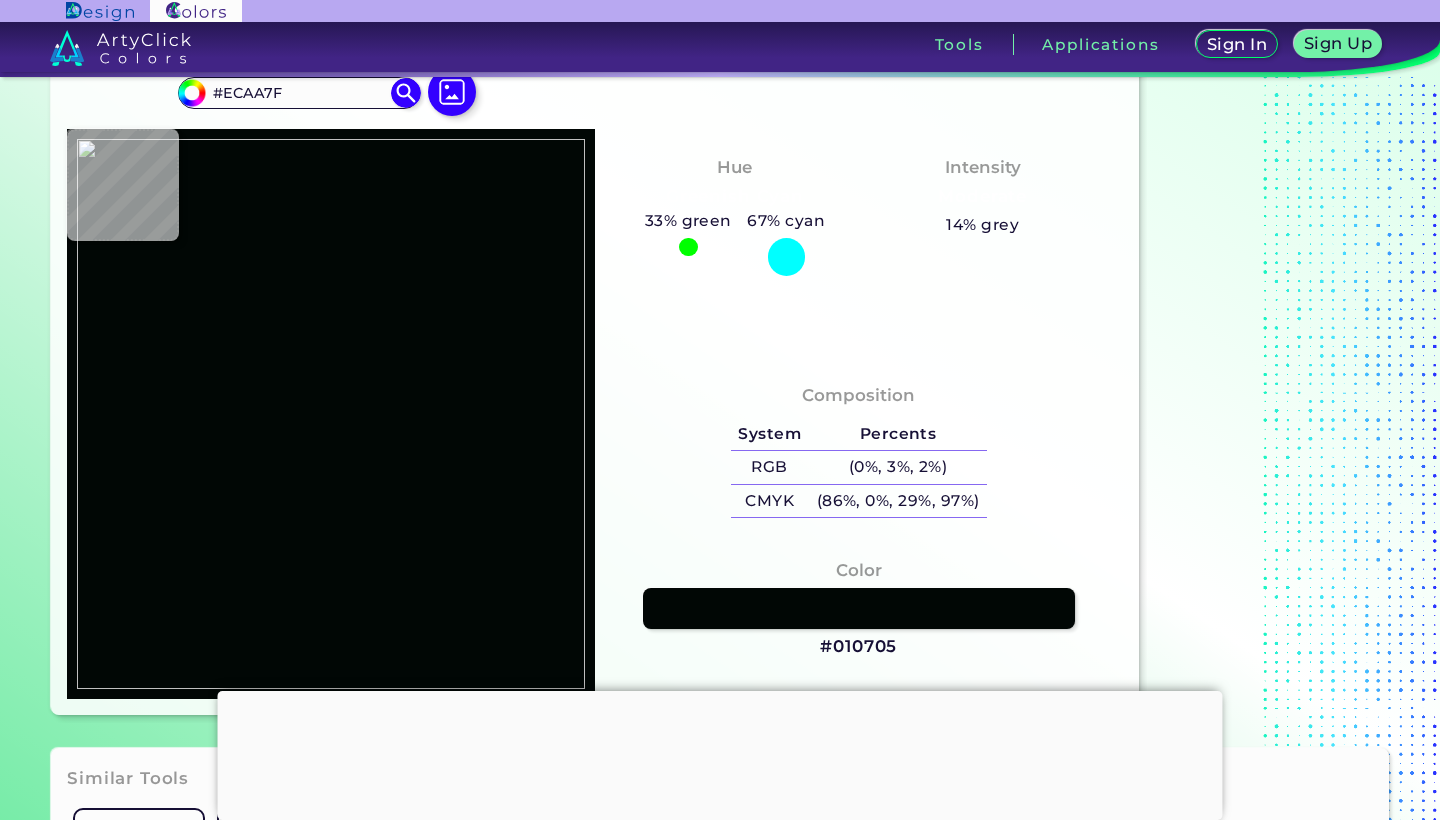 type on "#5d3420" 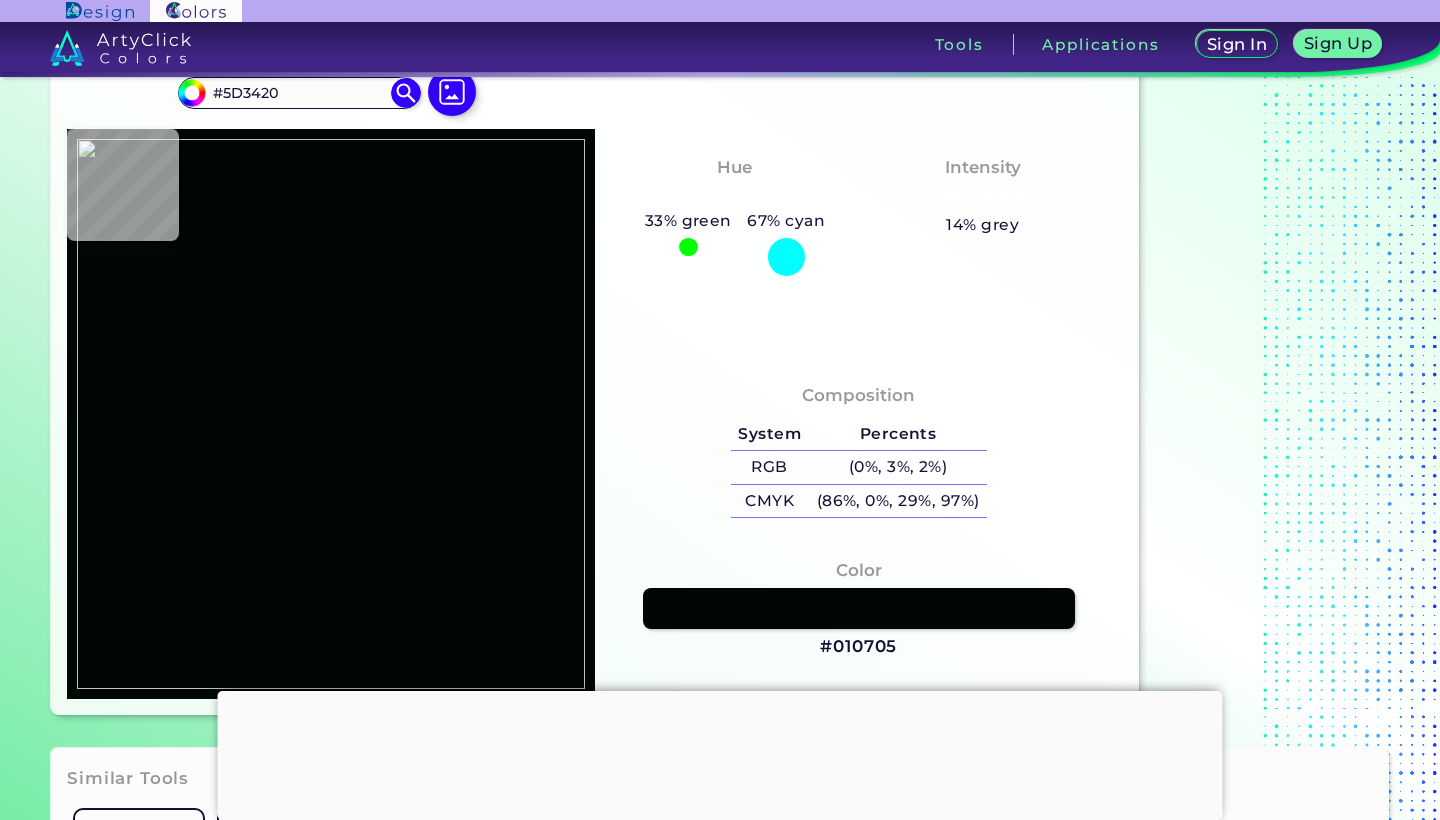 type on "#e28a55" 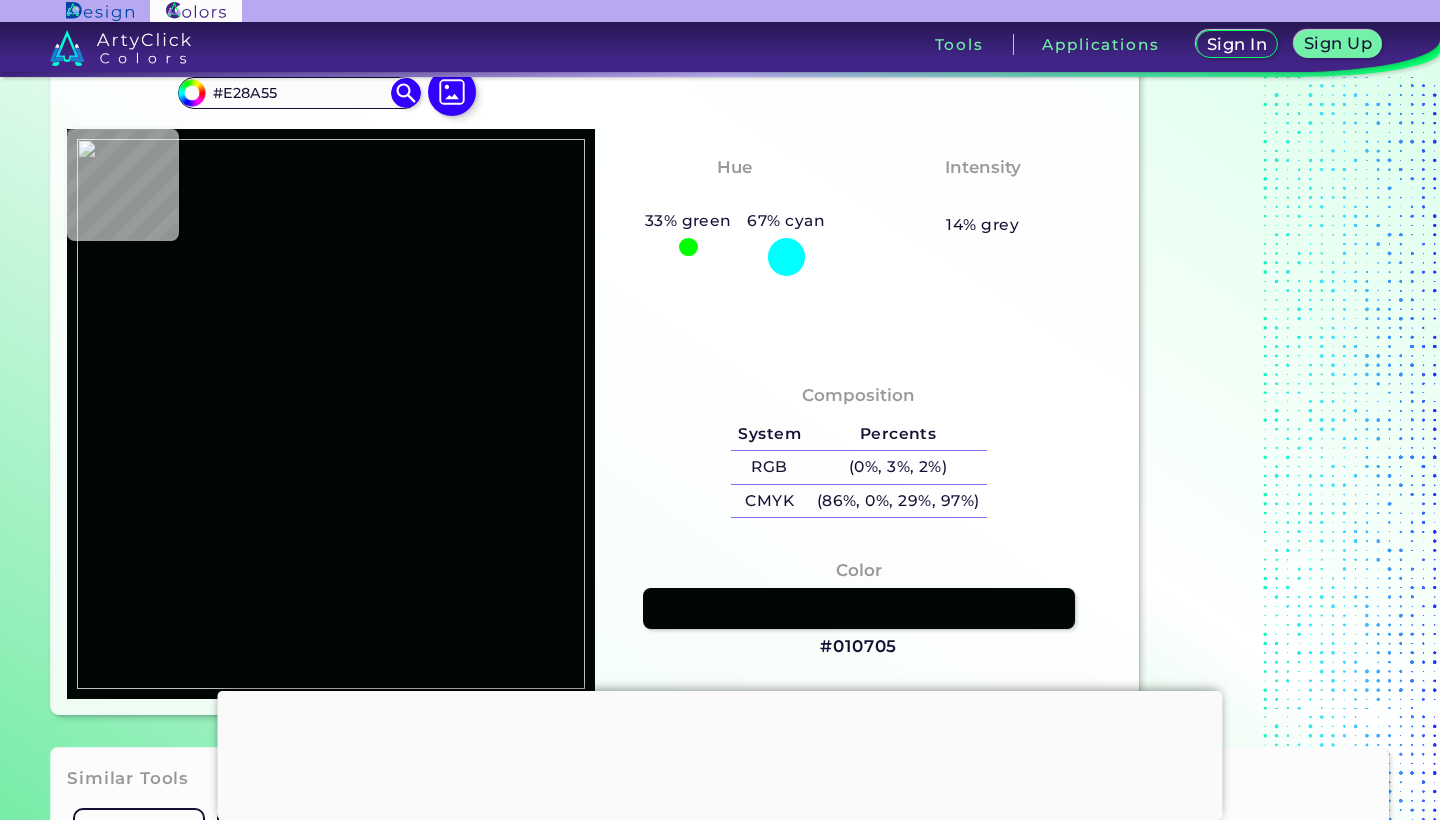 type on "#e79869" 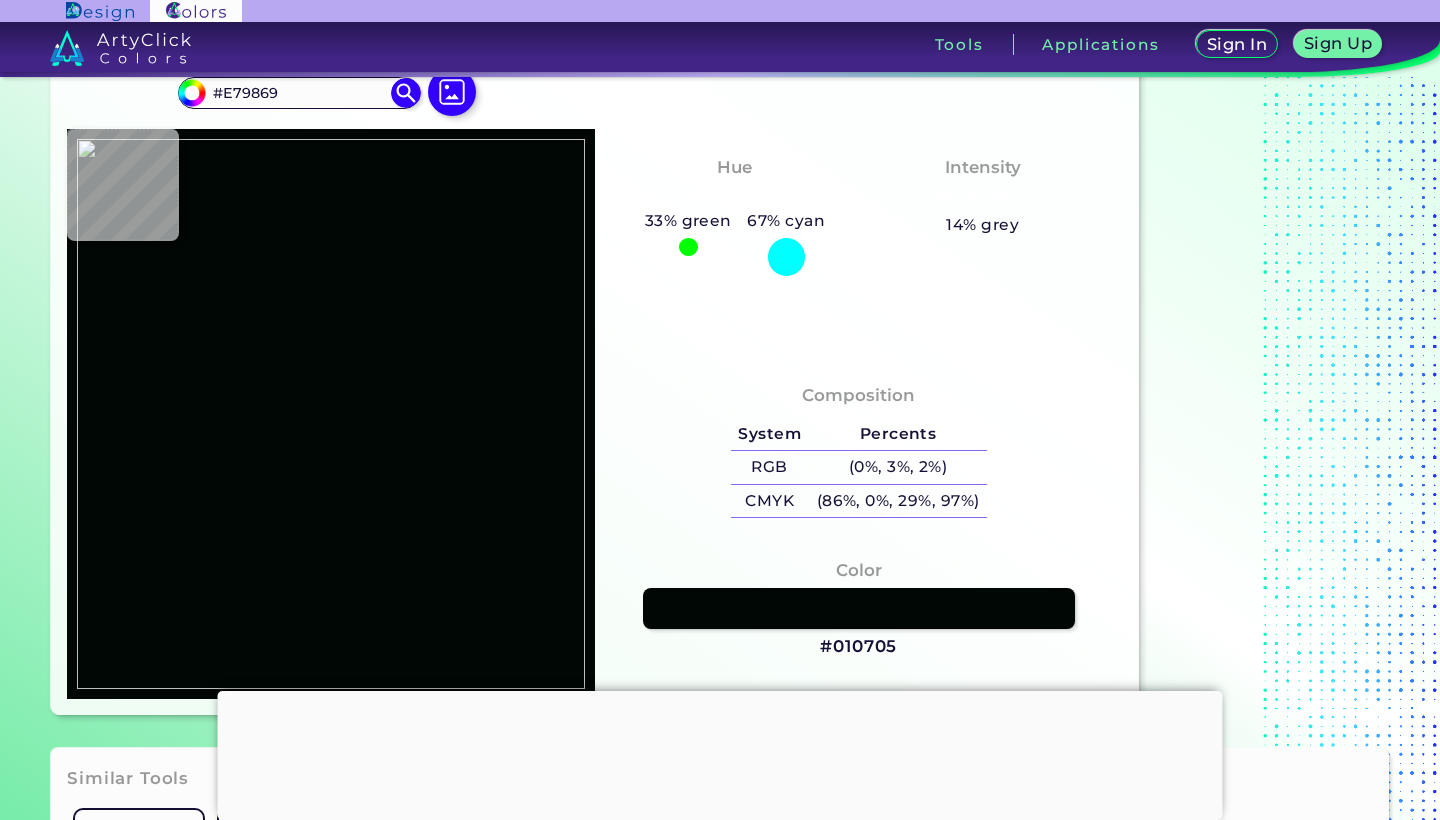 type on "#e79c6f" 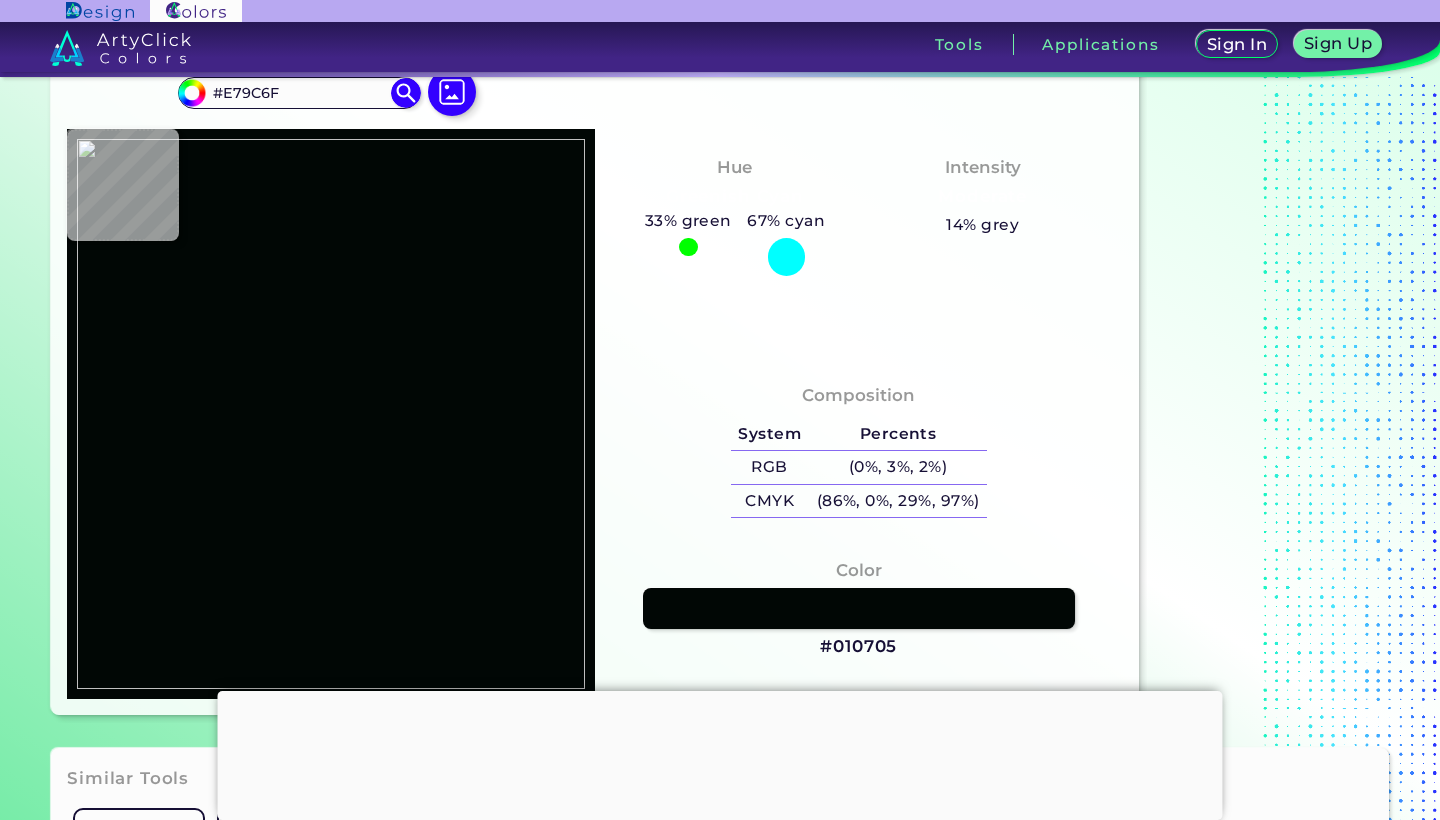type on "#e49362" 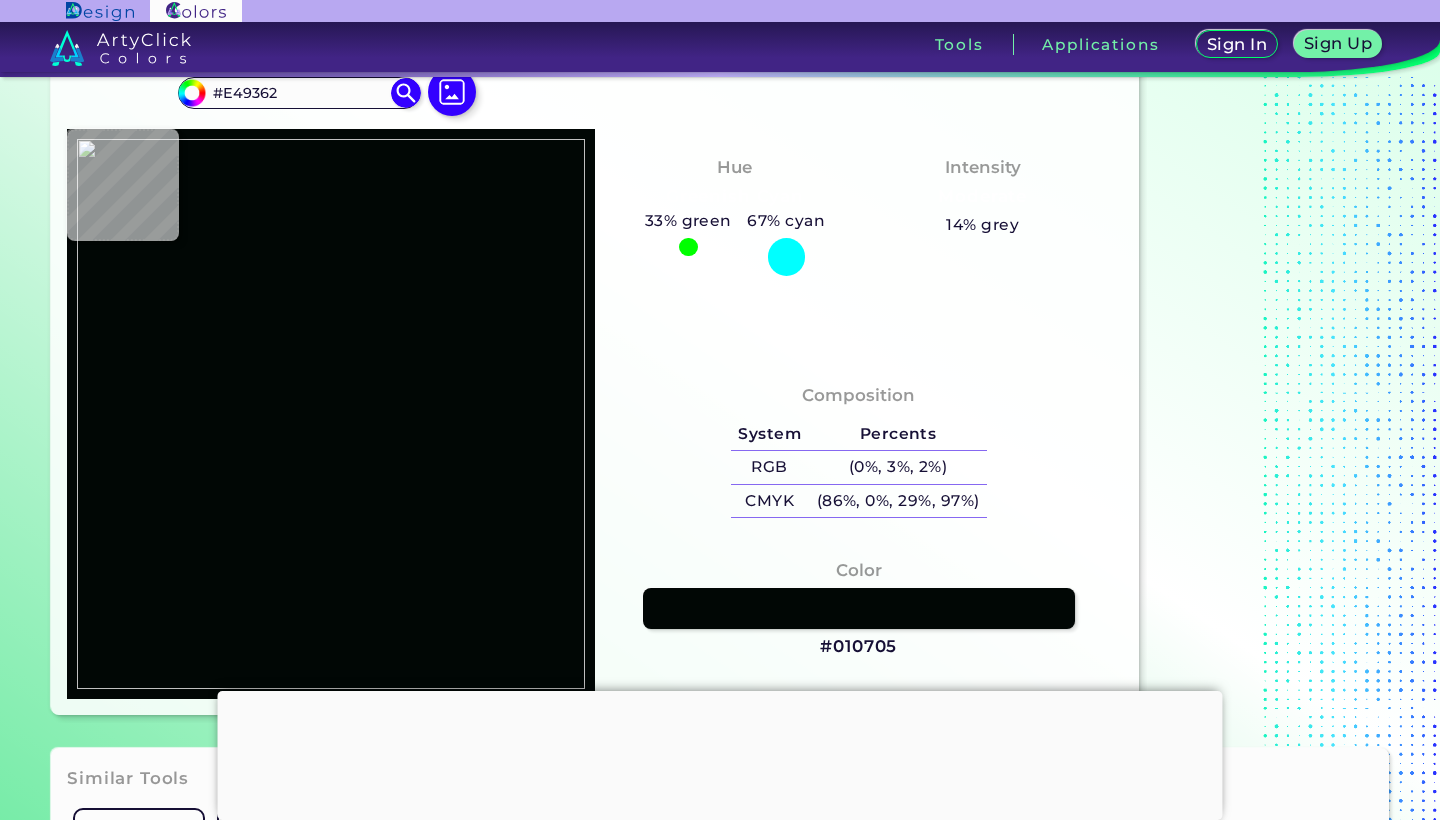 type on "#e49262" 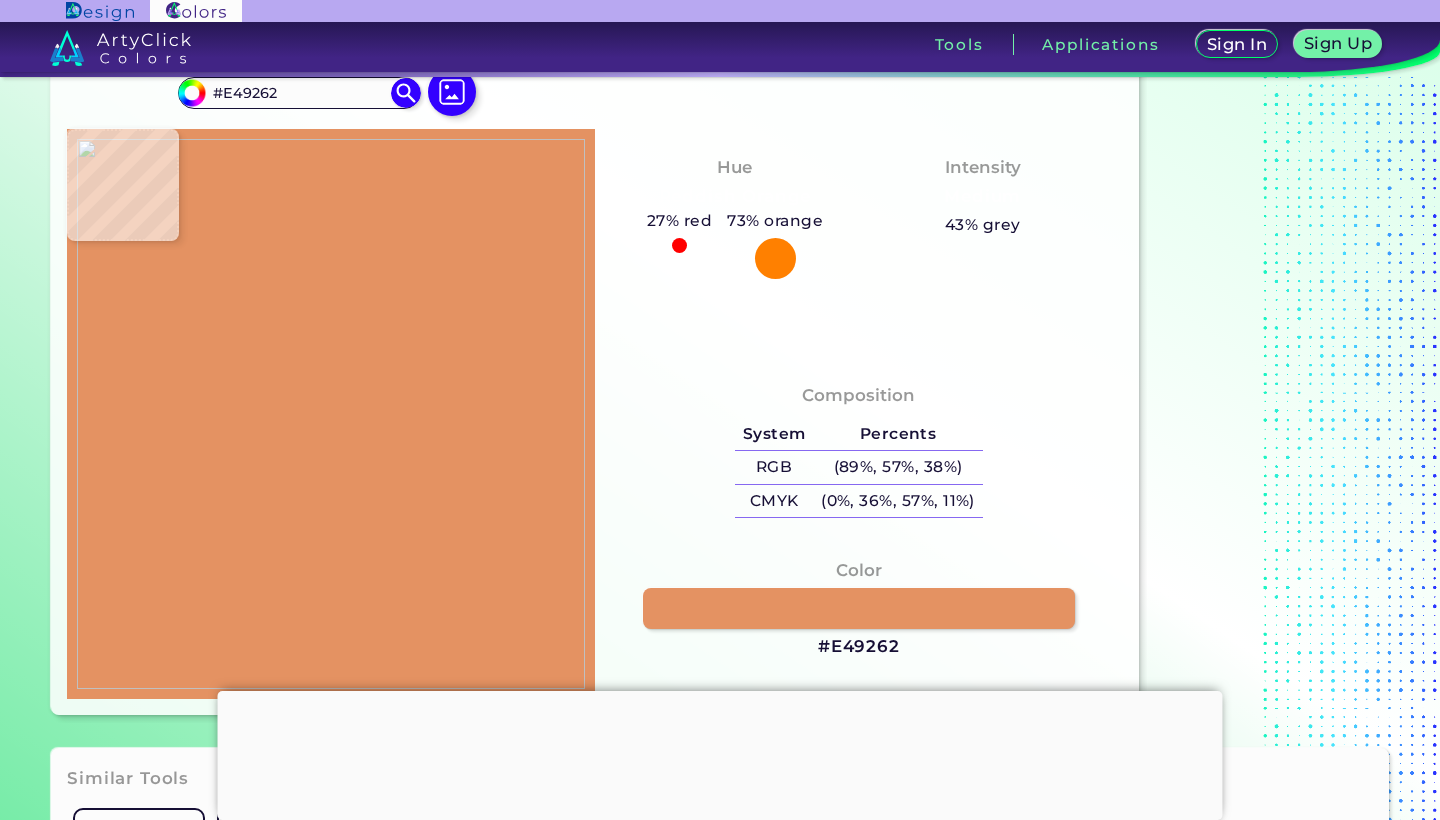 type on "#e49362" 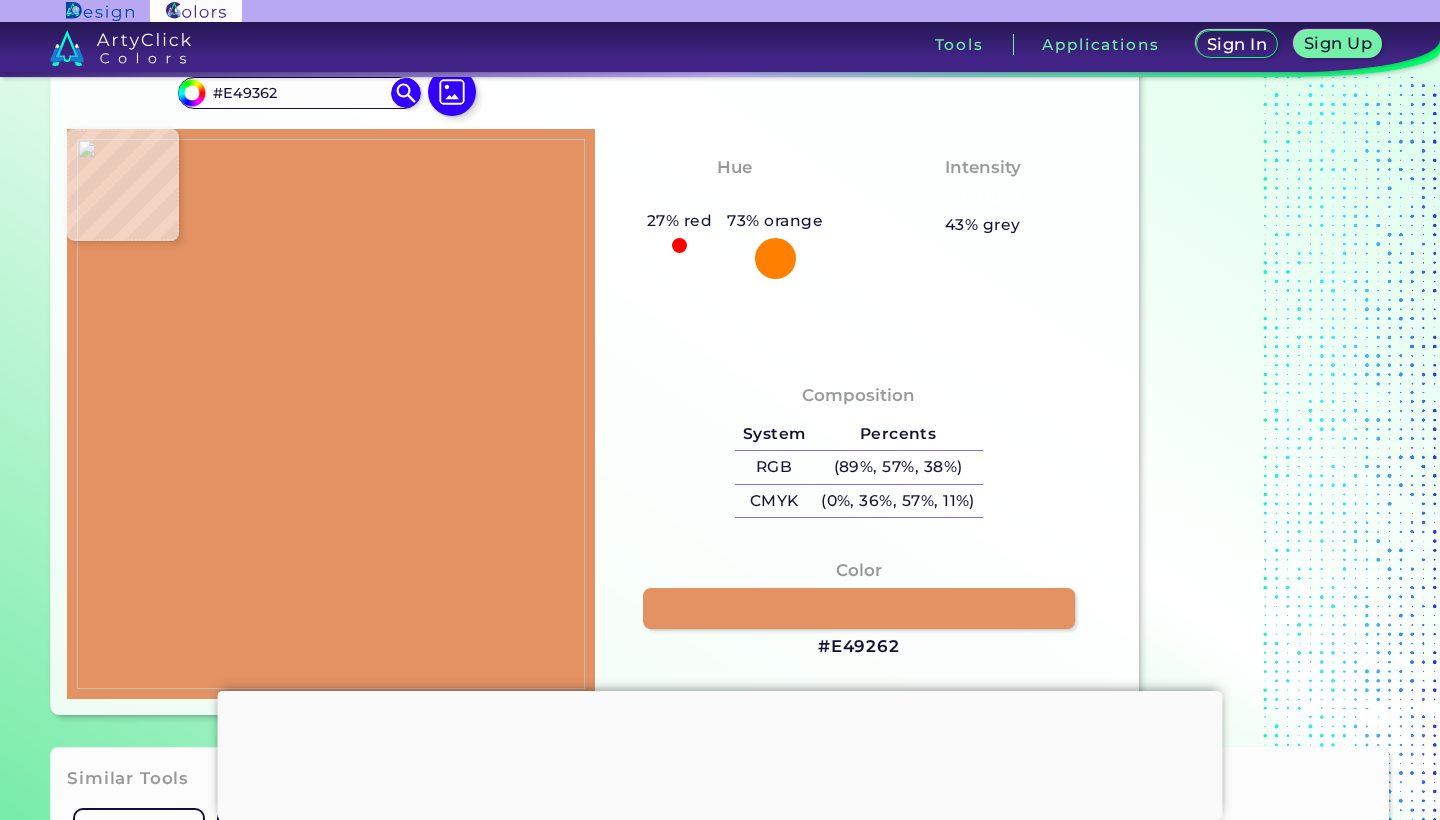 type on "#df8650" 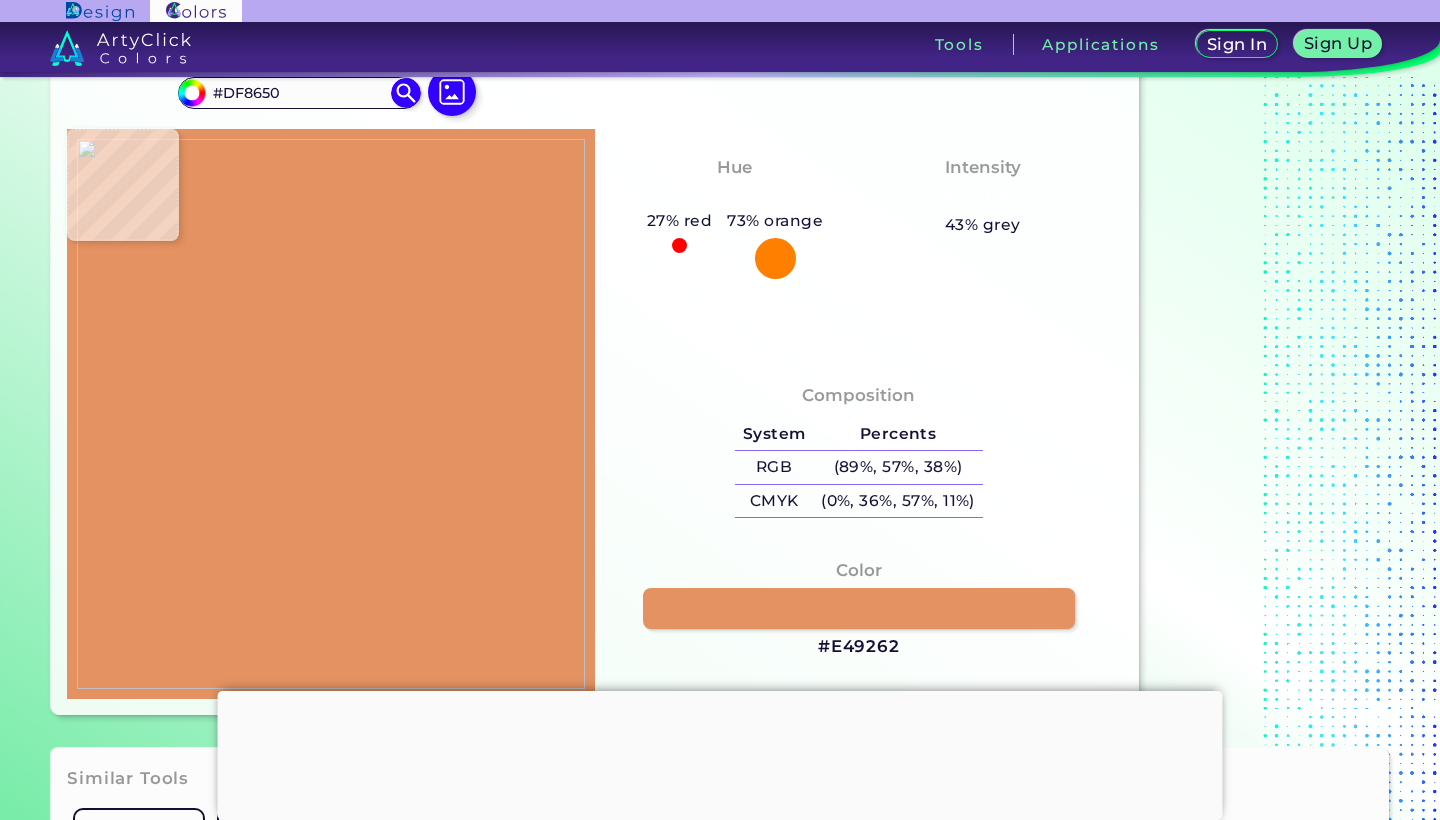type on "#b06131" 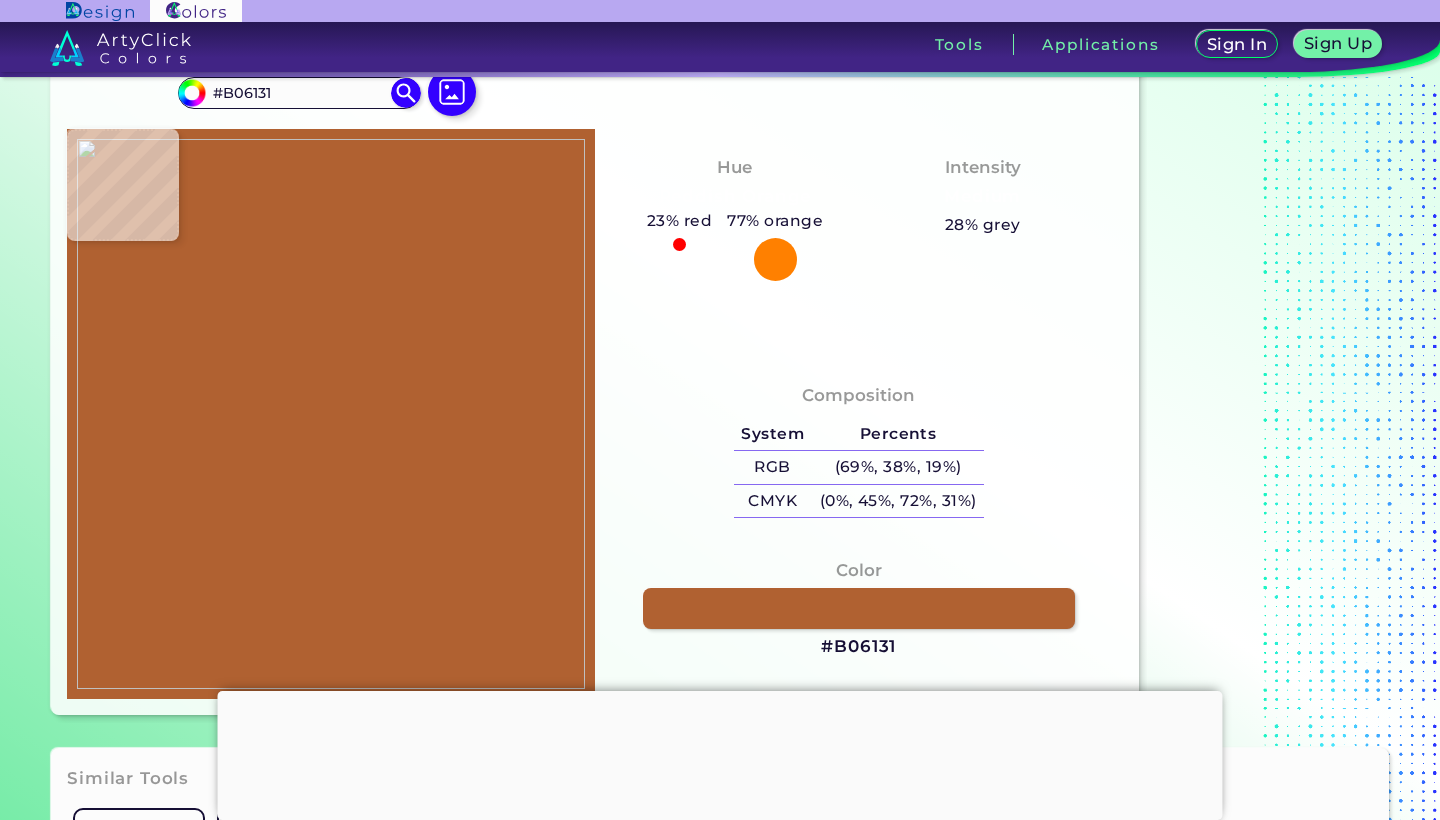click at bounding box center [331, 414] 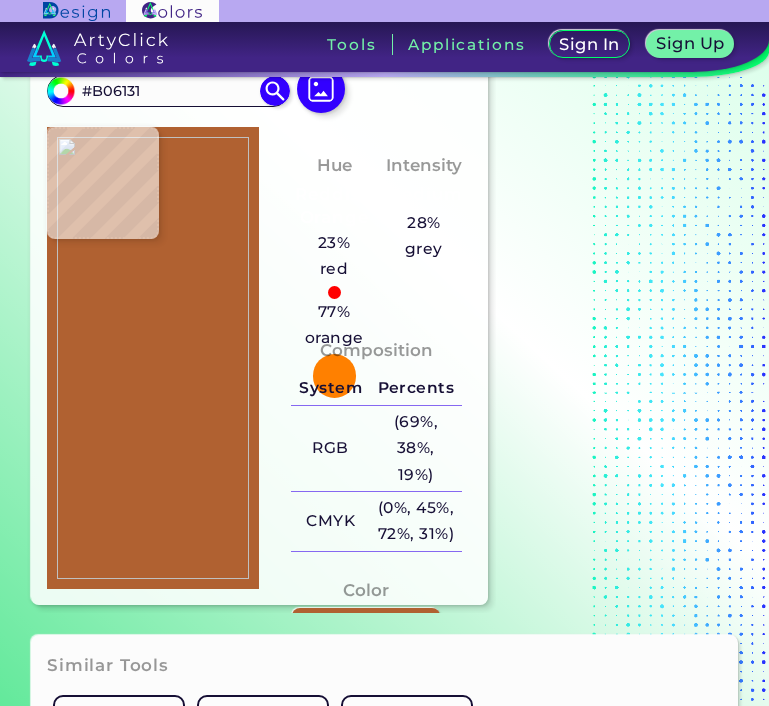 click at bounding box center [153, 358] 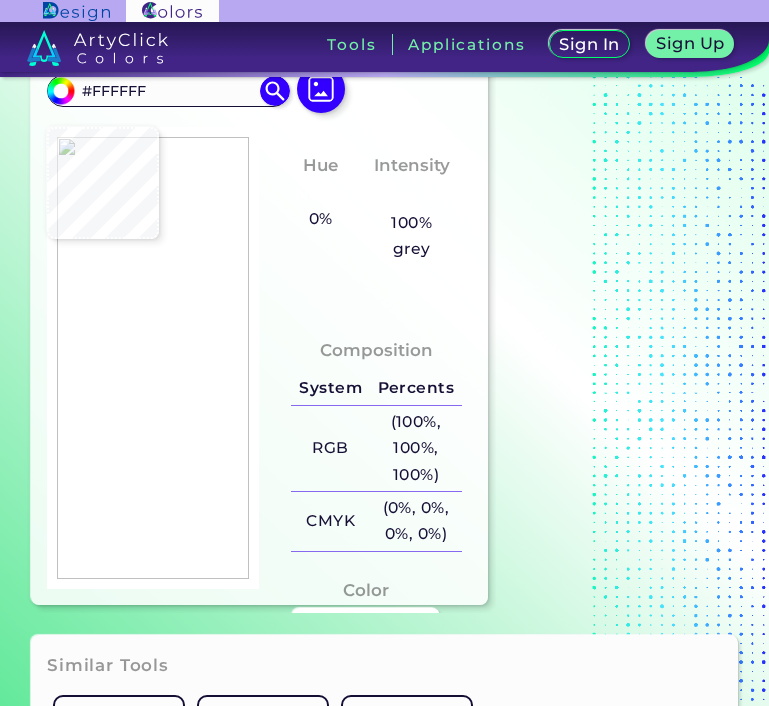 type on "#fdfdfd" 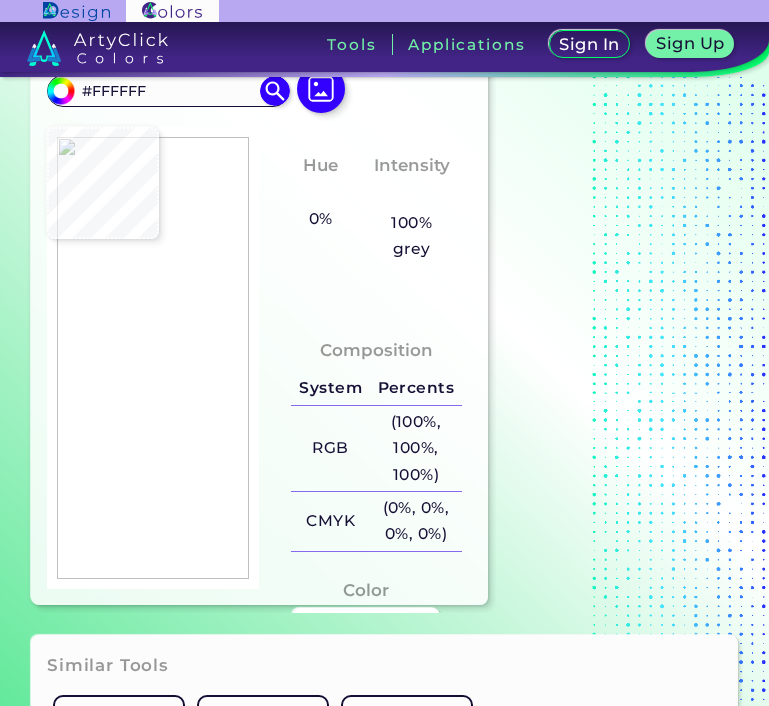 type on "#FDFDFD" 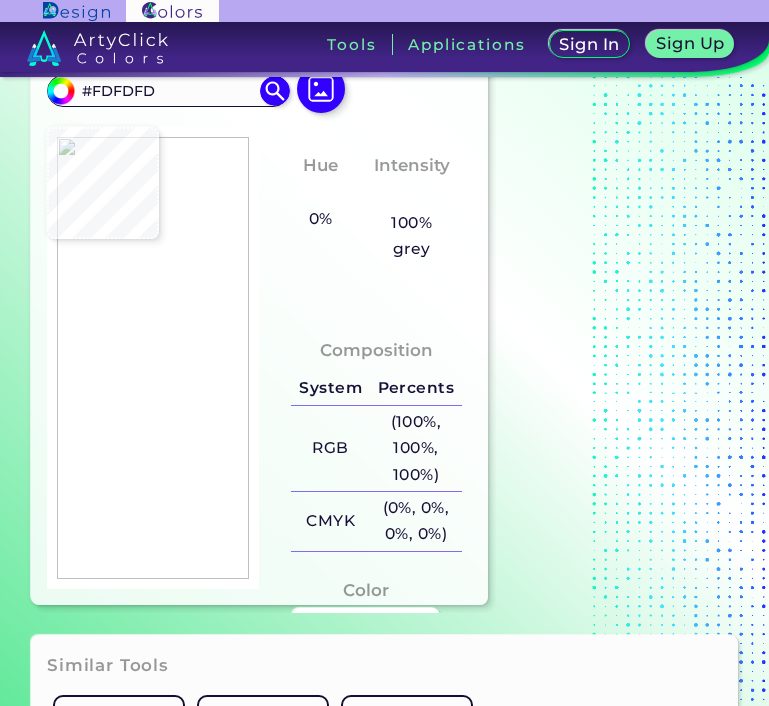 type on "#ffffff" 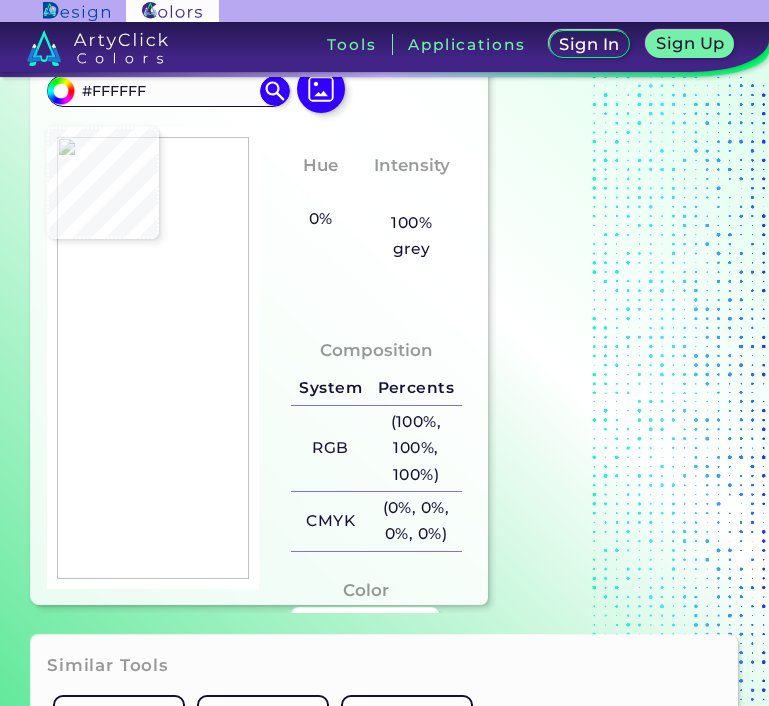 type on "#fdfdfd" 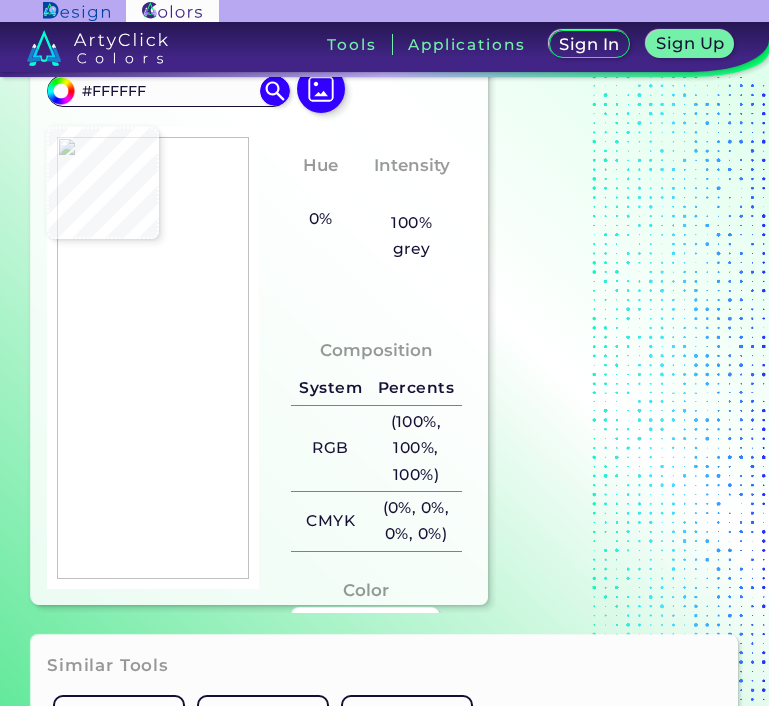 type on "#FDFDFD" 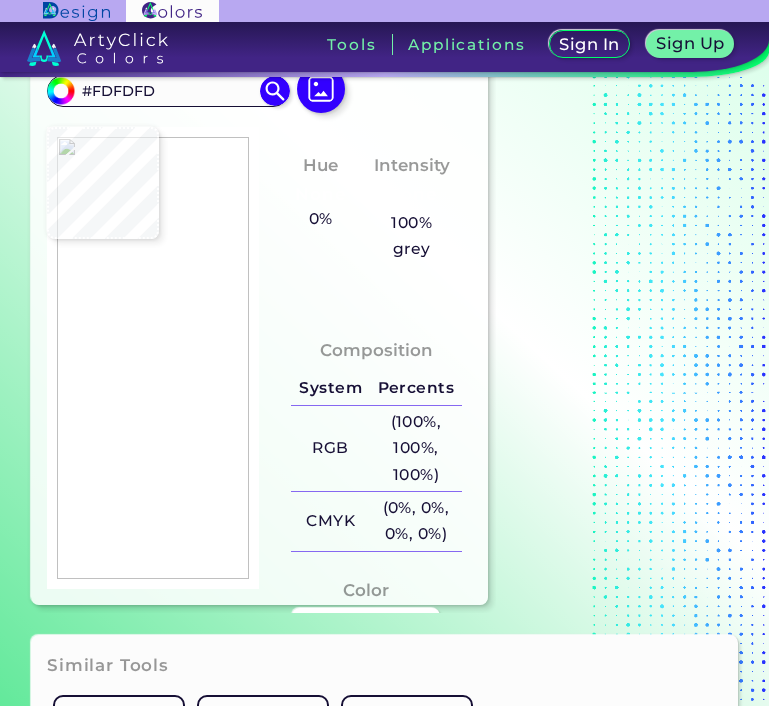 type on "#ffffff" 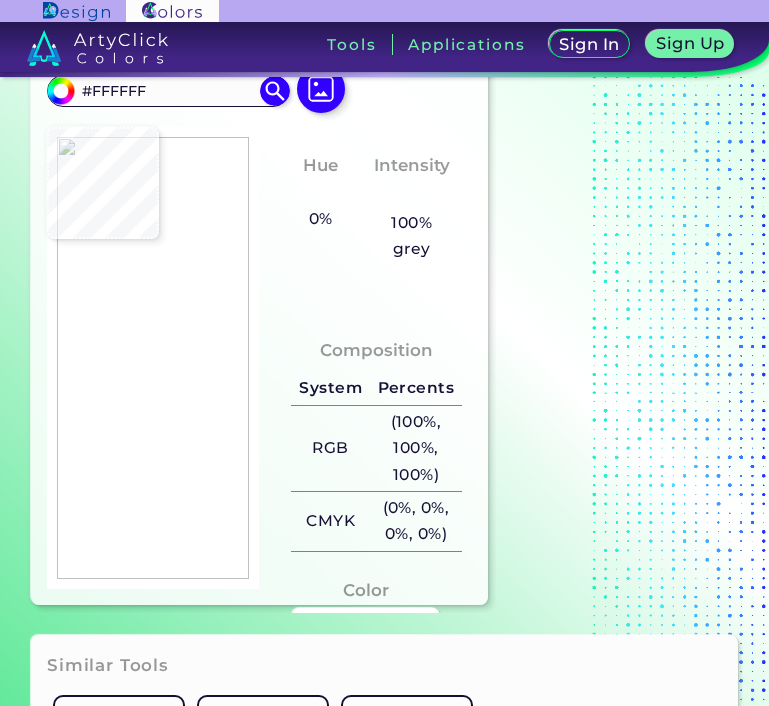 type on "#143526" 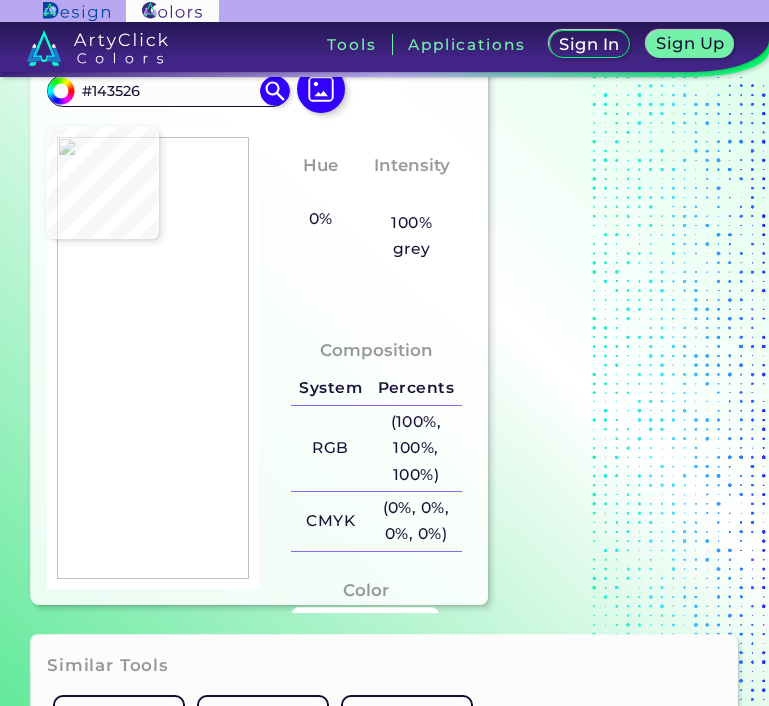 type on "#1f3e30" 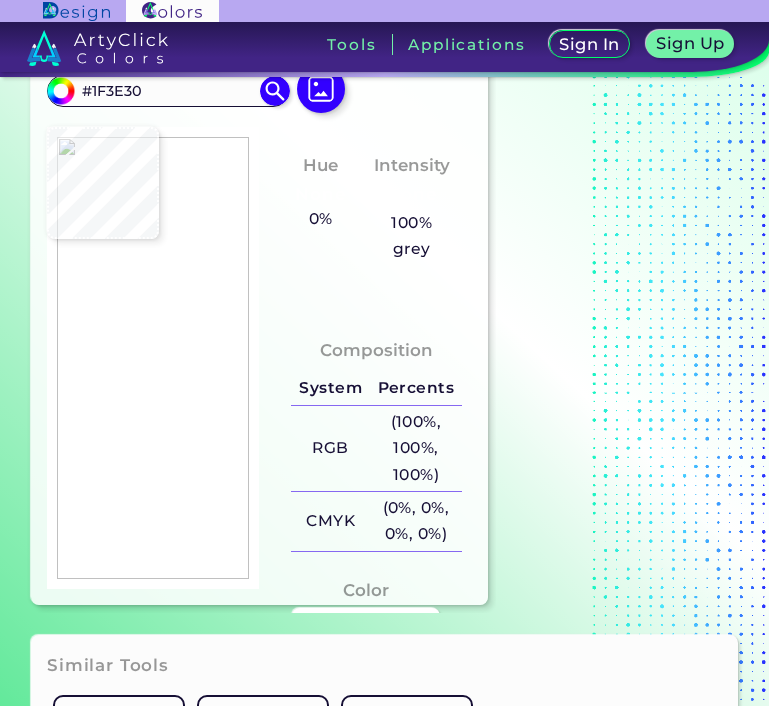 type on "#0c291b" 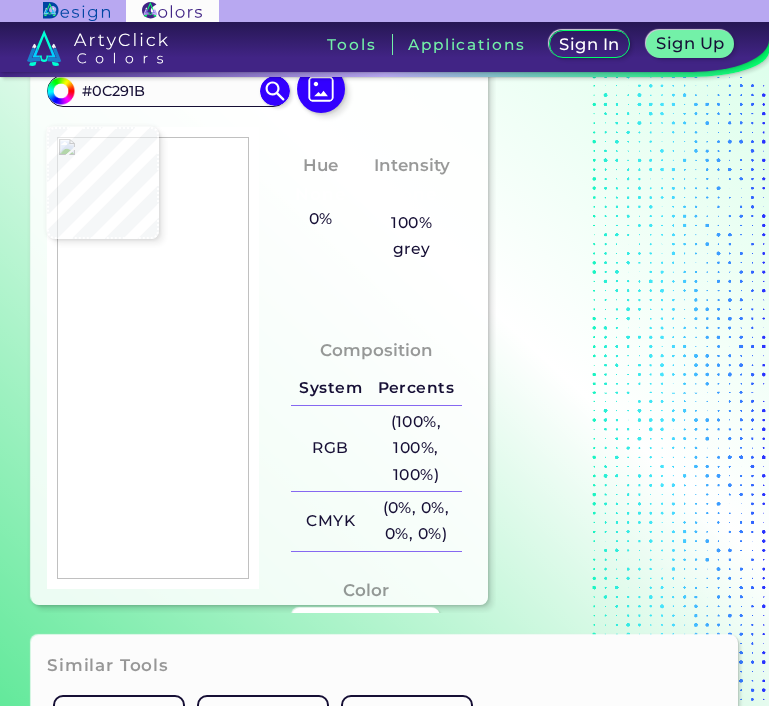 type on "#103022" 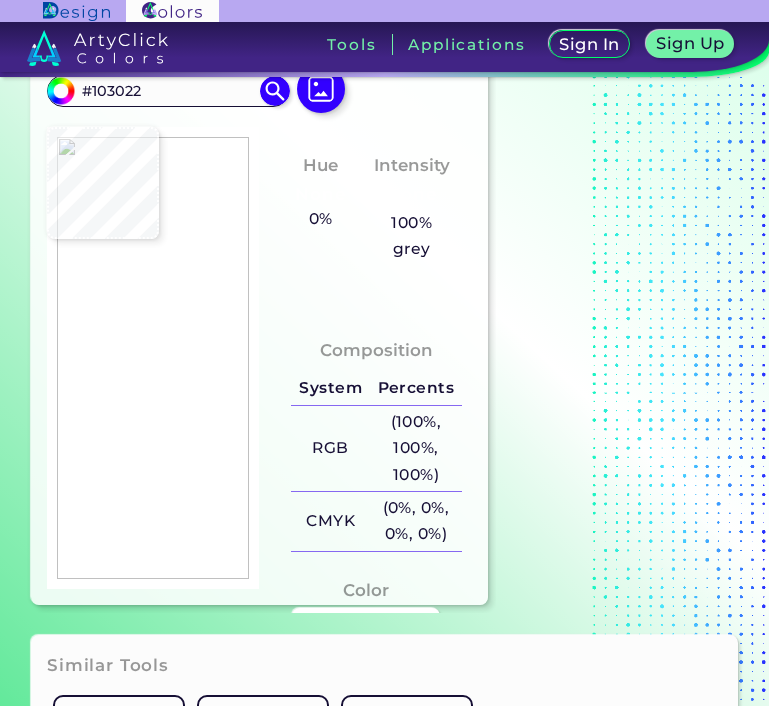 type on "#6e837a" 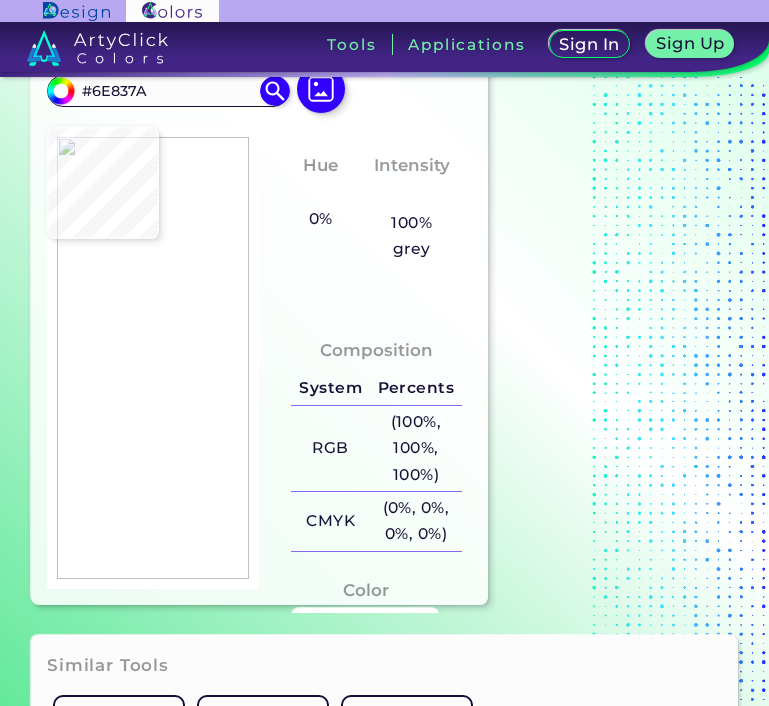 type on "#ffffff" 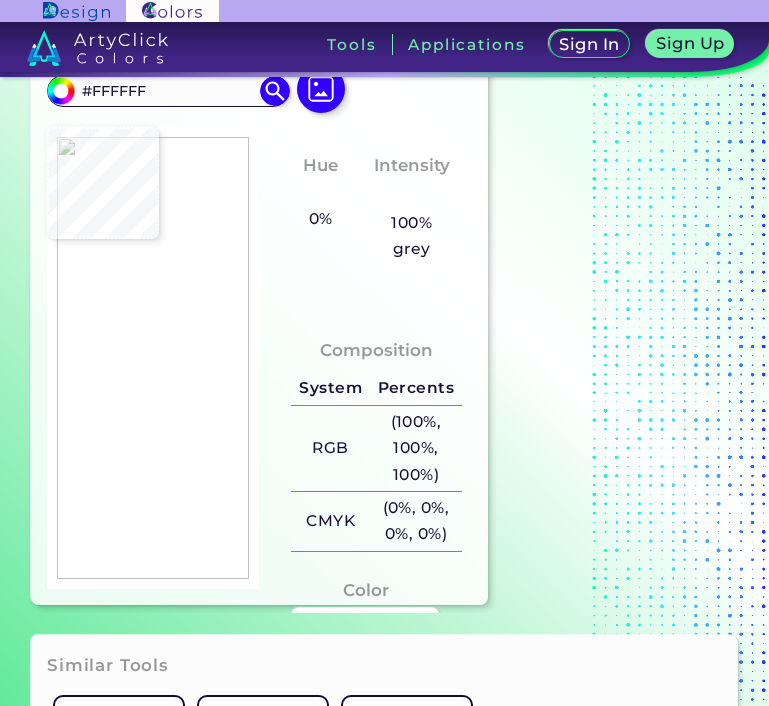 type on "#d6ddda" 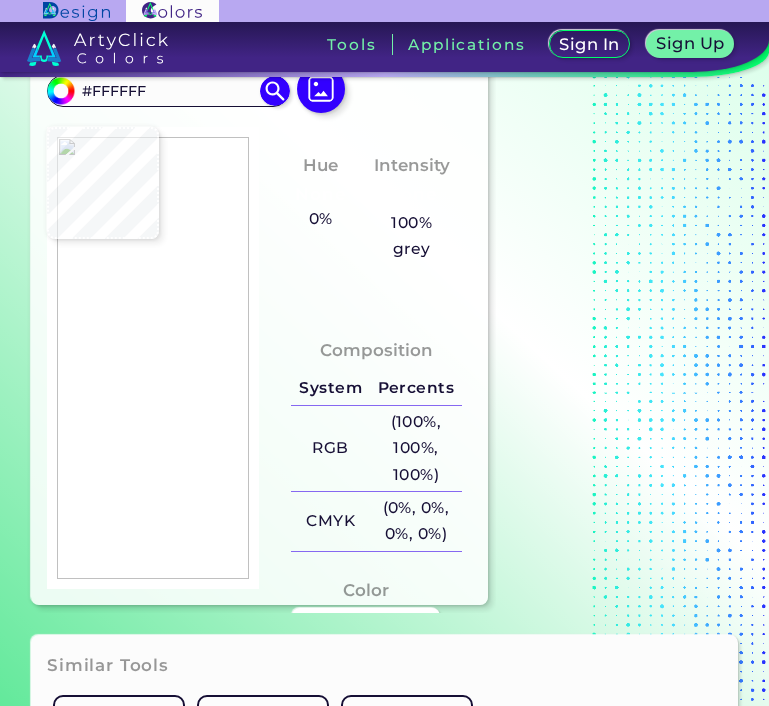 type on "#D6DDDA" 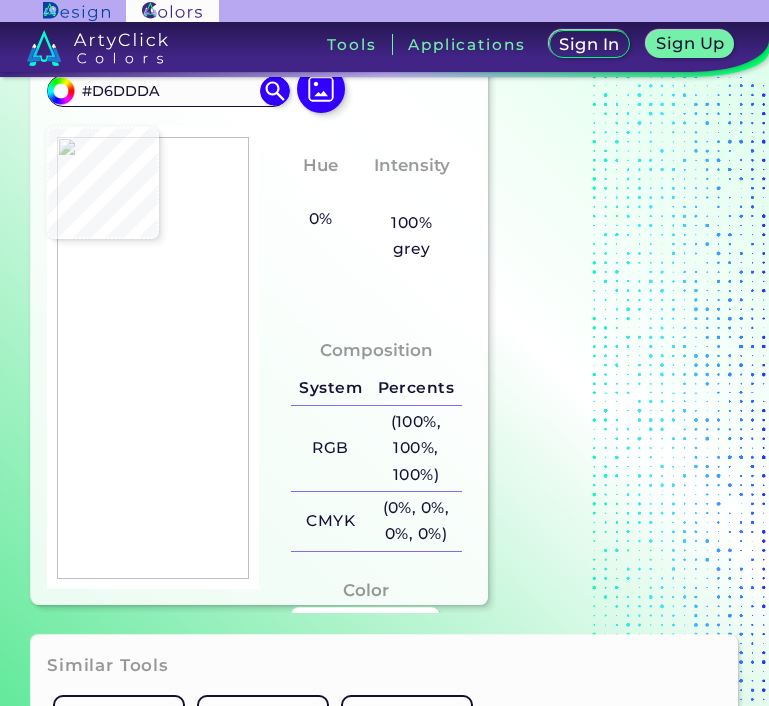 type on "#52665d" 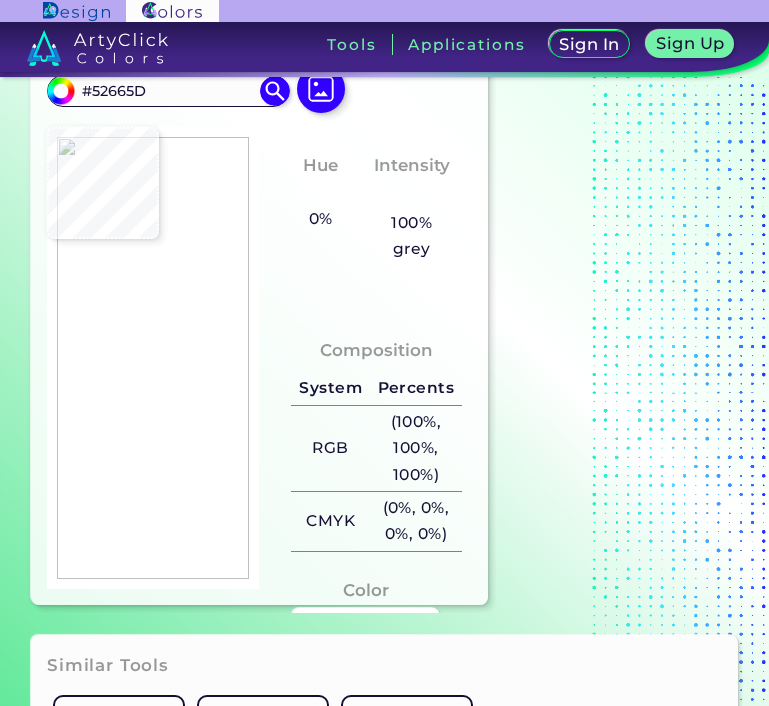 type on "#484848" 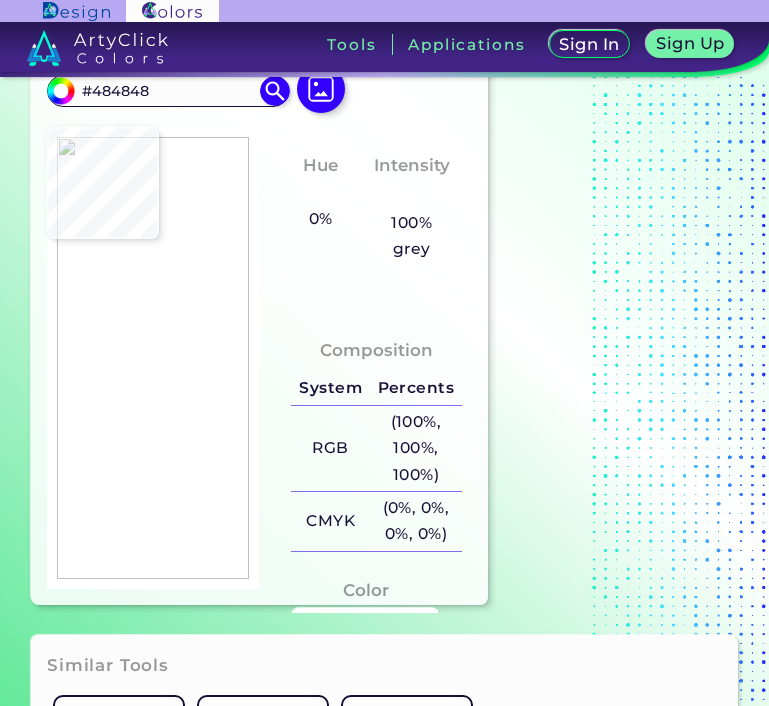 type on "#010101" 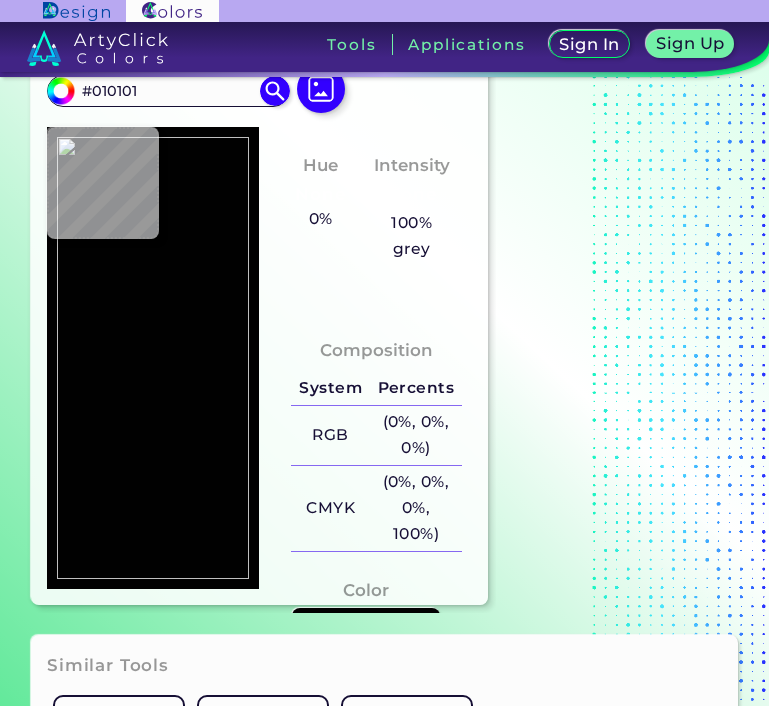 type on "#a2a2a2" 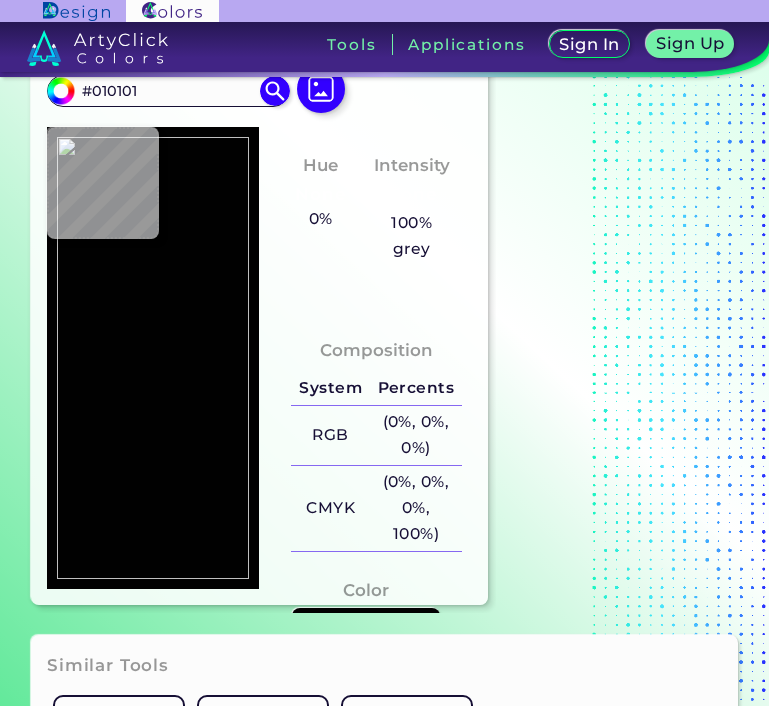 type on "#A2A2A2" 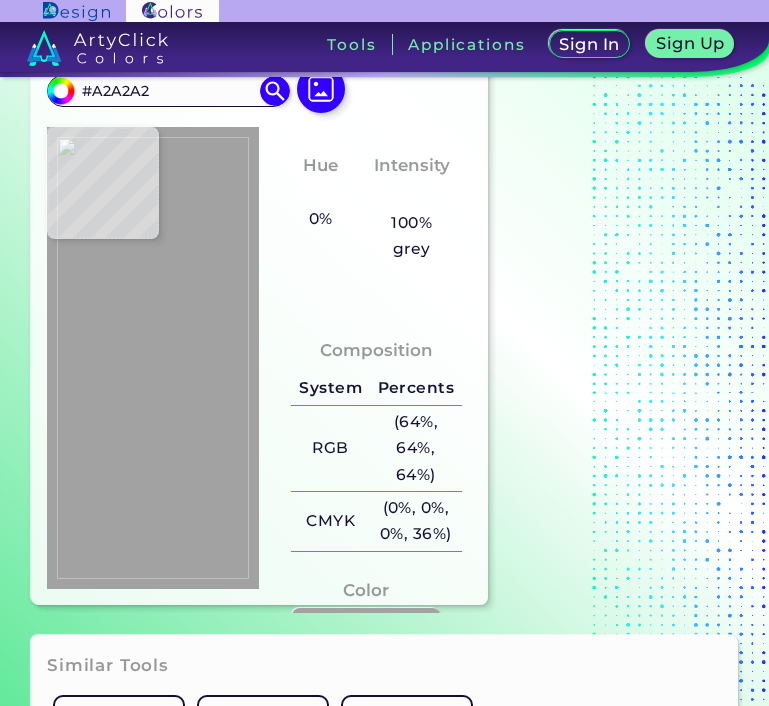 type on "#3a3b3b" 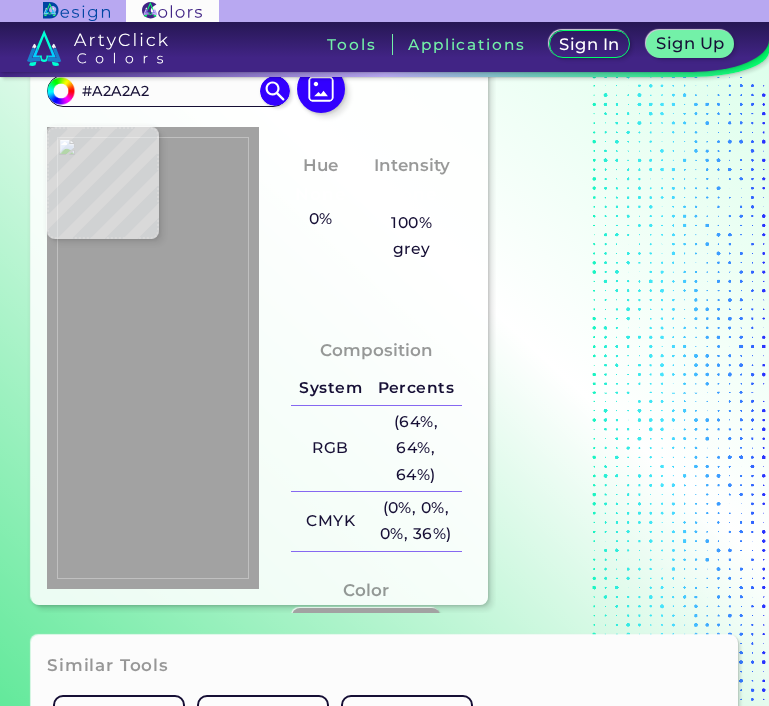 type on "#3A3B3B" 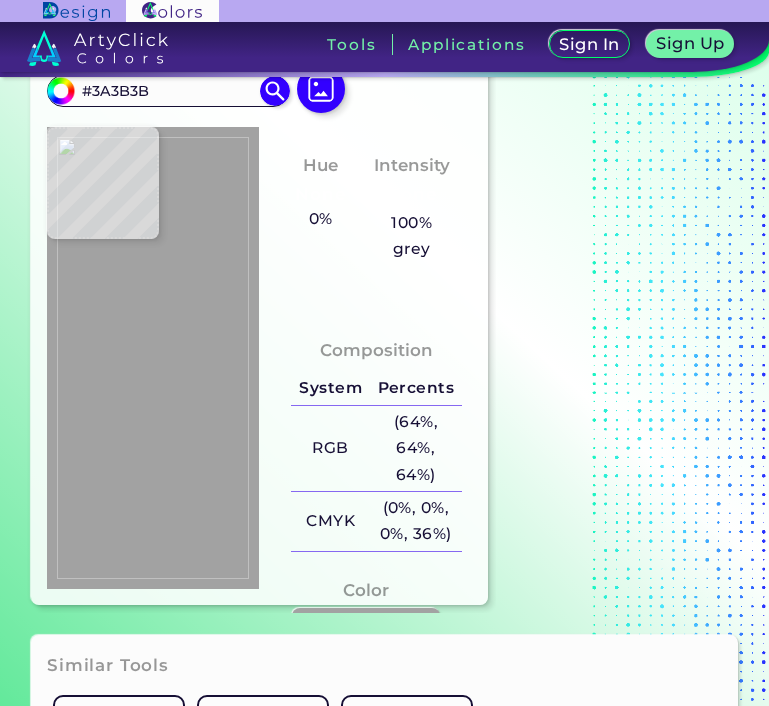 type on "#ffffff" 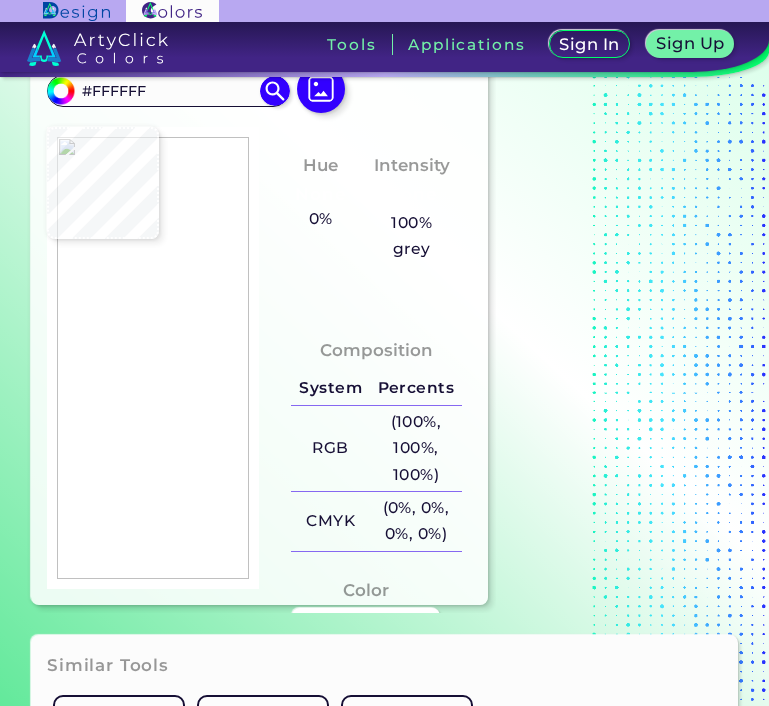 type on "#637a6b" 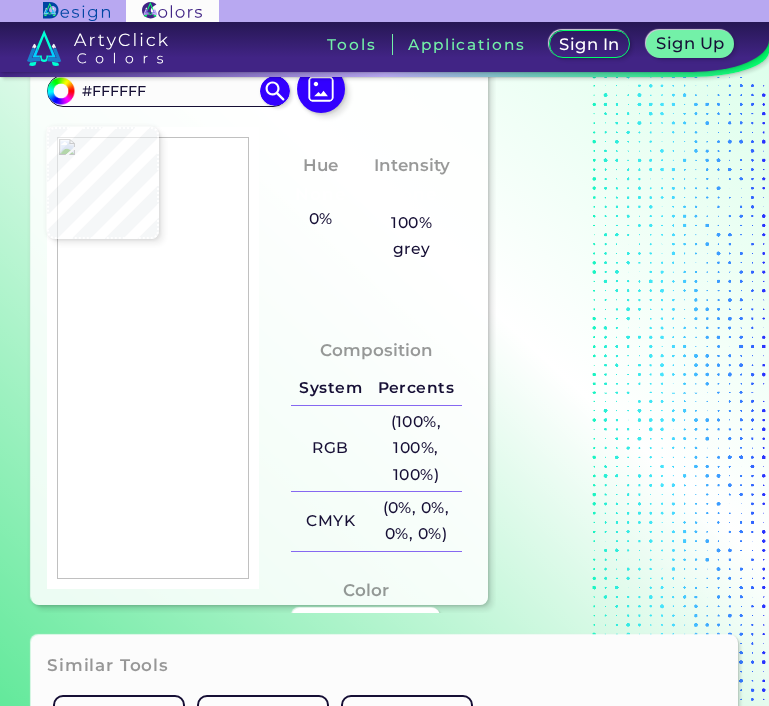 type on "#637A6B" 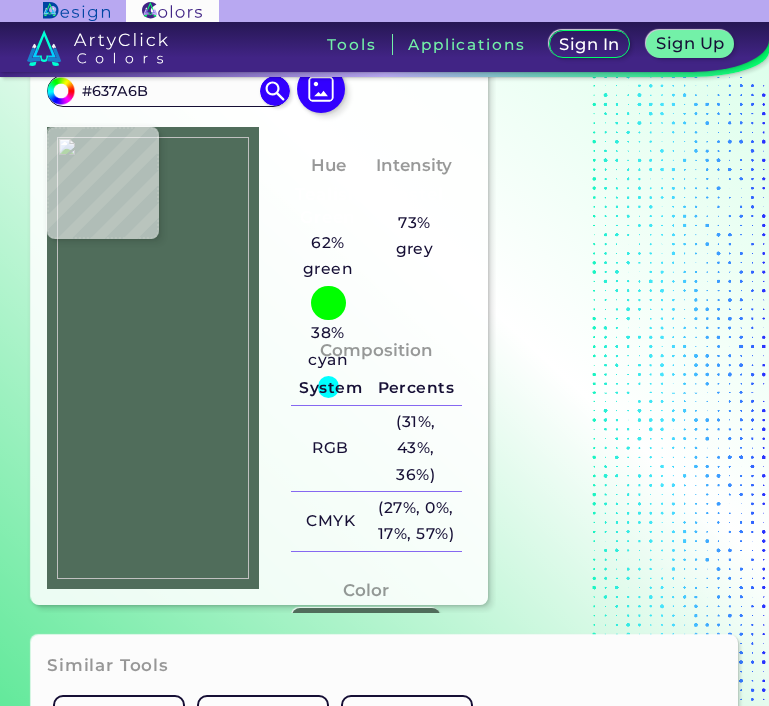 type on "#506d5b" 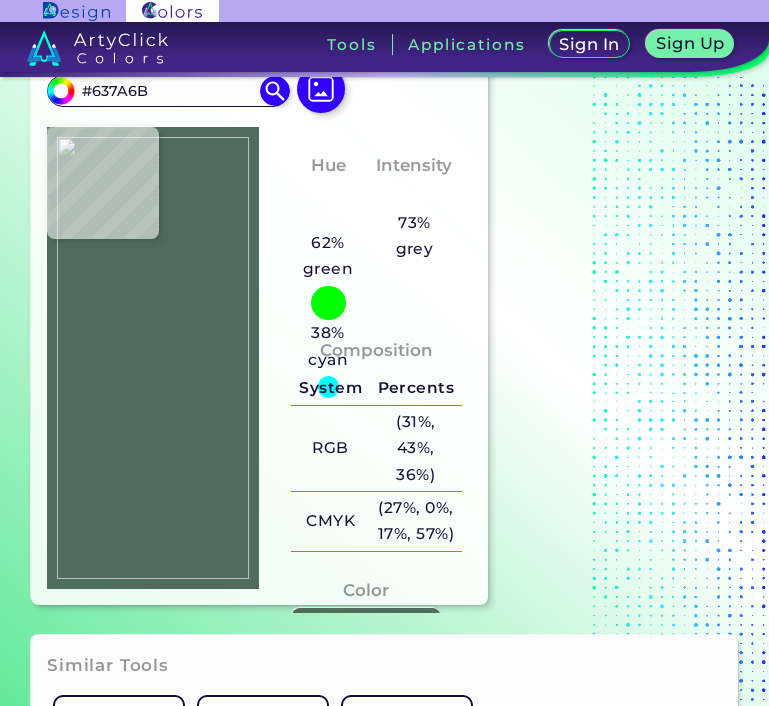 type on "#506D5B" 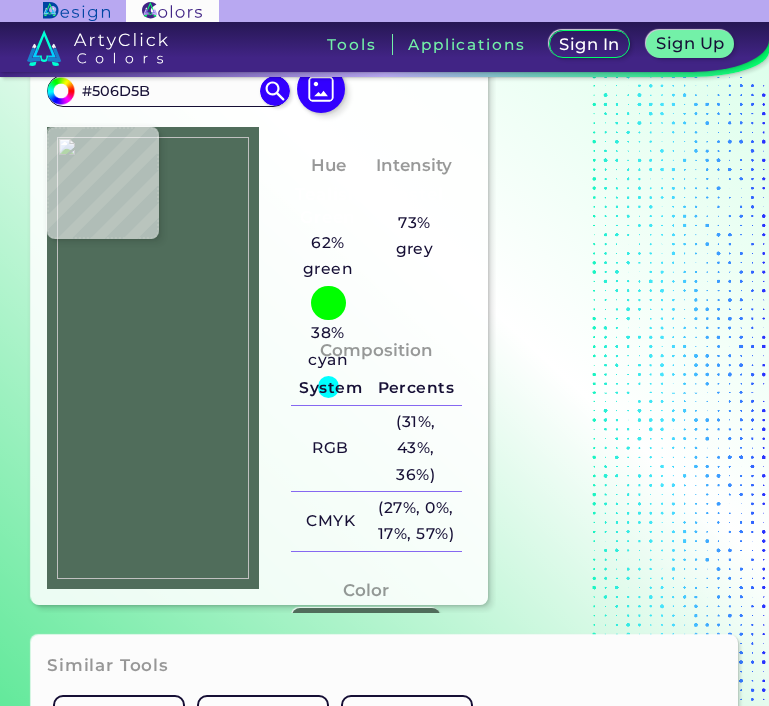 type on "#2c4d39" 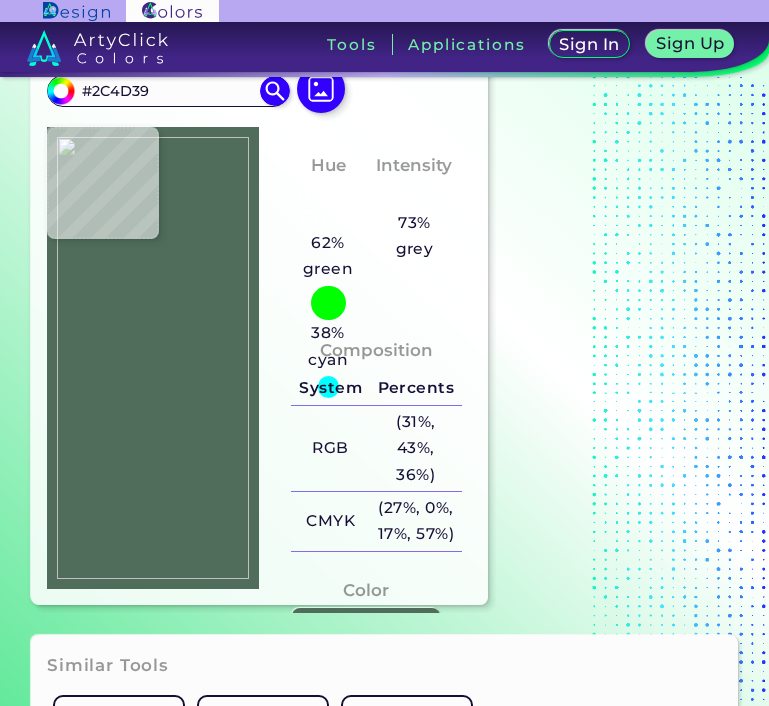 type on "#345541" 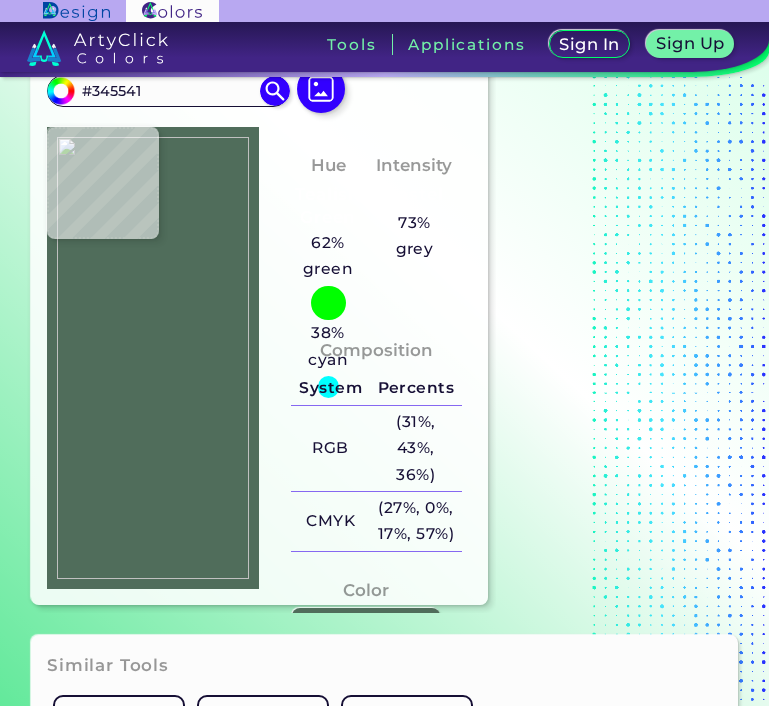 type on "#fcfcfc" 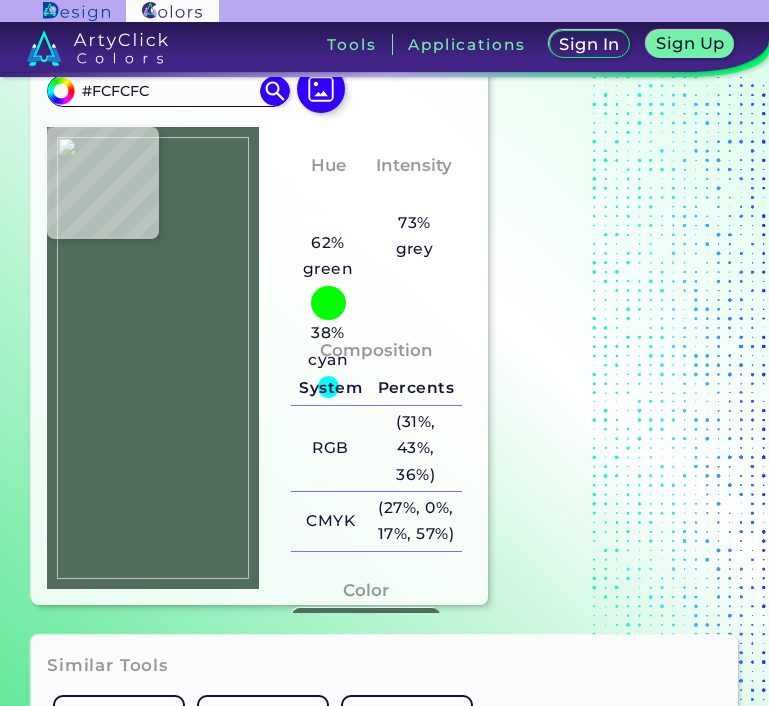 type on "#ffffff" 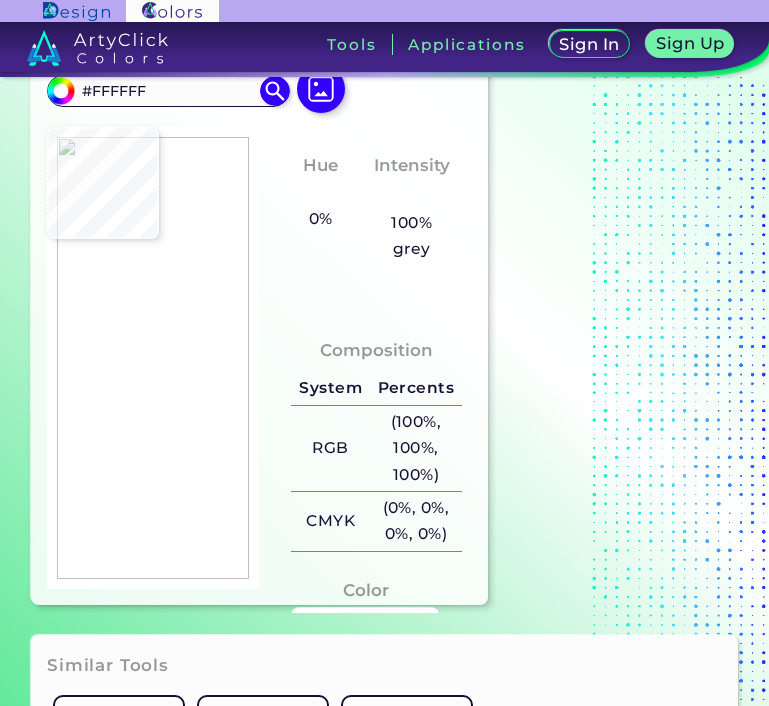 type 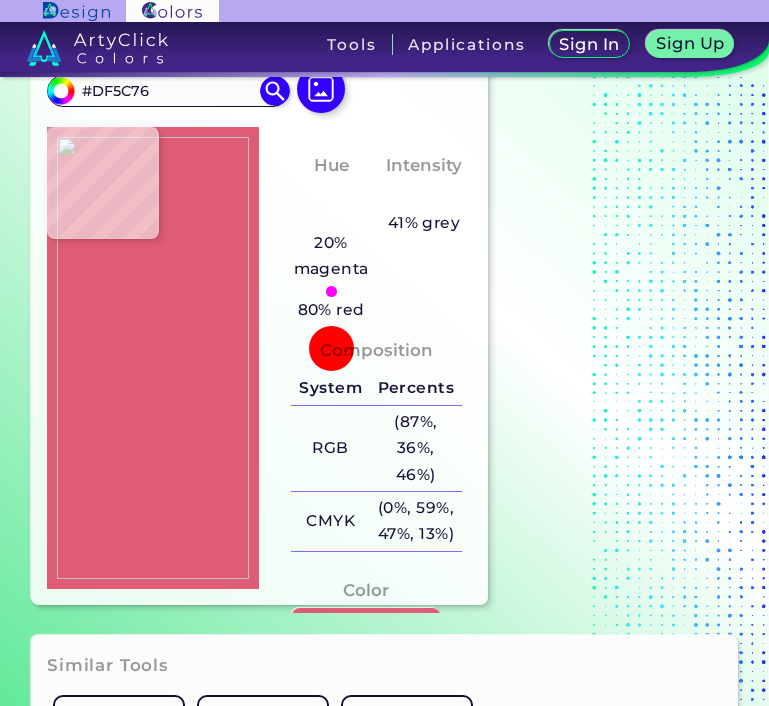 click at bounding box center (153, 358) 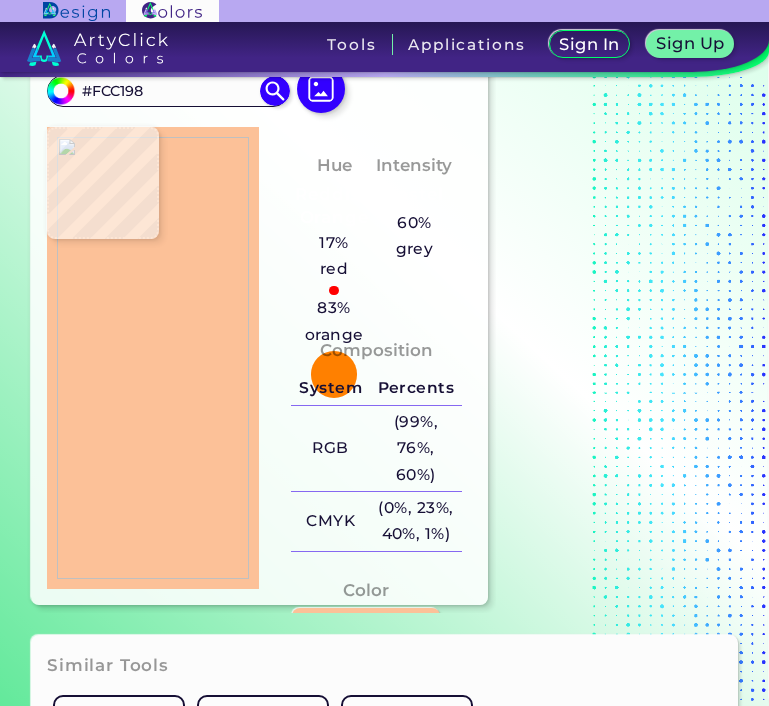 click at bounding box center (153, 358) 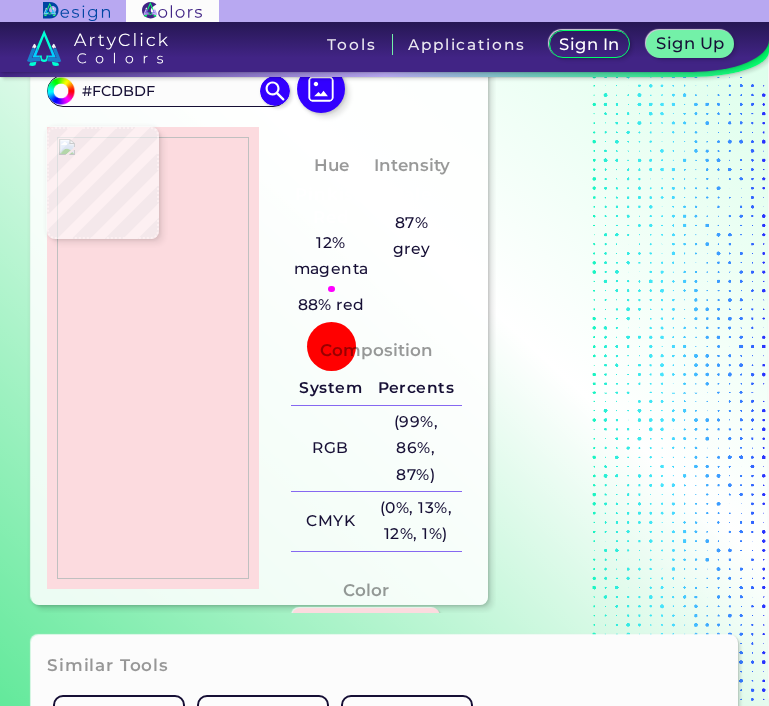click at bounding box center [153, 358] 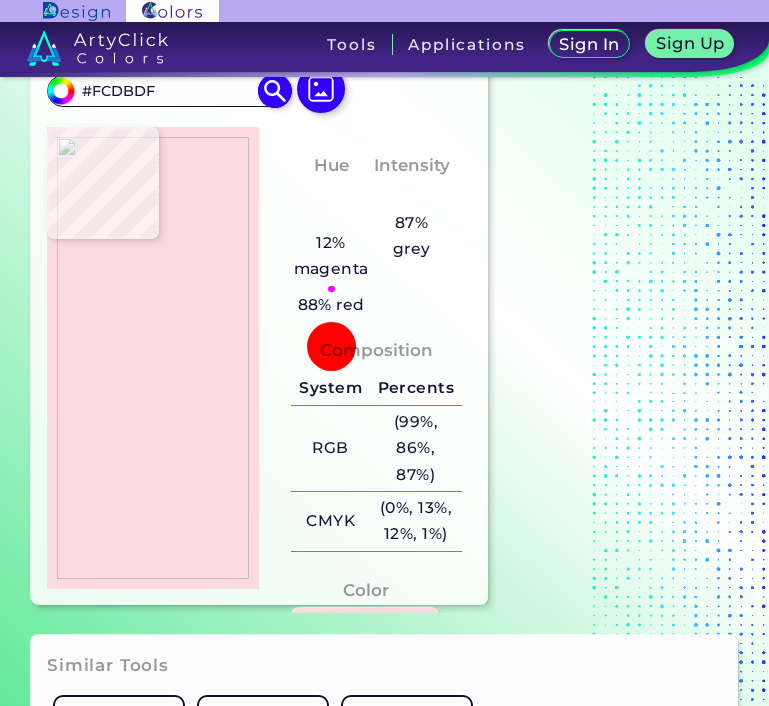click on "#FCDBDF" at bounding box center (168, 90) 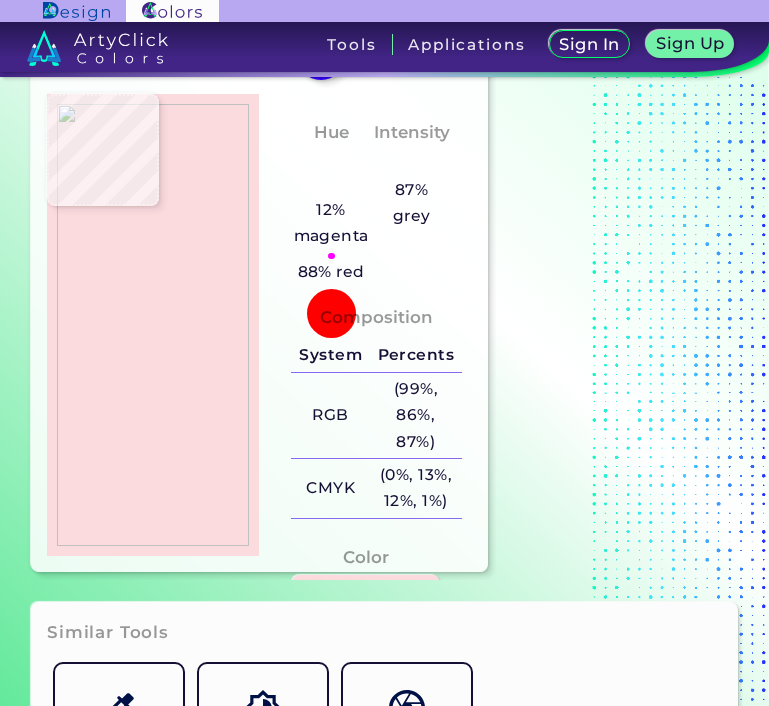 scroll, scrollTop: 51, scrollLeft: 0, axis: vertical 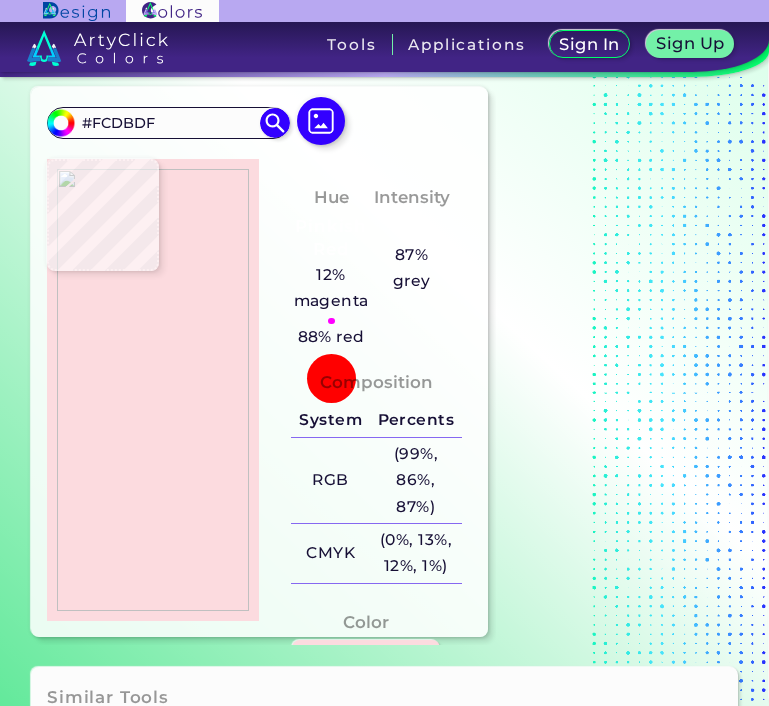 click at bounding box center [153, 390] 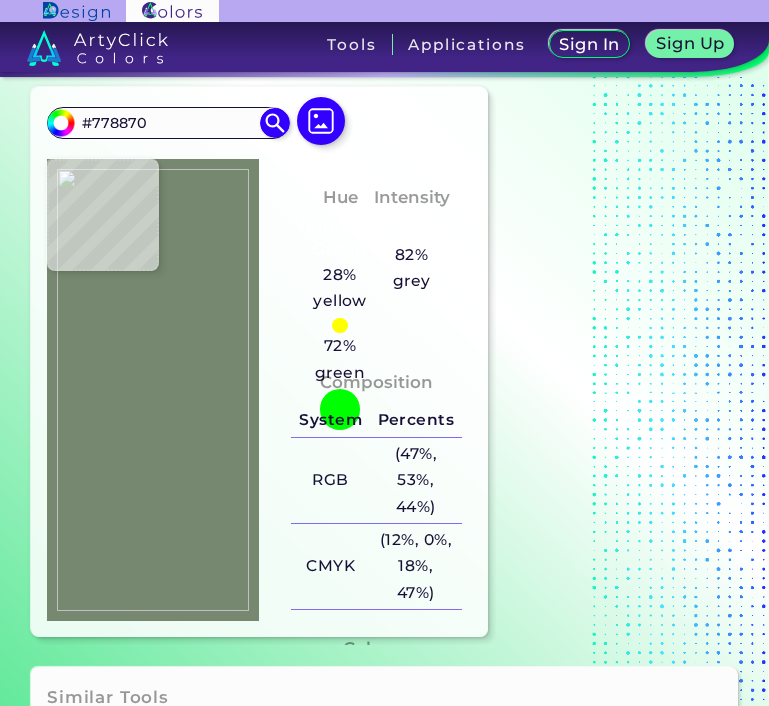 click at bounding box center (153, 390) 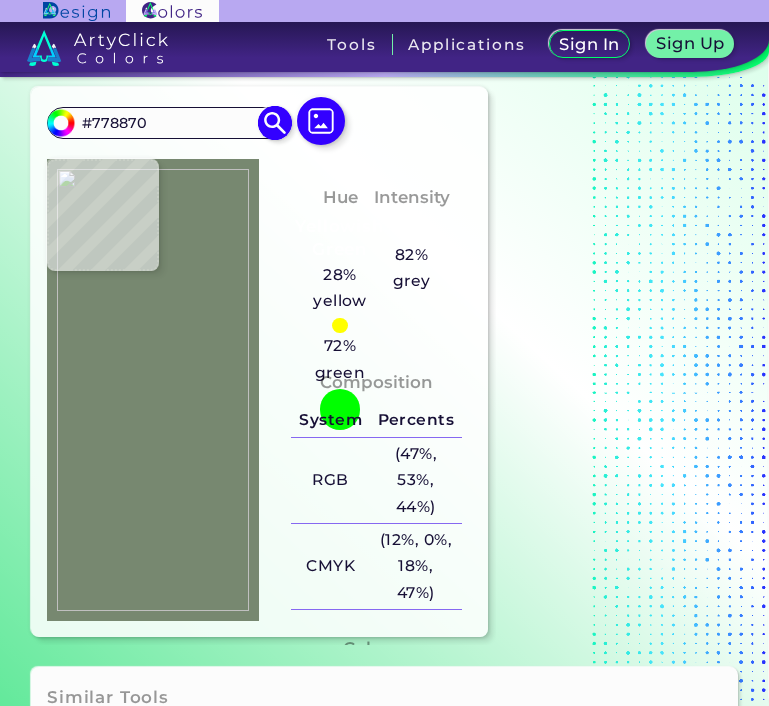 drag, startPoint x: 175, startPoint y: 118, endPoint x: 59, endPoint y: 112, distance: 116.15507 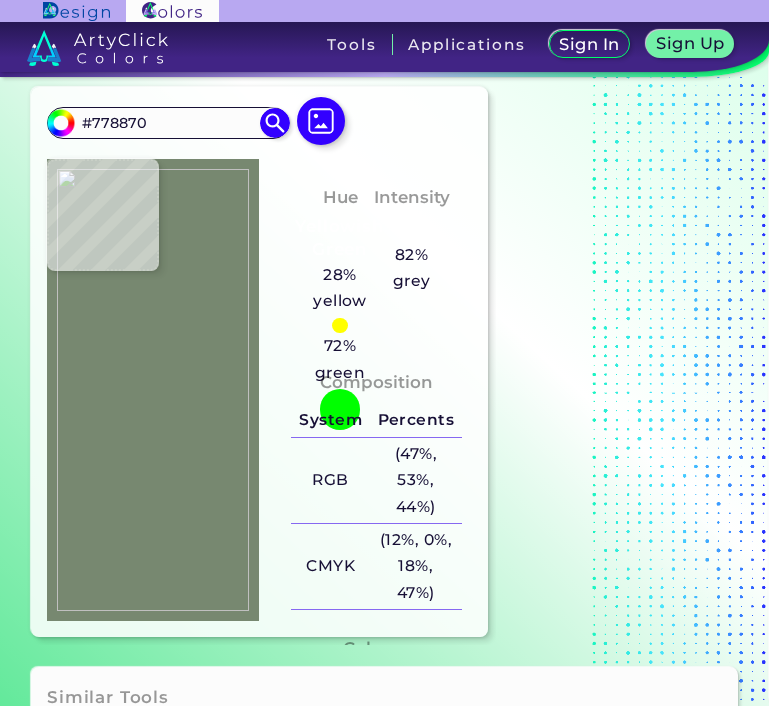 click at bounding box center [153, 390] 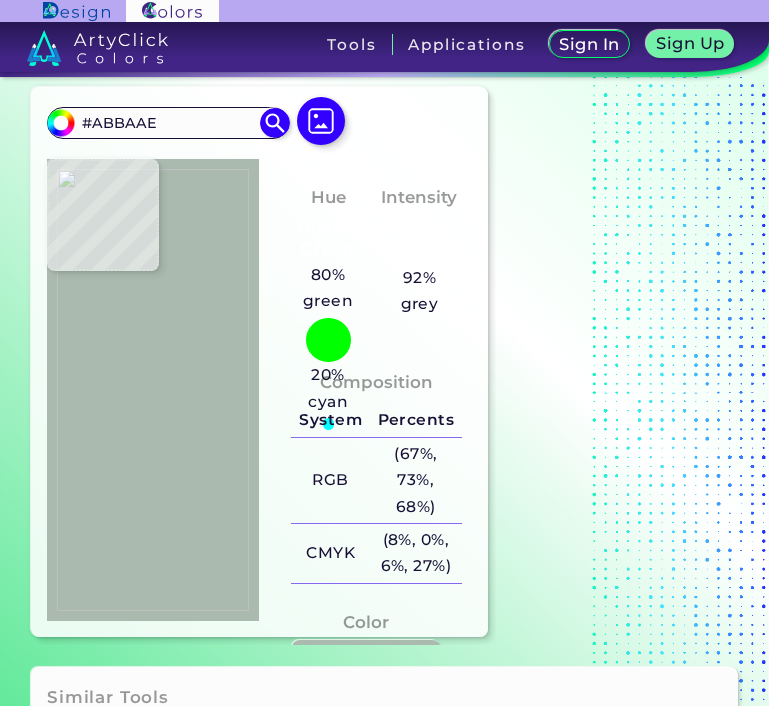 click at bounding box center (153, 390) 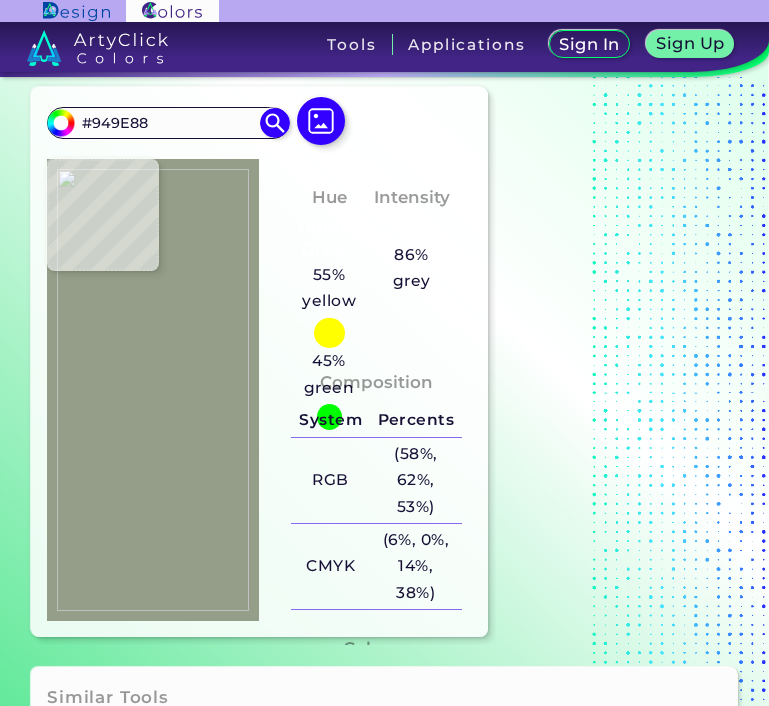 click at bounding box center (153, 390) 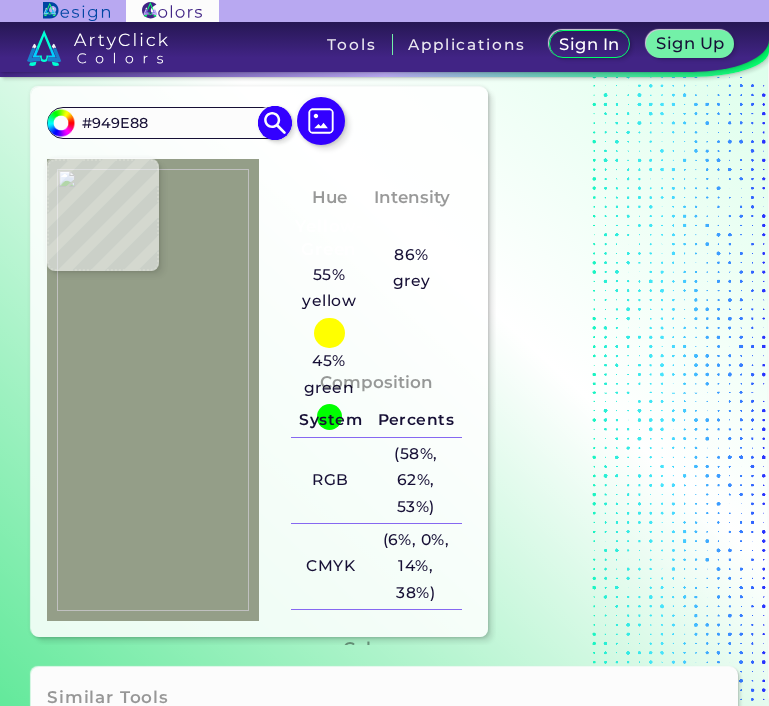 click on "#949E88" at bounding box center [168, 122] 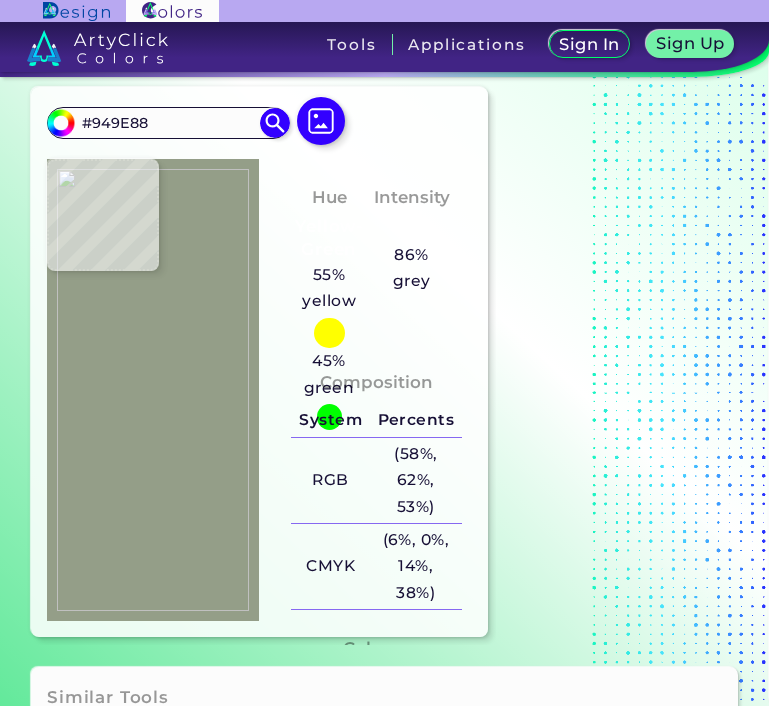 click at bounding box center (153, 390) 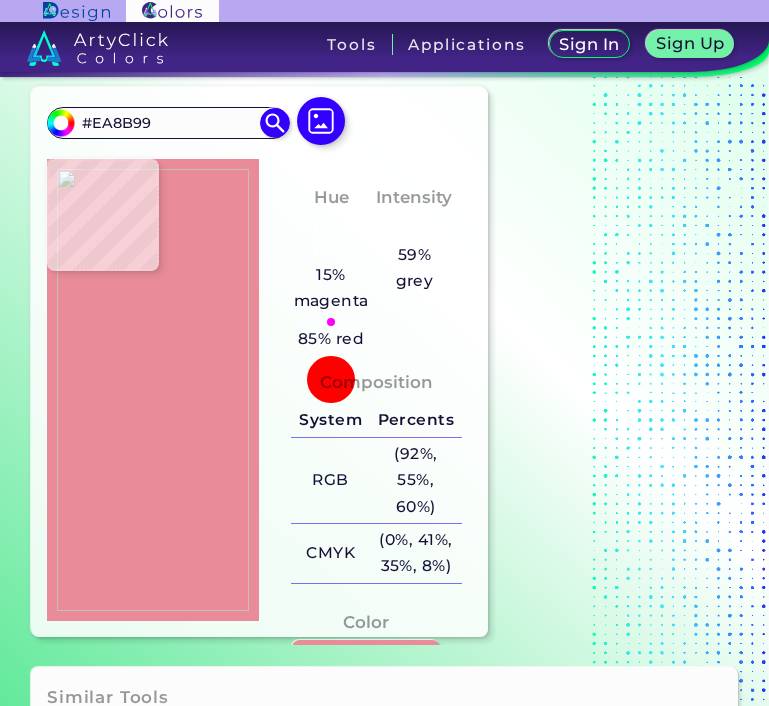 click at bounding box center (153, 390) 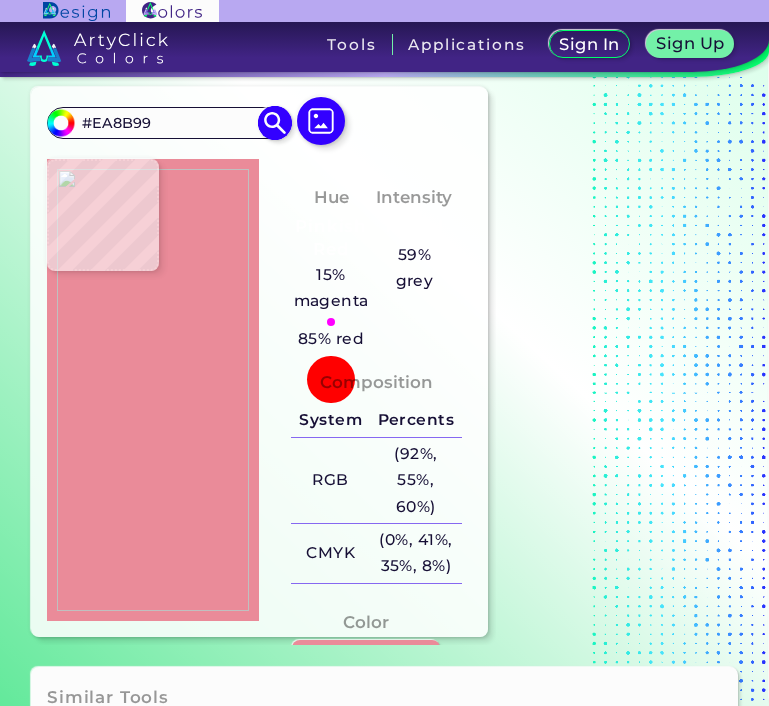 drag, startPoint x: 182, startPoint y: 116, endPoint x: 48, endPoint y: 109, distance: 134.18271 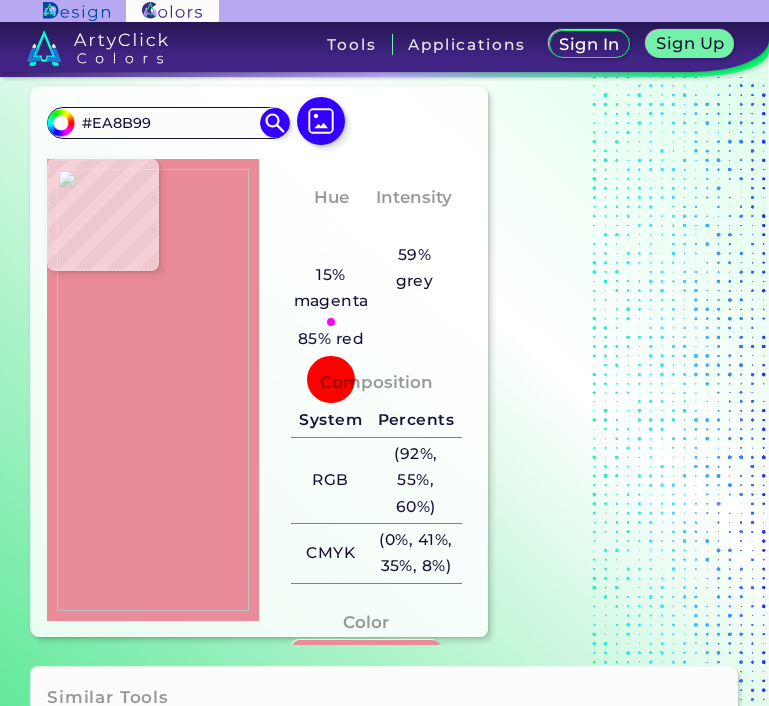 click at bounding box center (153, 390) 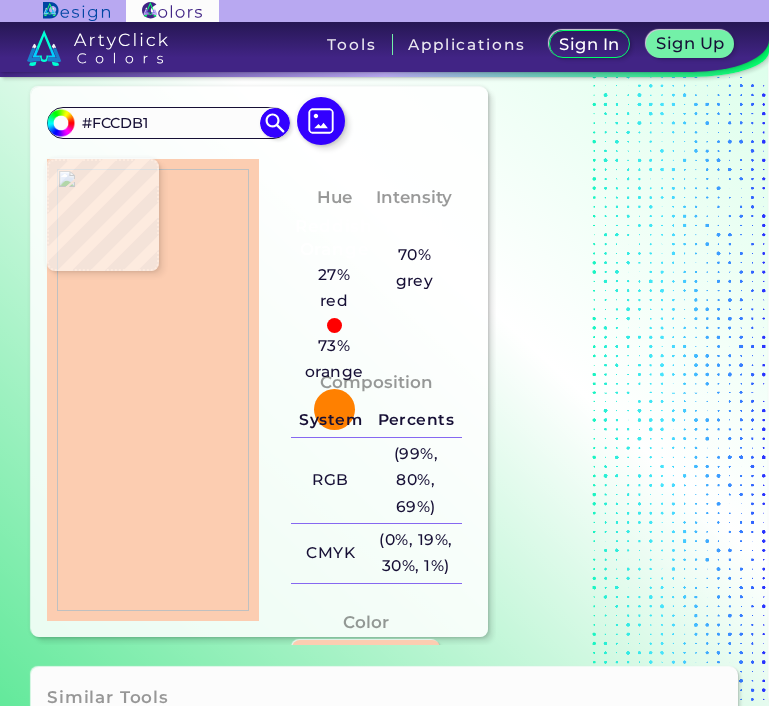 click at bounding box center (153, 390) 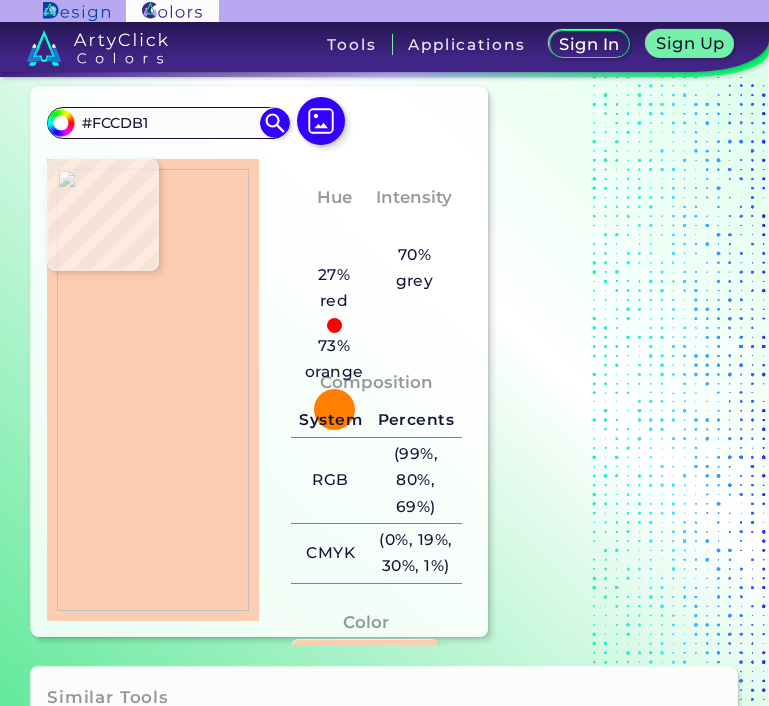 drag, startPoint x: 188, startPoint y: 124, endPoint x: 16, endPoint y: 123, distance: 172.00291 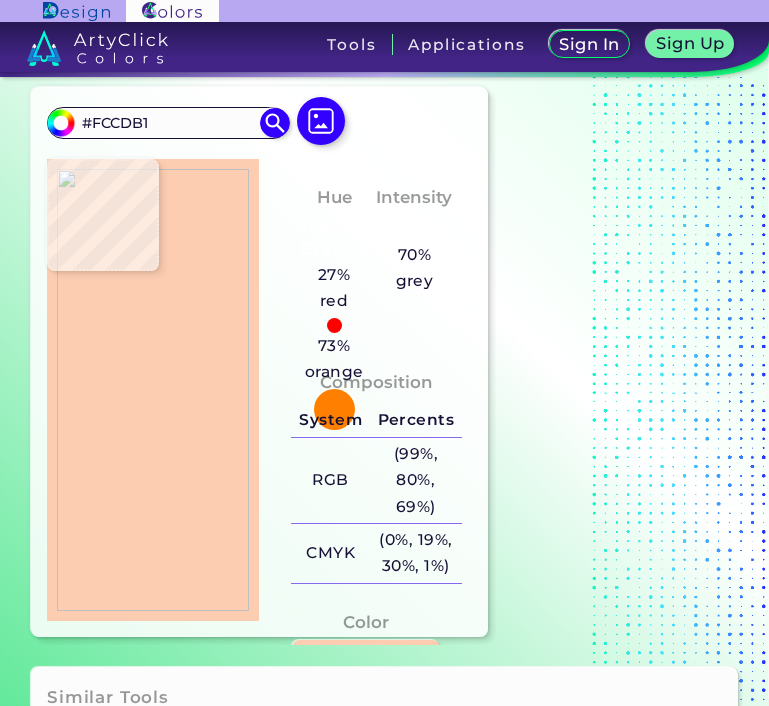 click on "Color Hue Finder
Color Hue Finder
#fccdb1
#FCCDB1
Acadia   ◉ Acid Green   ◉ Aero Blue   ◉ Alabaster   ◉ Albescent White   ◉ Algae   ◉ Algae Green   ◉ Alice Blue   ◉ Alien Green   ◉ Almond   ◉ Almond Frost   ◉ Almost Black   ◉ Alpine   ◉ Aluminium   ◉ Amaranth   ◉ Amethyst   ◉ Amethyst Smoke   ◉ Amour   ◉ Android Green   ◉ Antique Brass   ◉ Antique Bronze   ◉ Antique Fuchsia" at bounding box center [384, 342] 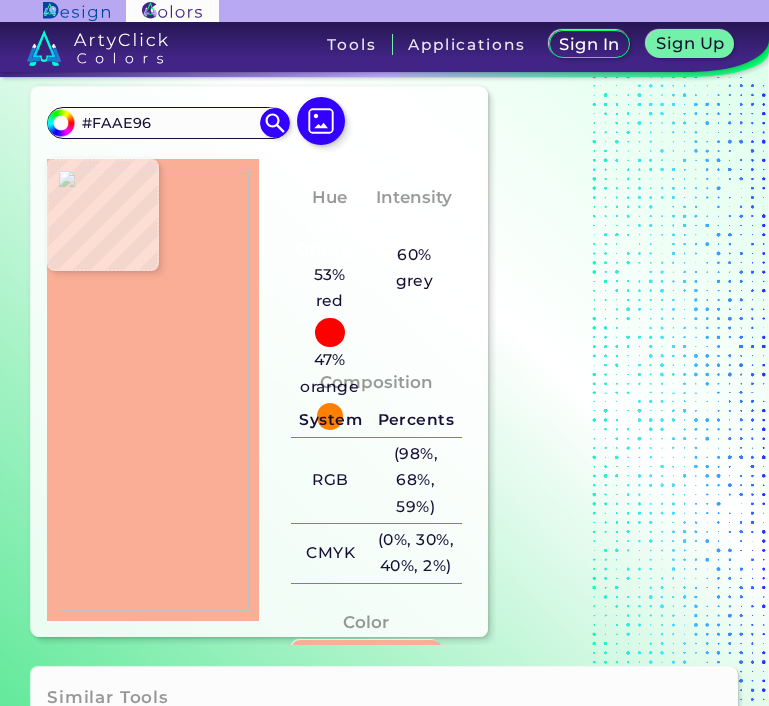 click at bounding box center [153, 390] 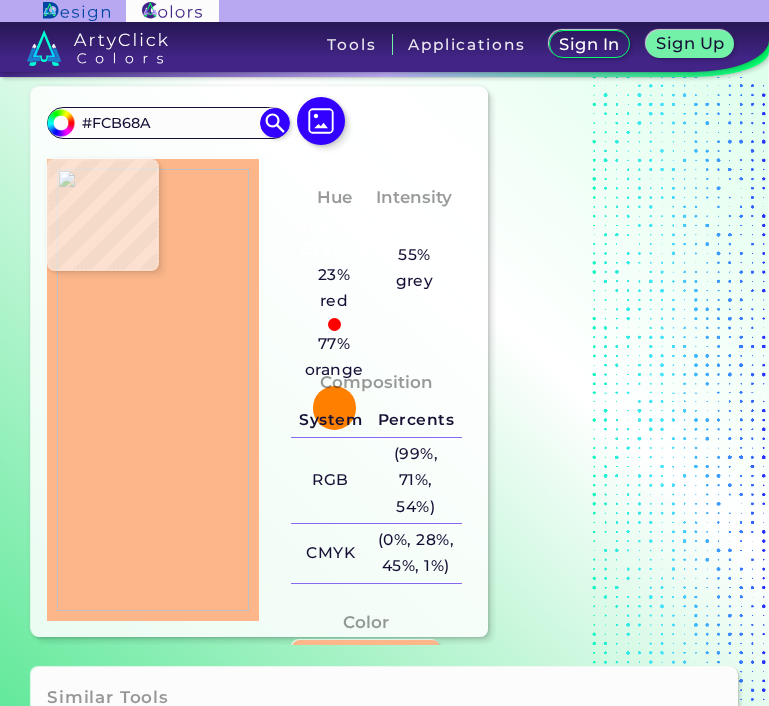 click at bounding box center (153, 390) 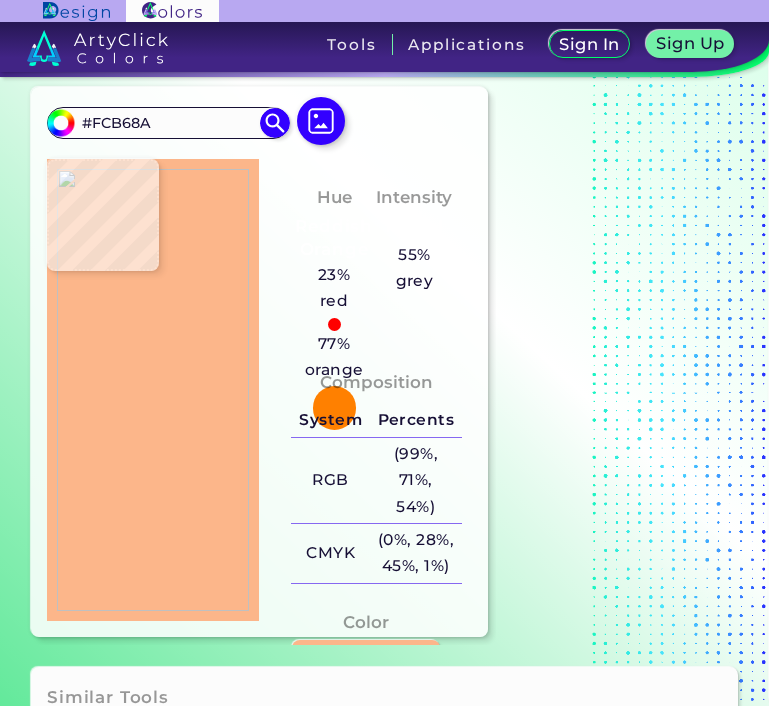 drag, startPoint x: 206, startPoint y: 131, endPoint x: 39, endPoint y: 120, distance: 167.36188 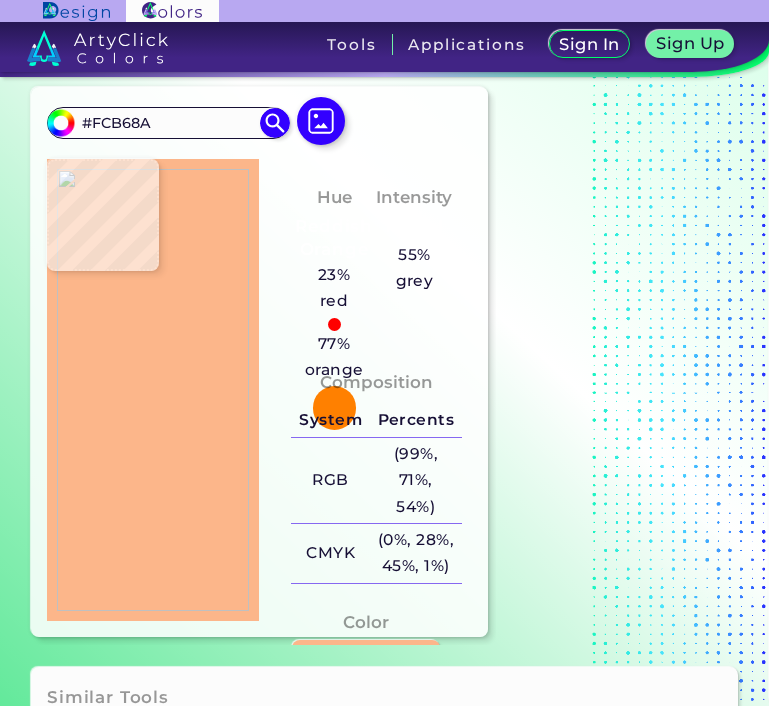 click on "#fcb68a
#FCB68A
Acadia   ◉ Acid Green   ◉ Aero Blue   ◉ Alabaster   ◉ Albescent White   ◉ Algae   ◉ Algae Green   ◉ Alice Blue   ◉ Alien Green   ◉ Almond   ◉ Almond Frost   ◉ Almost Black   ◉ Alpine   ◉ Aluminium   ◉ Amaranth   ◉ Amethyst   ◉ Amethyst Smoke   ◉ Amour   ◉ Android Green   ◉ Antique Brass   ◉ Antique Bronze   ◉ Antique Fuchsia   ◉ Antique White   ◉ Ao   ◉ Apache   ◉ Apple   ◉ Apple Blossom   ◉ Apple Green   ◉ Apricot   ◉ Aqua   ◉ Aqua Blue   ◉ Aqua Deep   ◉ Aqua Forest   ◉" at bounding box center [259, 362] 